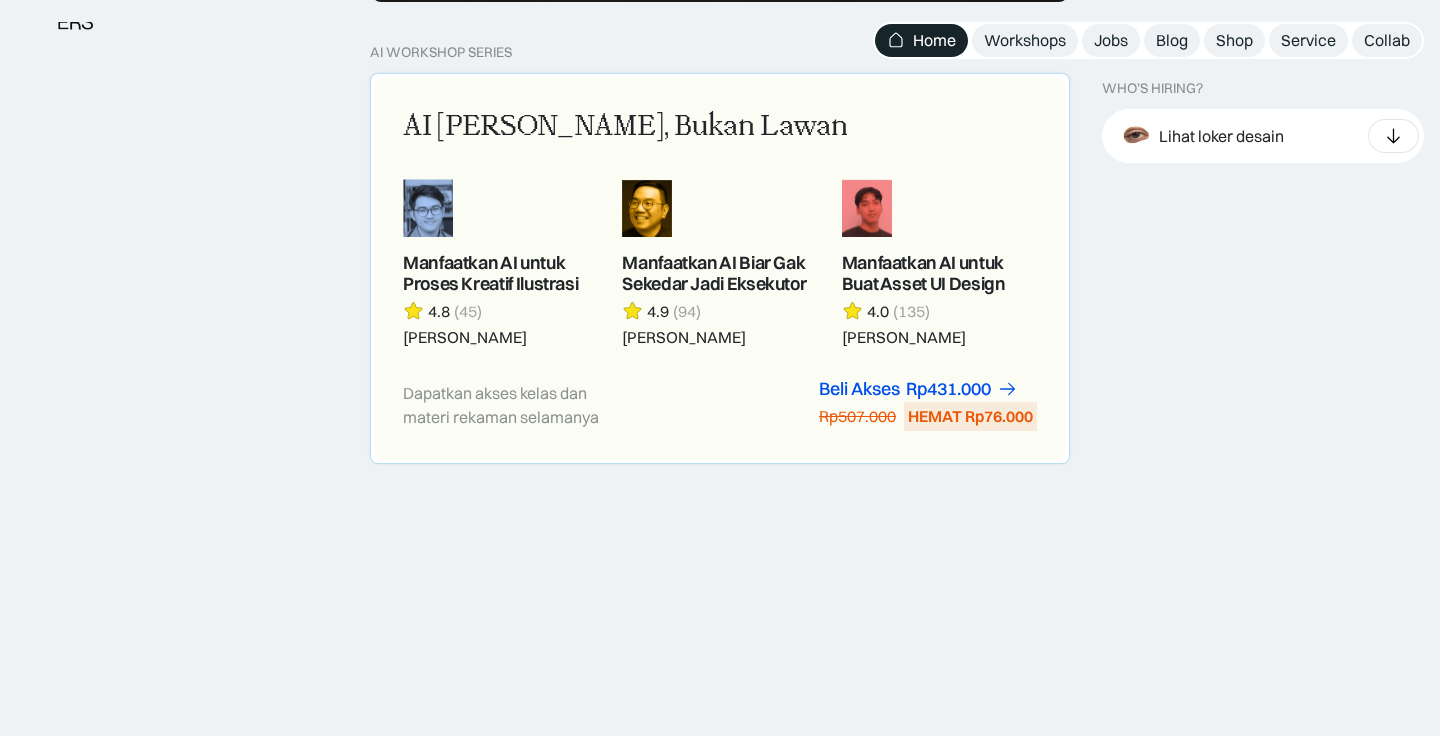 scroll, scrollTop: 1852, scrollLeft: 0, axis: vertical 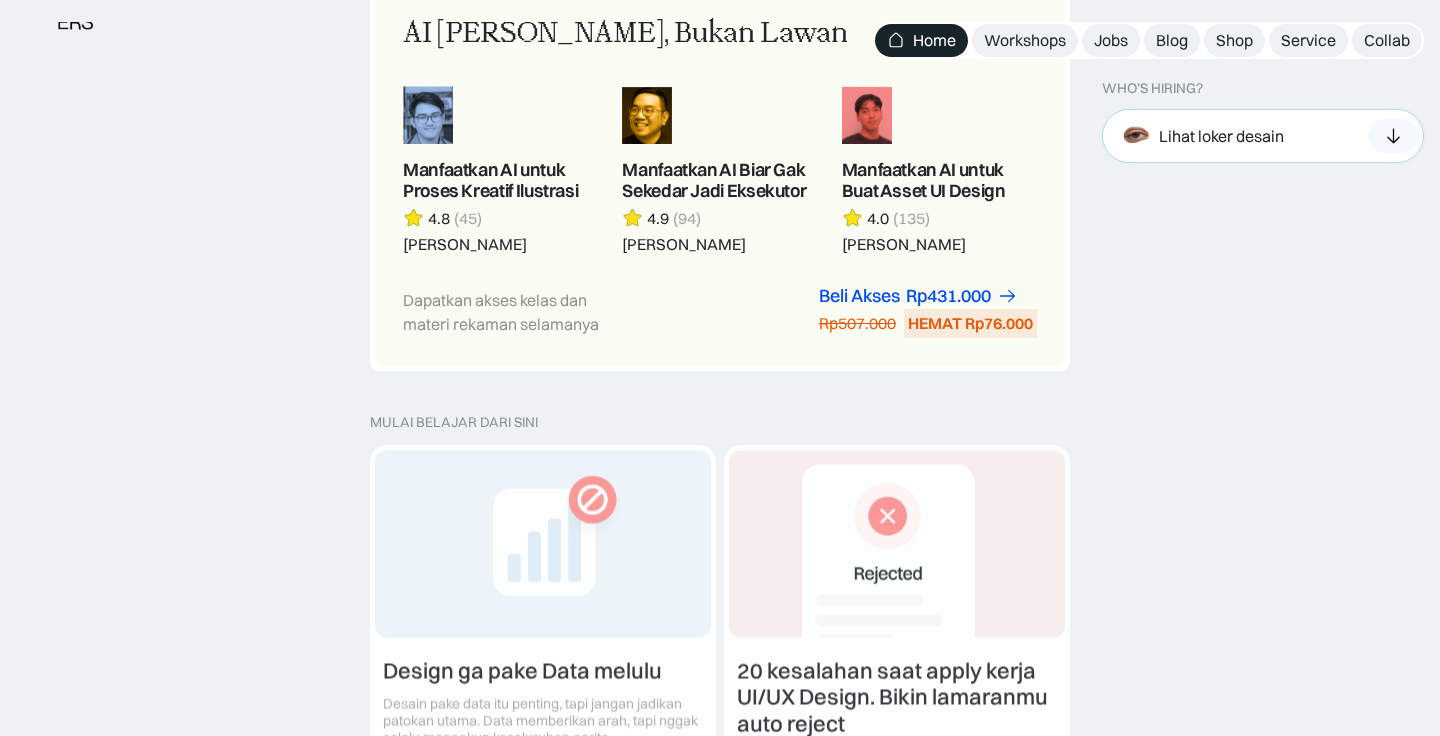 click on "Lihat loker desain" at bounding box center [1263, 136] 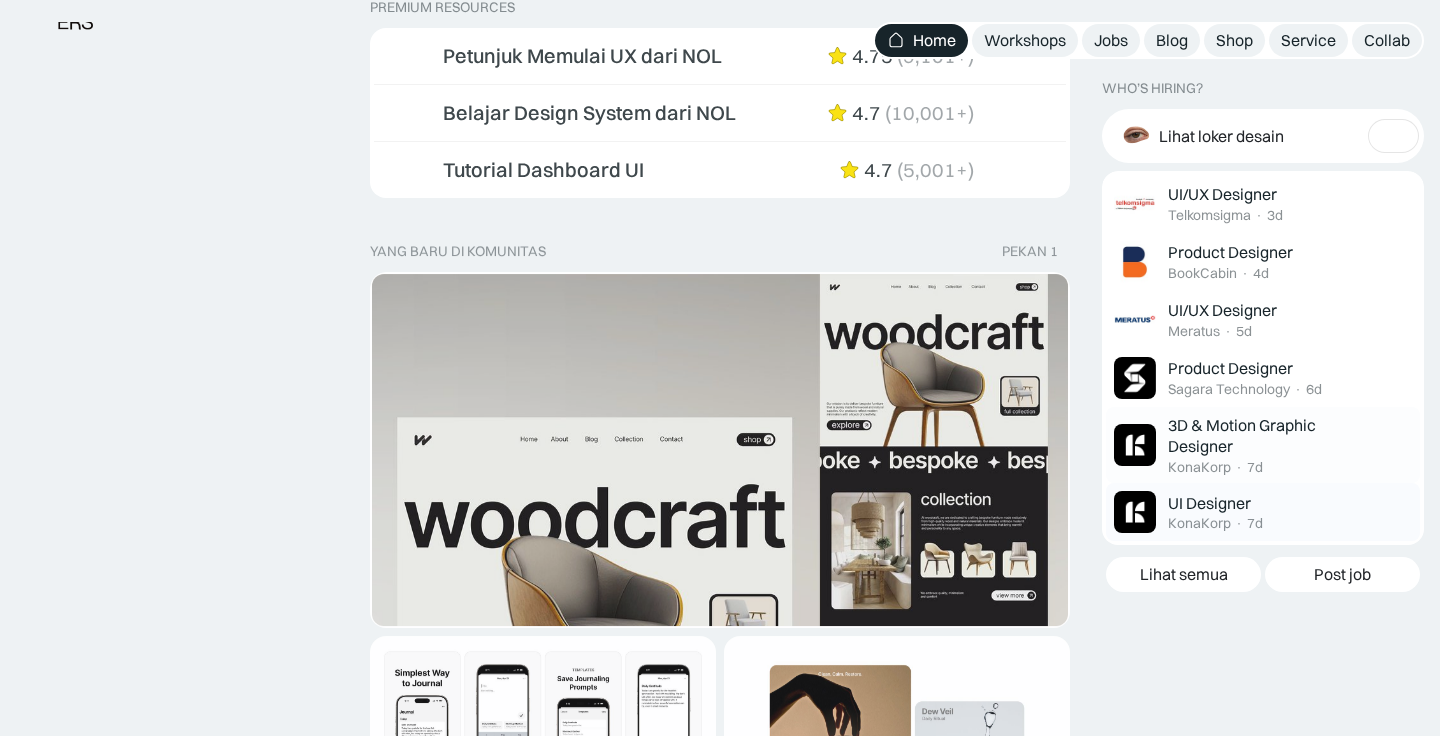 scroll, scrollTop: 3292, scrollLeft: 0, axis: vertical 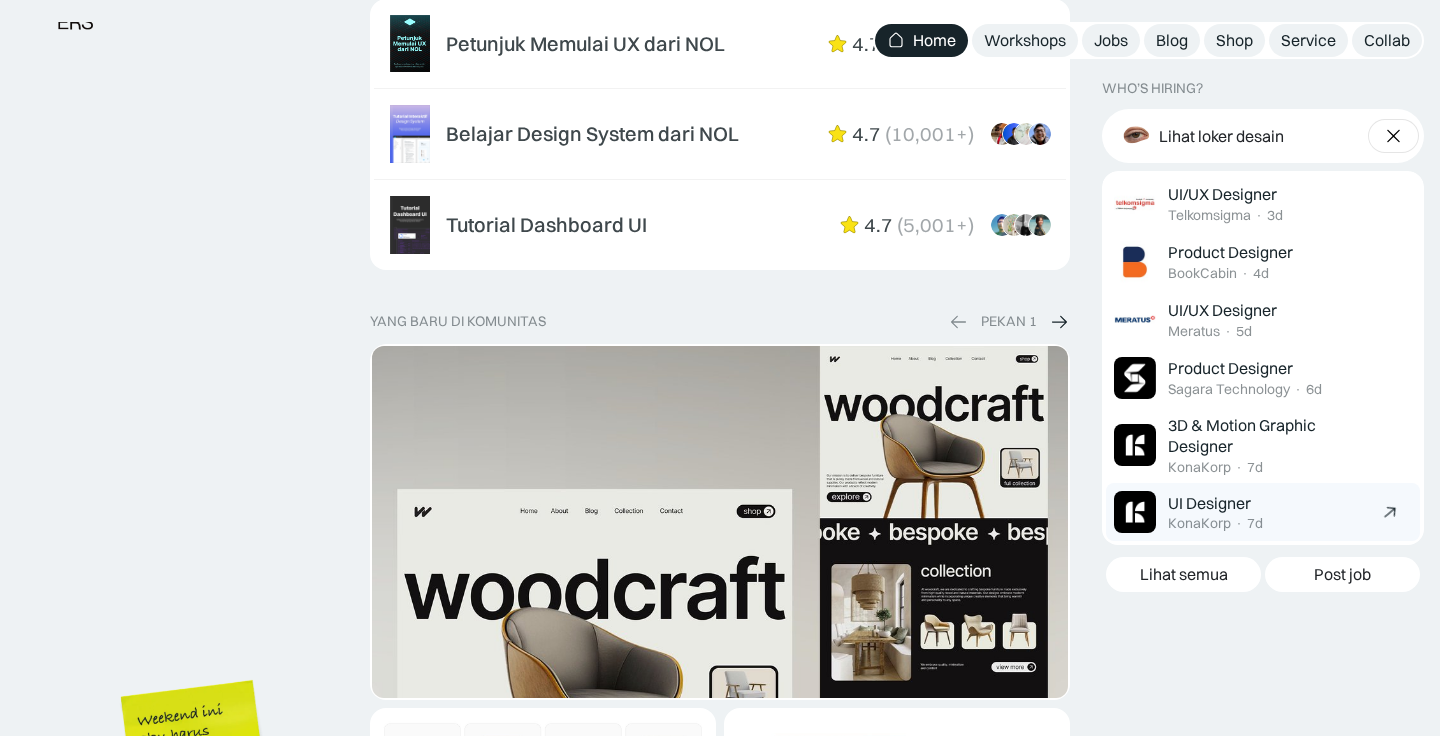 click on "UI Designer KonaKorp  ·  7d" at bounding box center (1269, 512) 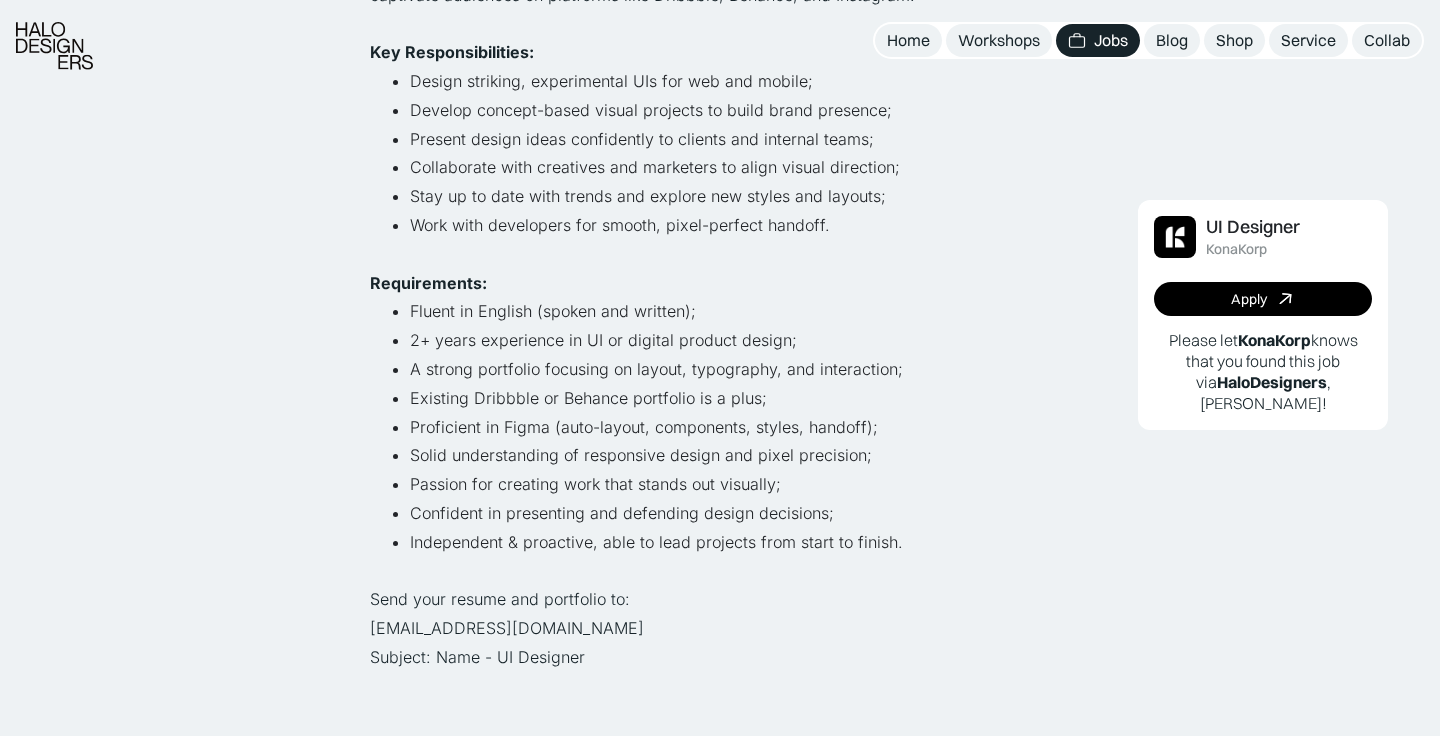 scroll, scrollTop: 540, scrollLeft: 0, axis: vertical 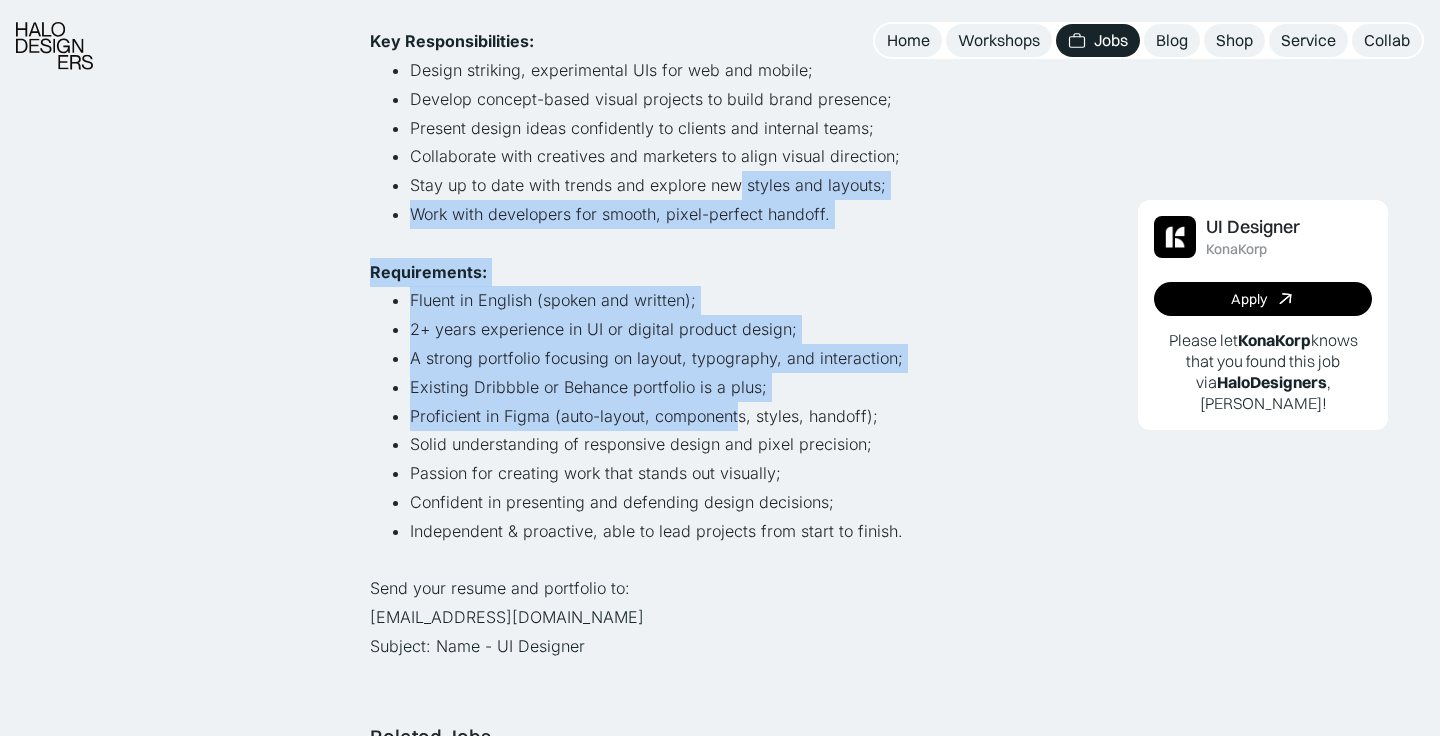 drag, startPoint x: 733, startPoint y: 192, endPoint x: 733, endPoint y: 452, distance: 260 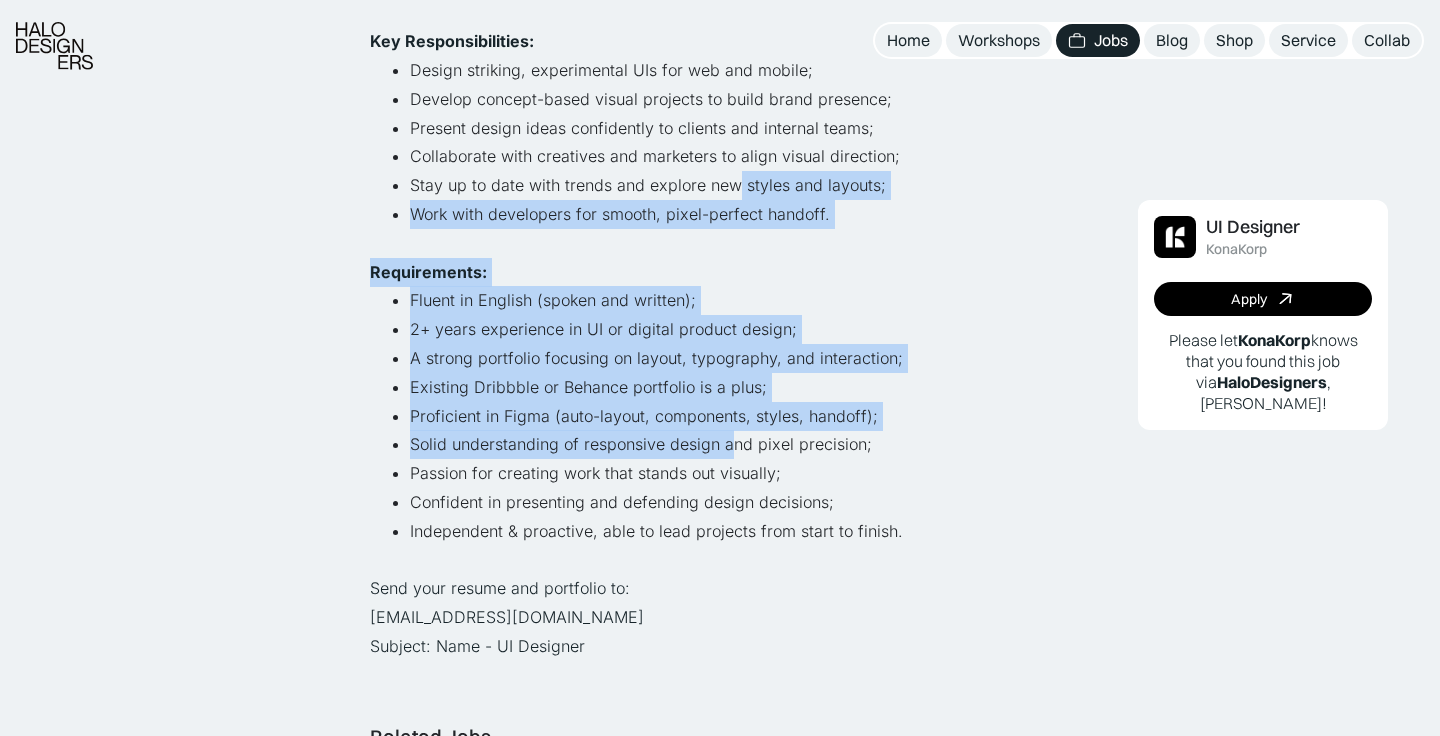 click on "Solid understanding of responsive design and pixel precision;" at bounding box center (740, 444) 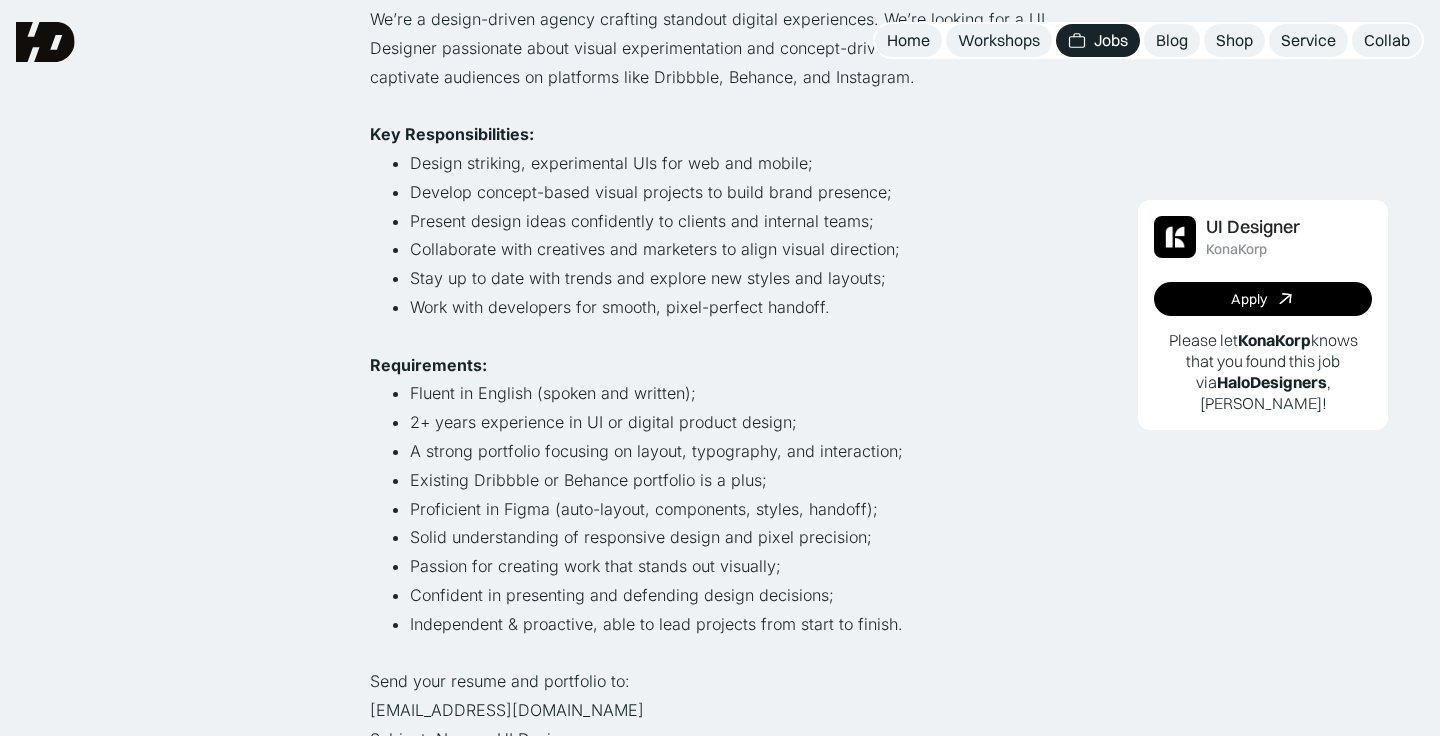 scroll, scrollTop: 102, scrollLeft: 0, axis: vertical 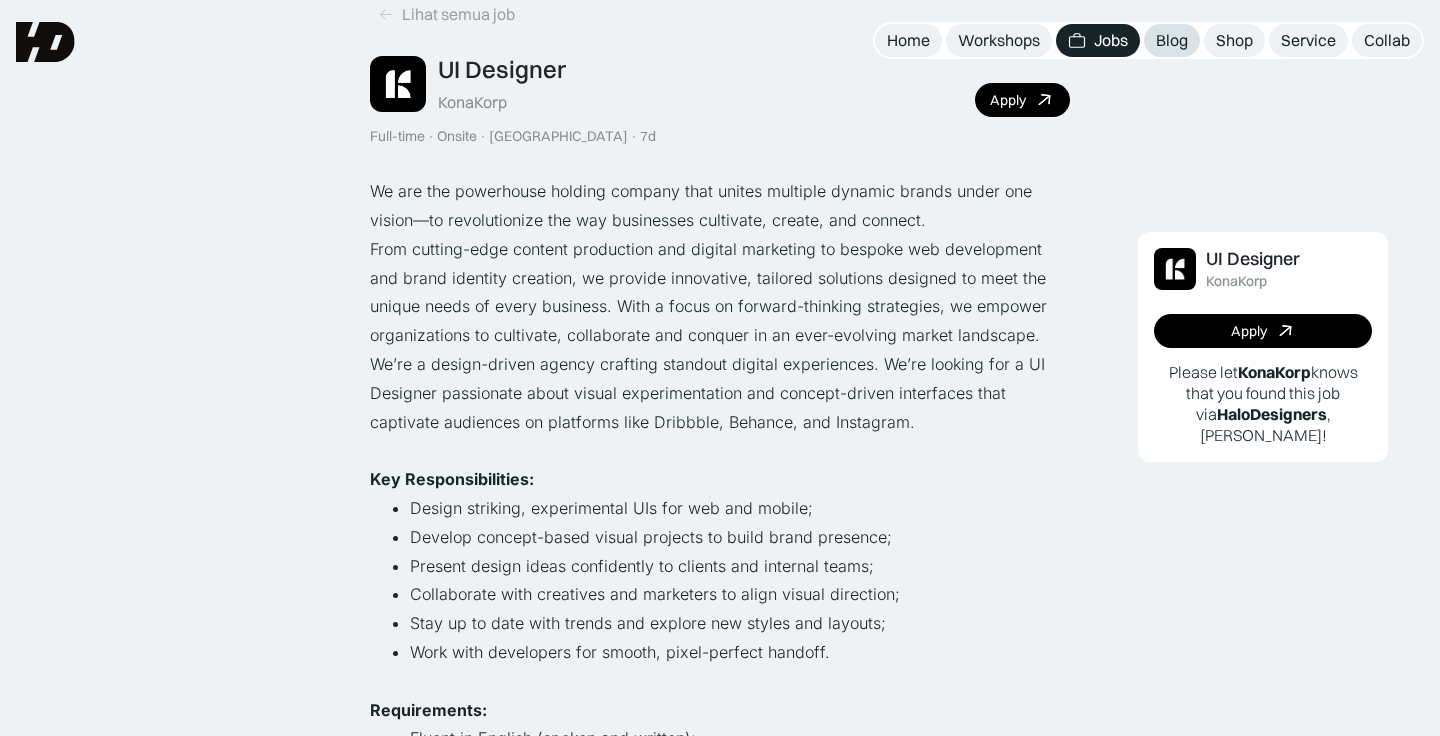 click on "Blog" at bounding box center [1172, 40] 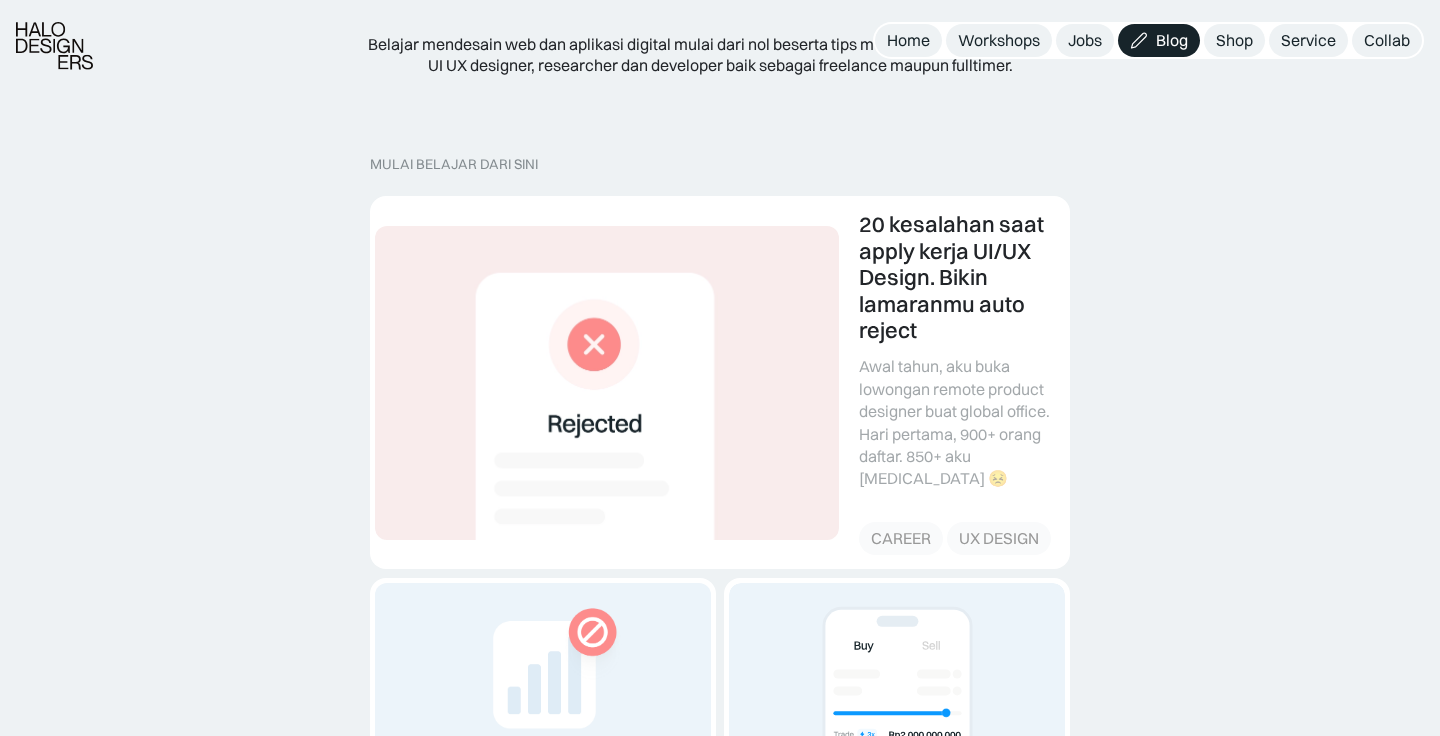 scroll, scrollTop: 259, scrollLeft: 0, axis: vertical 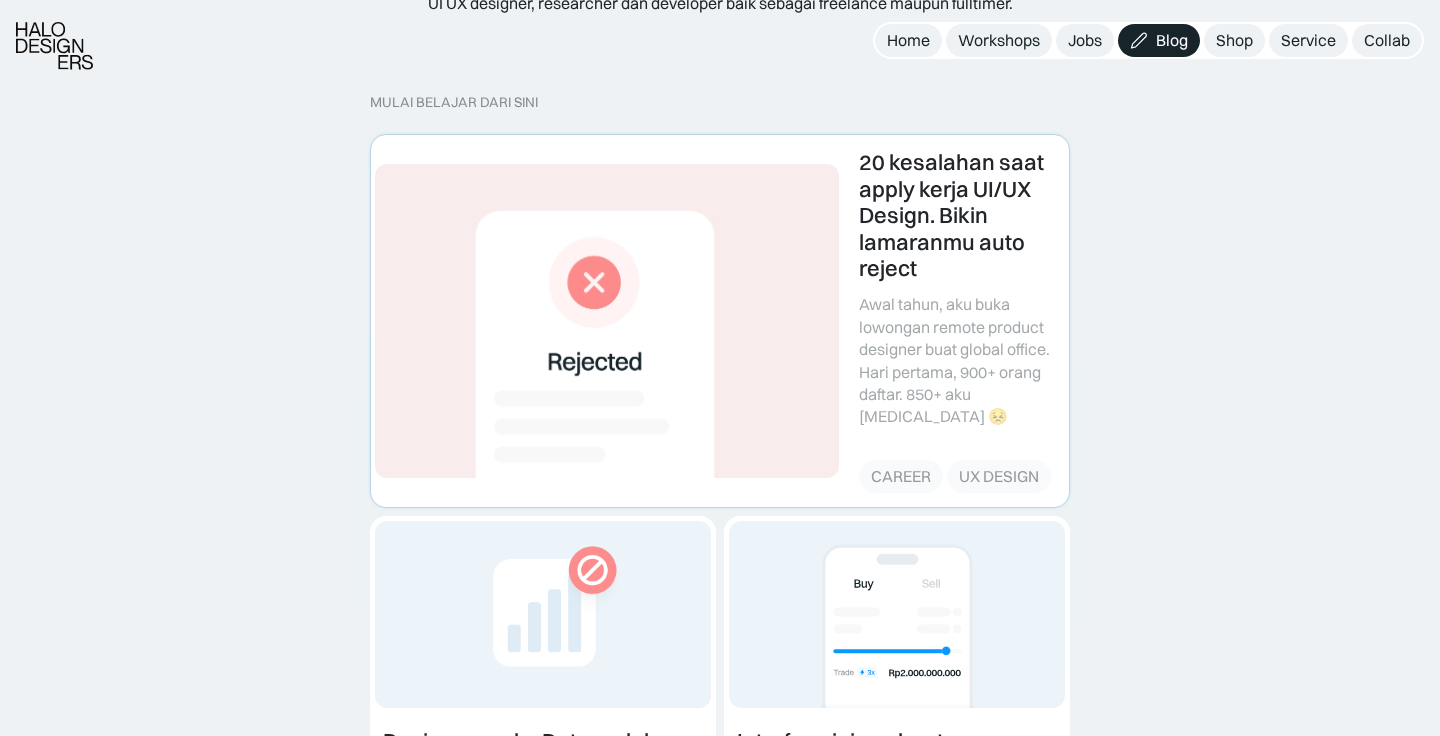 click at bounding box center [720, 320] 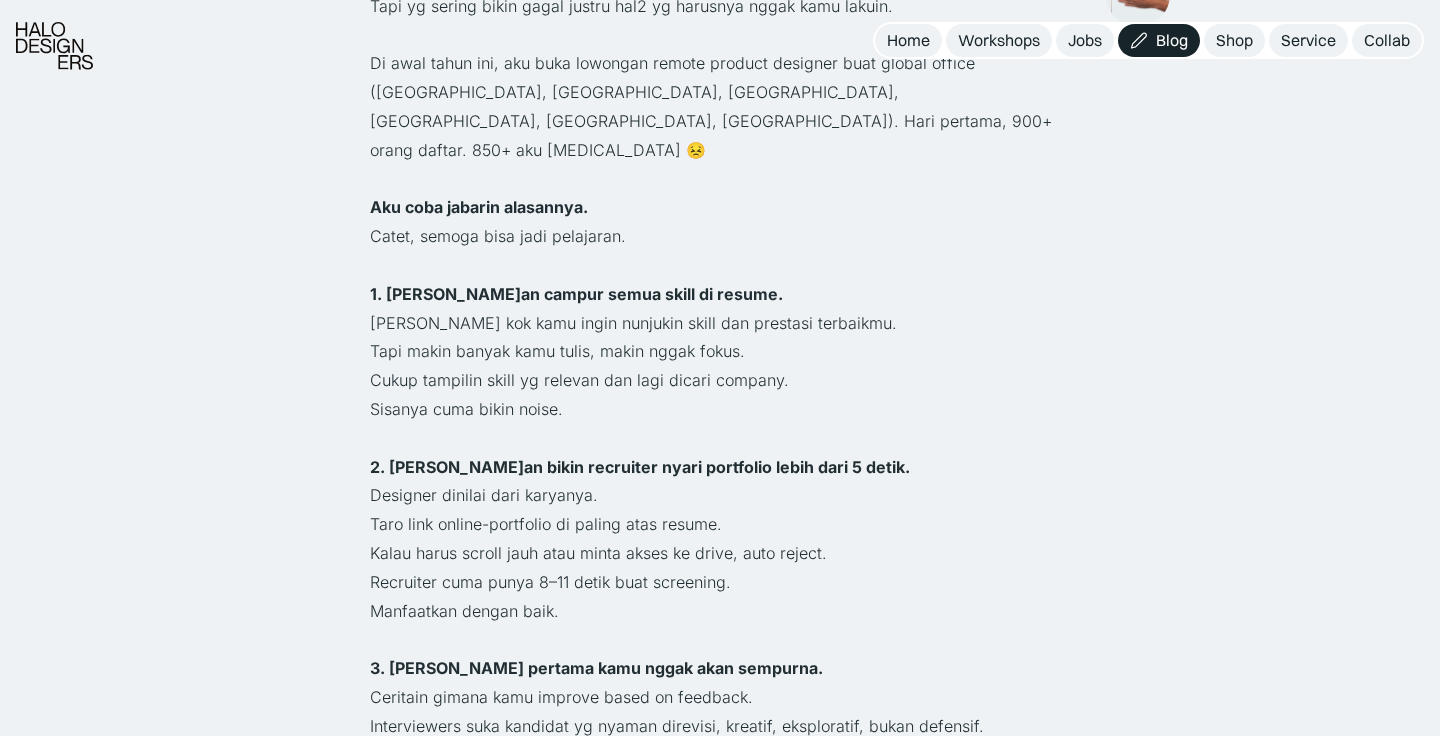 scroll, scrollTop: 873, scrollLeft: 0, axis: vertical 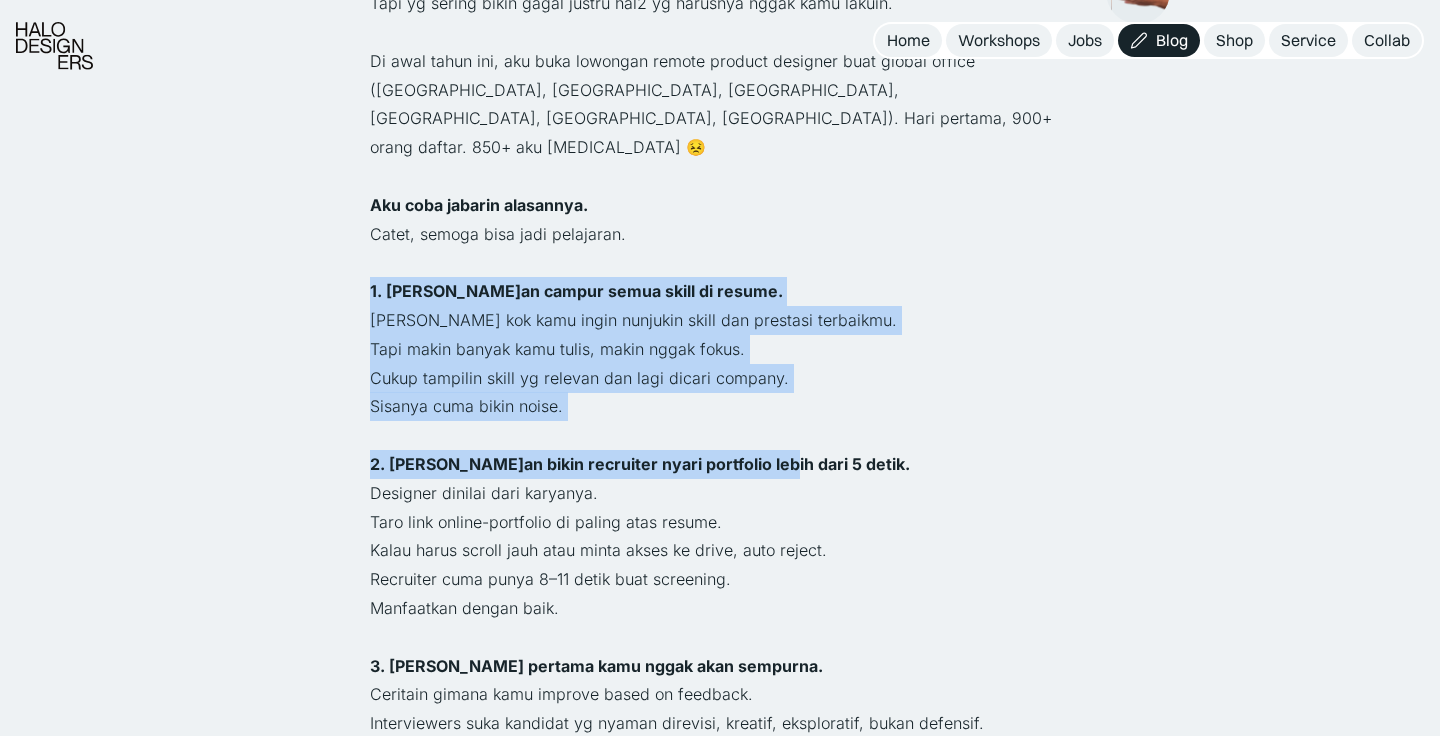 drag, startPoint x: 764, startPoint y: 180, endPoint x: 764, endPoint y: 400, distance: 220 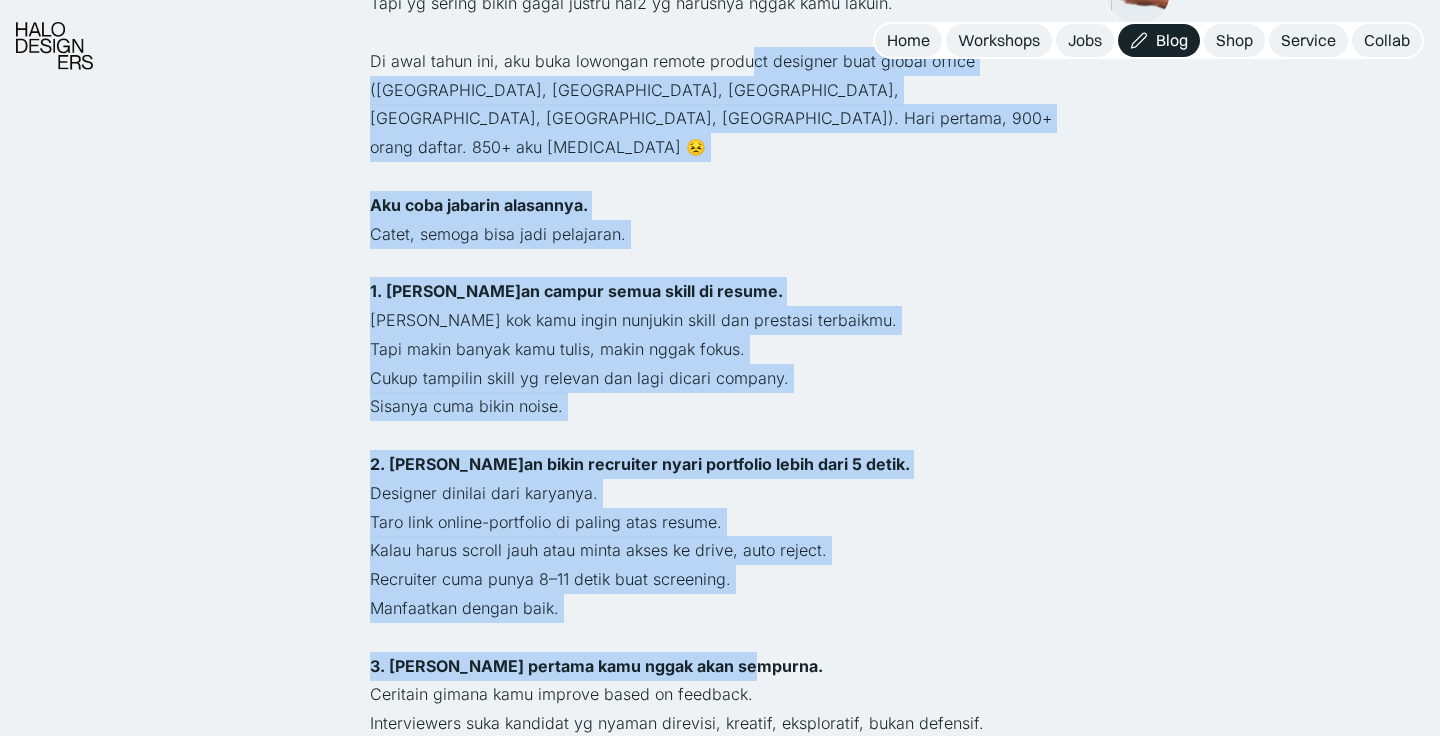drag, startPoint x: 788, startPoint y: 596, endPoint x: 744, endPoint y: 84, distance: 513.88715 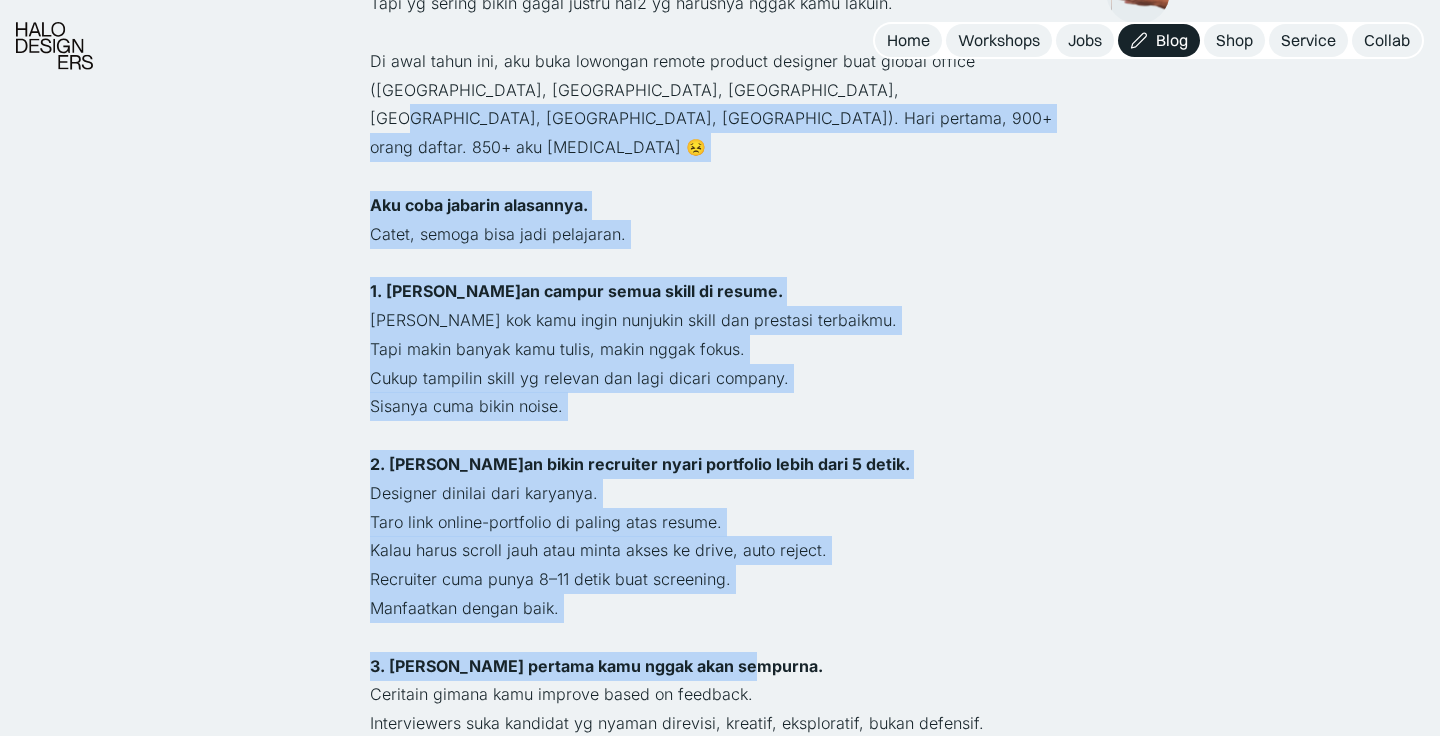 click on "Di awal tahun ini, aku buka lowongan remote product designer buat global office ([GEOGRAPHIC_DATA], [GEOGRAPHIC_DATA], [GEOGRAPHIC_DATA], [GEOGRAPHIC_DATA], [GEOGRAPHIC_DATA], [GEOGRAPHIC_DATA]). Hari pertama, 900+ orang daftar. 850+ aku [MEDICAL_DATA] 😣" at bounding box center (720, 104) 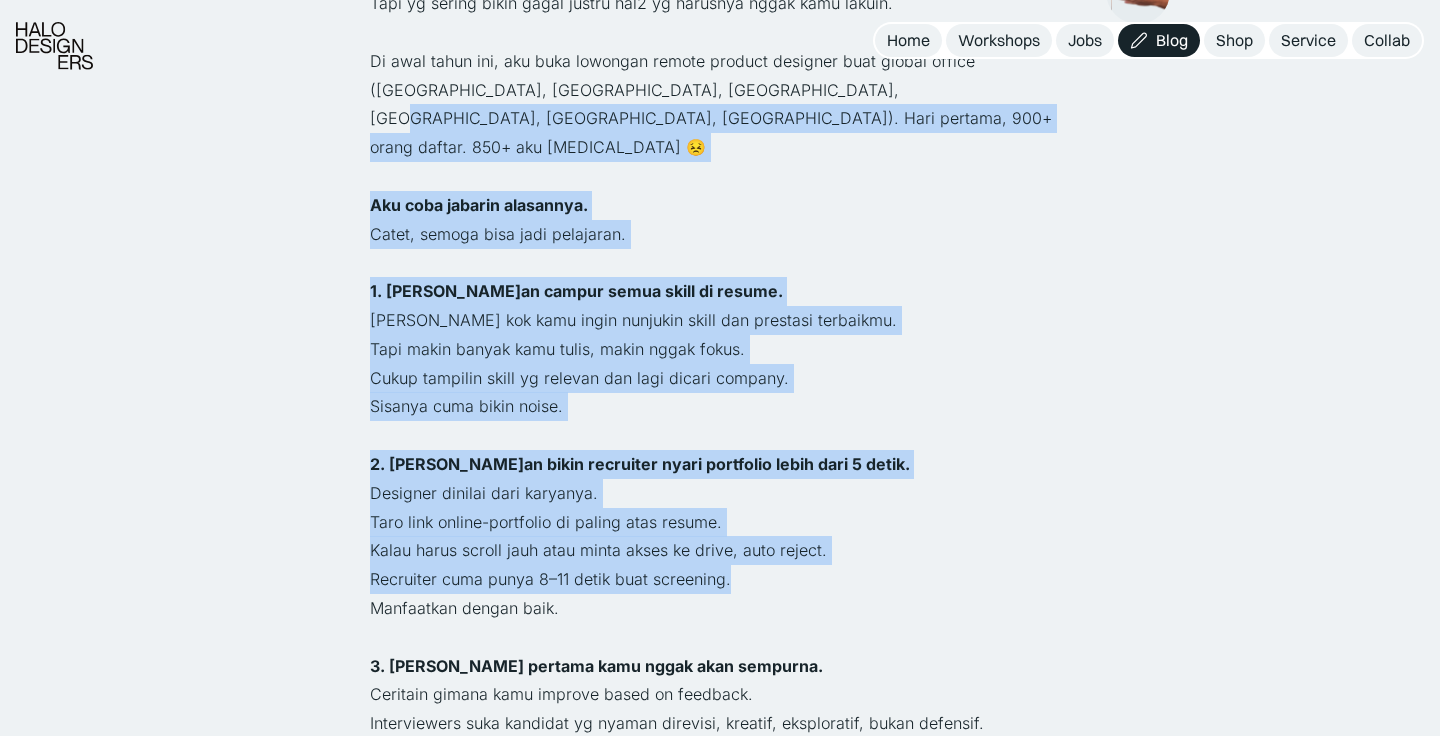 drag, startPoint x: 740, startPoint y: 89, endPoint x: 738, endPoint y: 526, distance: 437.00458 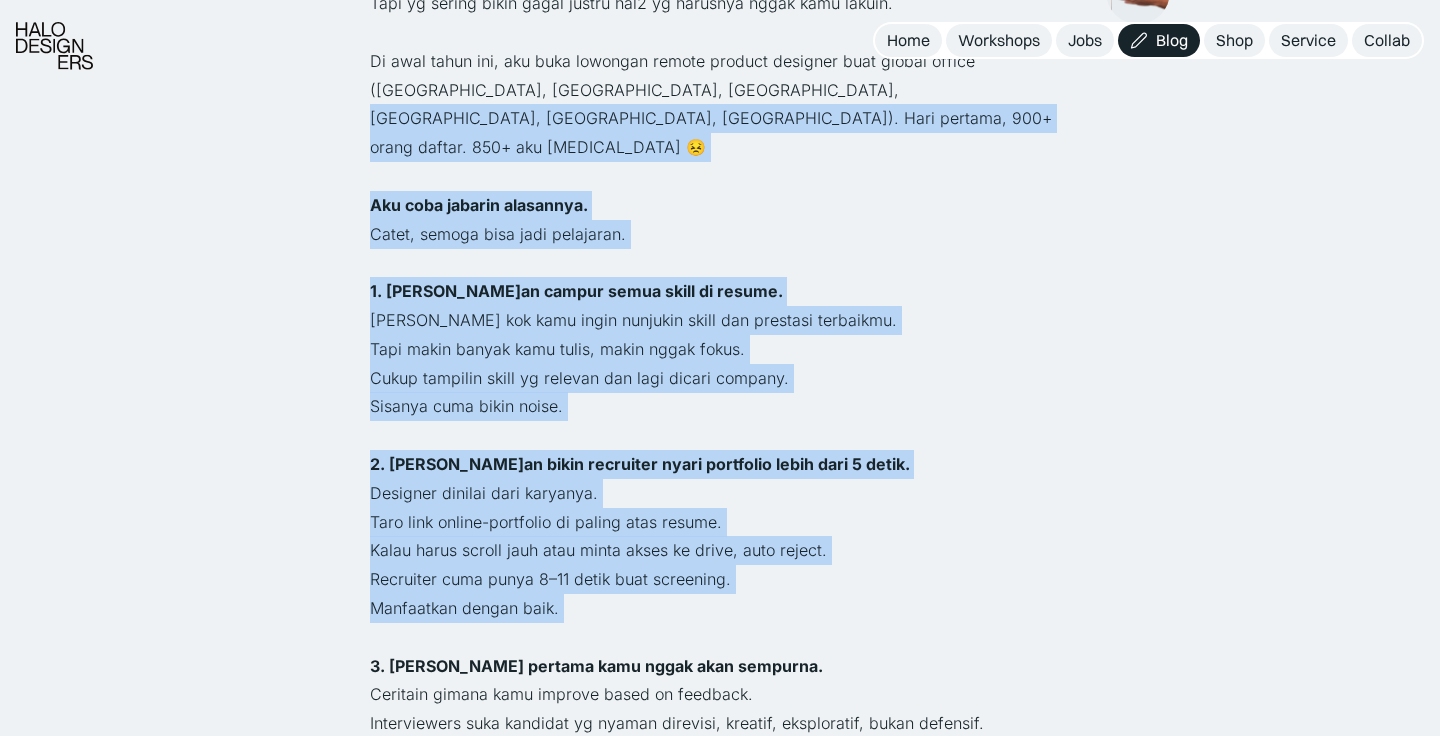 drag, startPoint x: 738, startPoint y: 587, endPoint x: 717, endPoint y: 99, distance: 488.45163 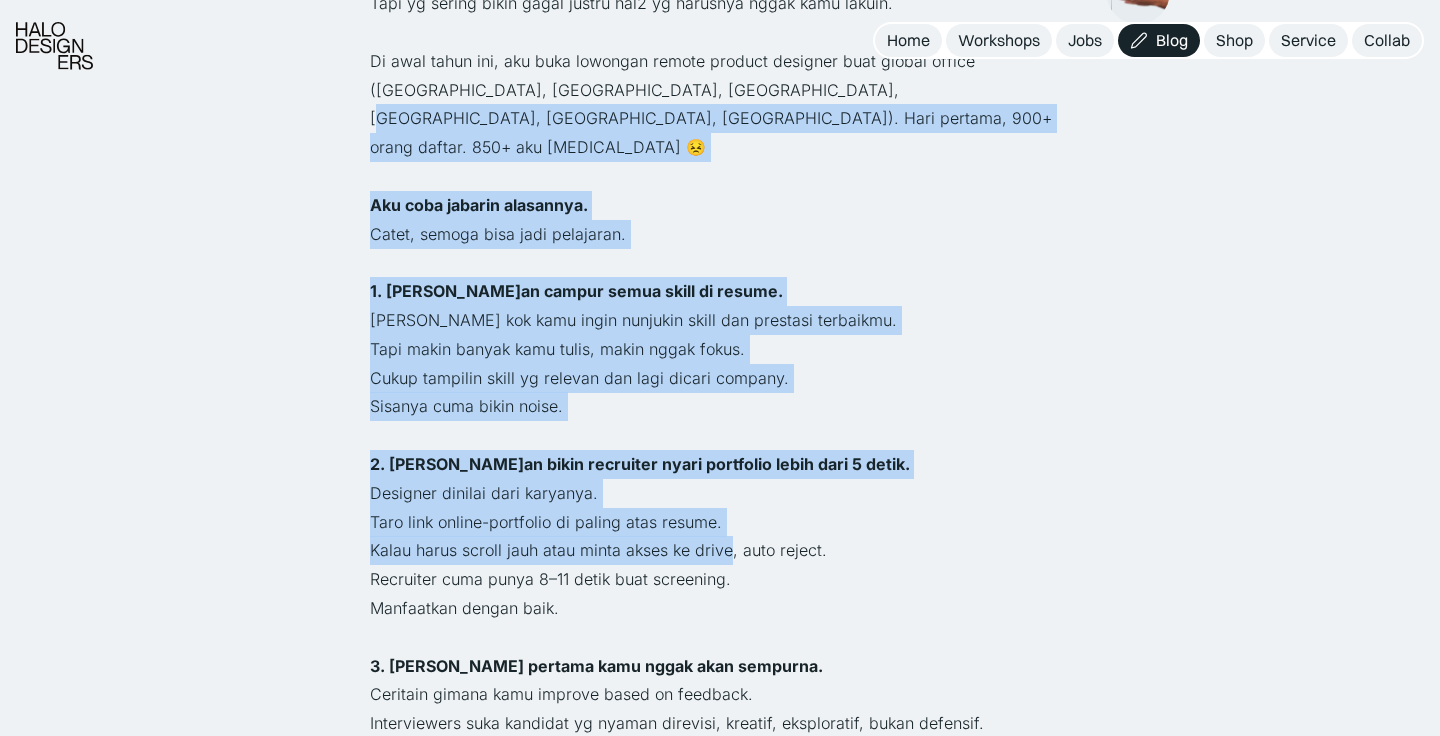 drag, startPoint x: 717, startPoint y: 99, endPoint x: 715, endPoint y: 494, distance: 395.00507 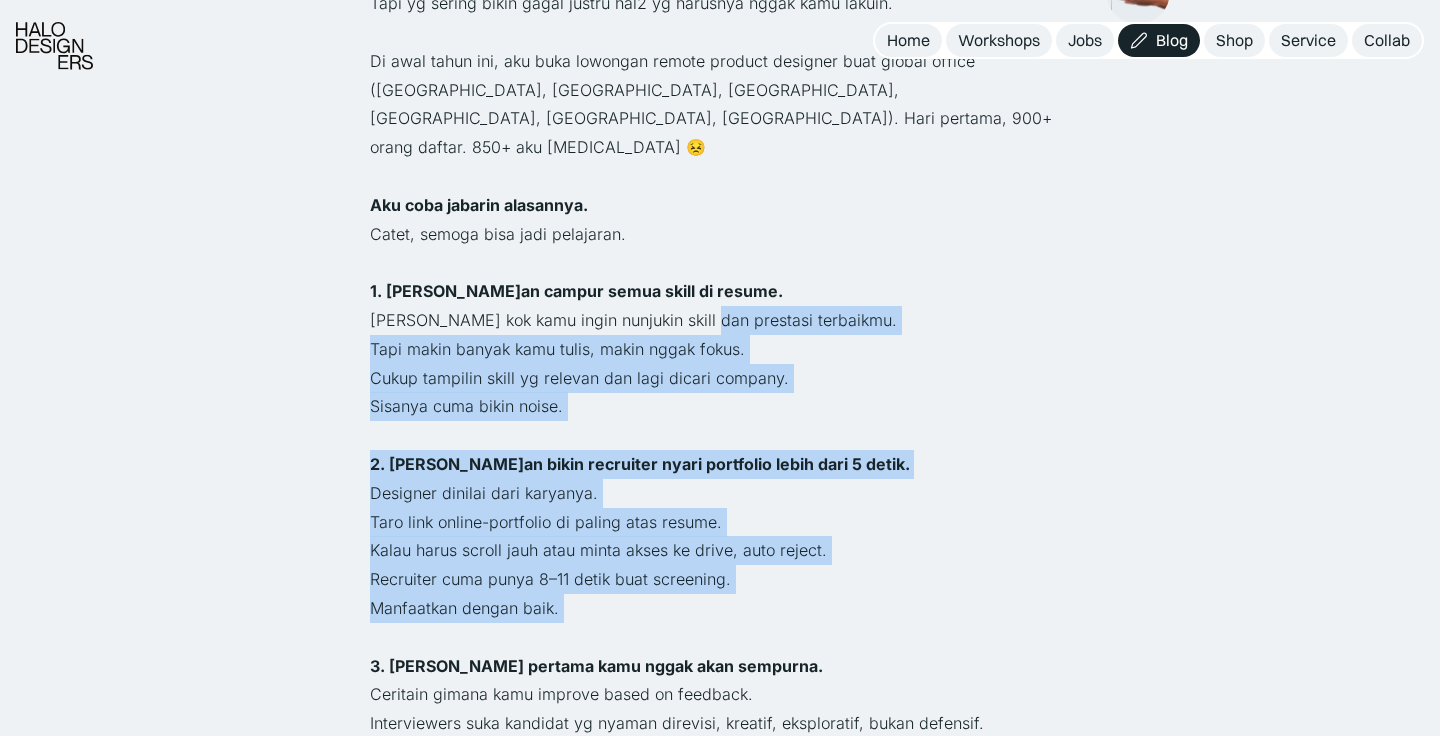 drag, startPoint x: 715, startPoint y: 559, endPoint x: 701, endPoint y: 191, distance: 368.2662 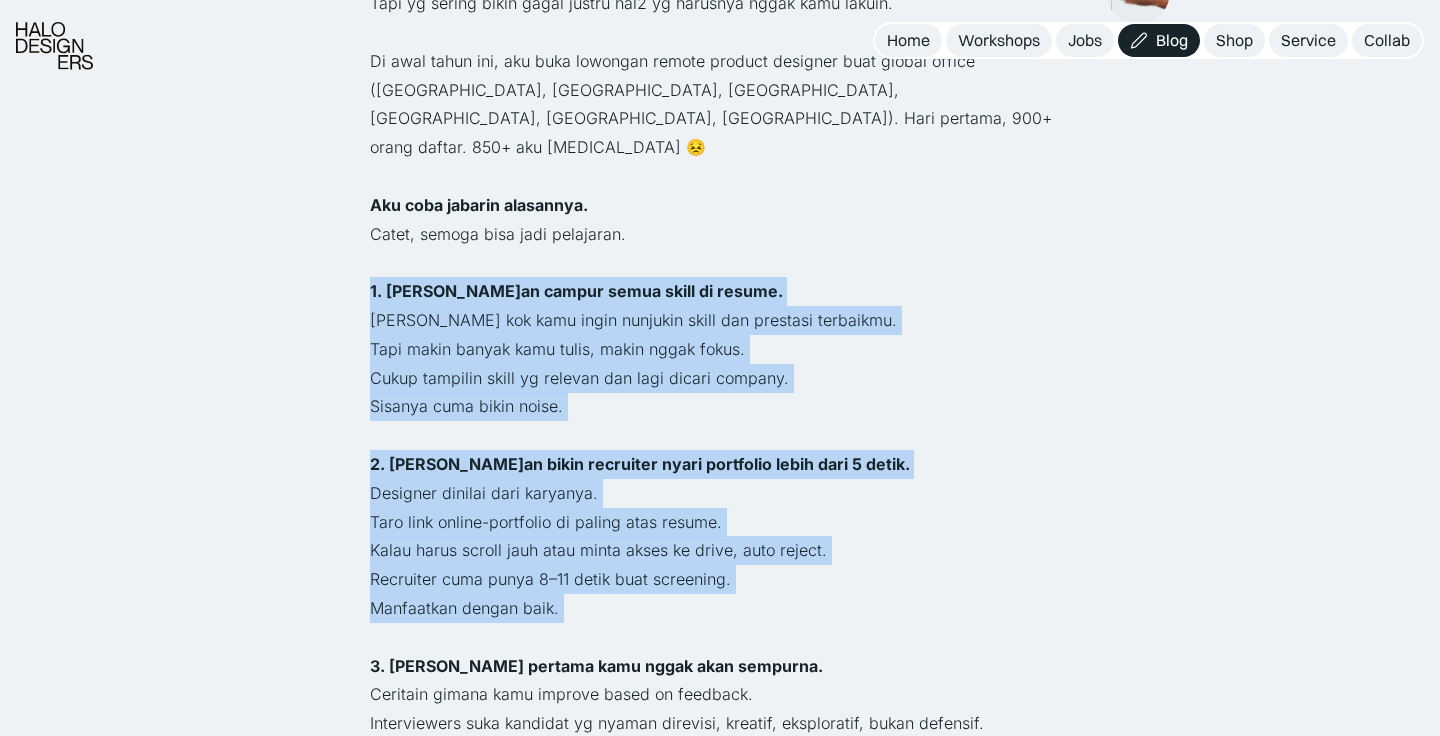 click on "‍" at bounding box center [720, 262] 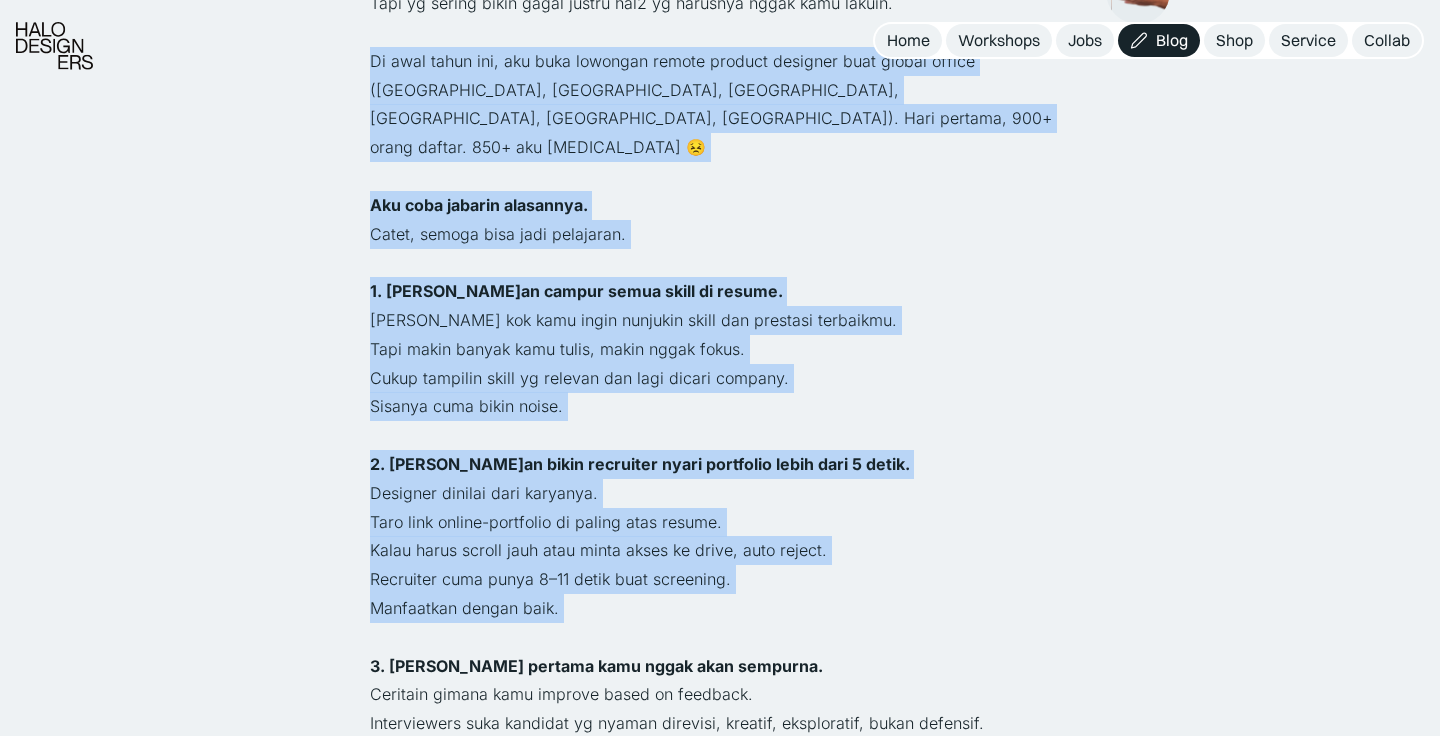 drag, startPoint x: 670, startPoint y: 38, endPoint x: 680, endPoint y: 579, distance: 541.0924 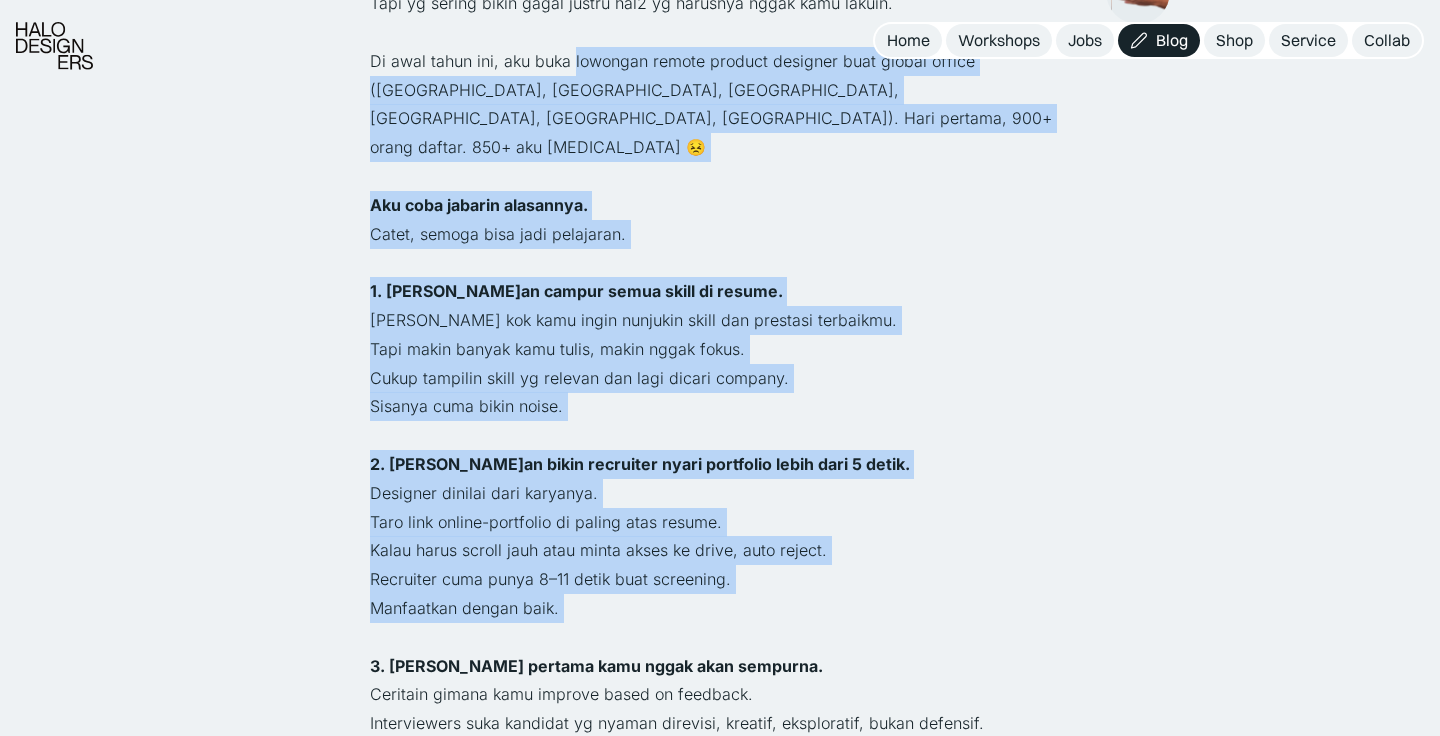 drag, startPoint x: 680, startPoint y: 579, endPoint x: 633, endPoint y: 64, distance: 517.1402 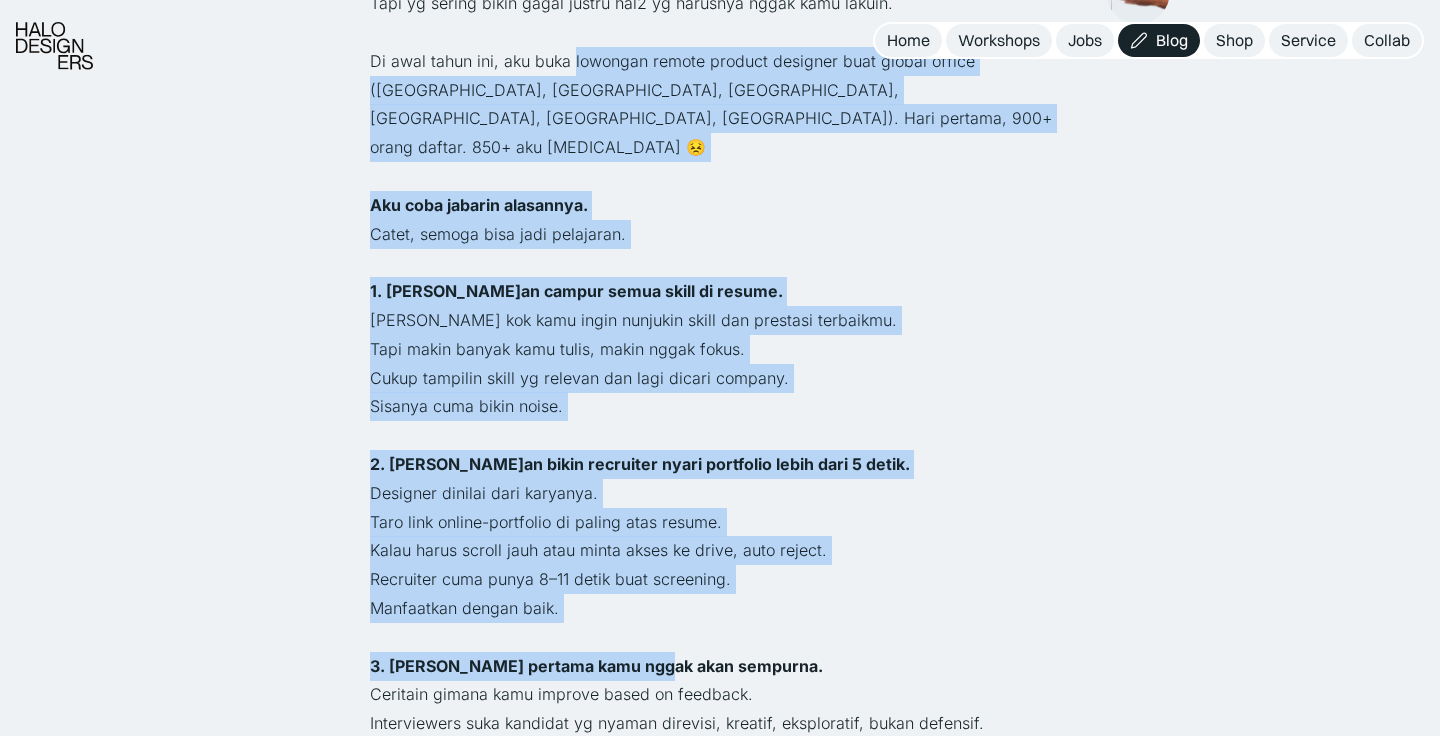 drag, startPoint x: 633, startPoint y: 64, endPoint x: 639, endPoint y: 612, distance: 548.03284 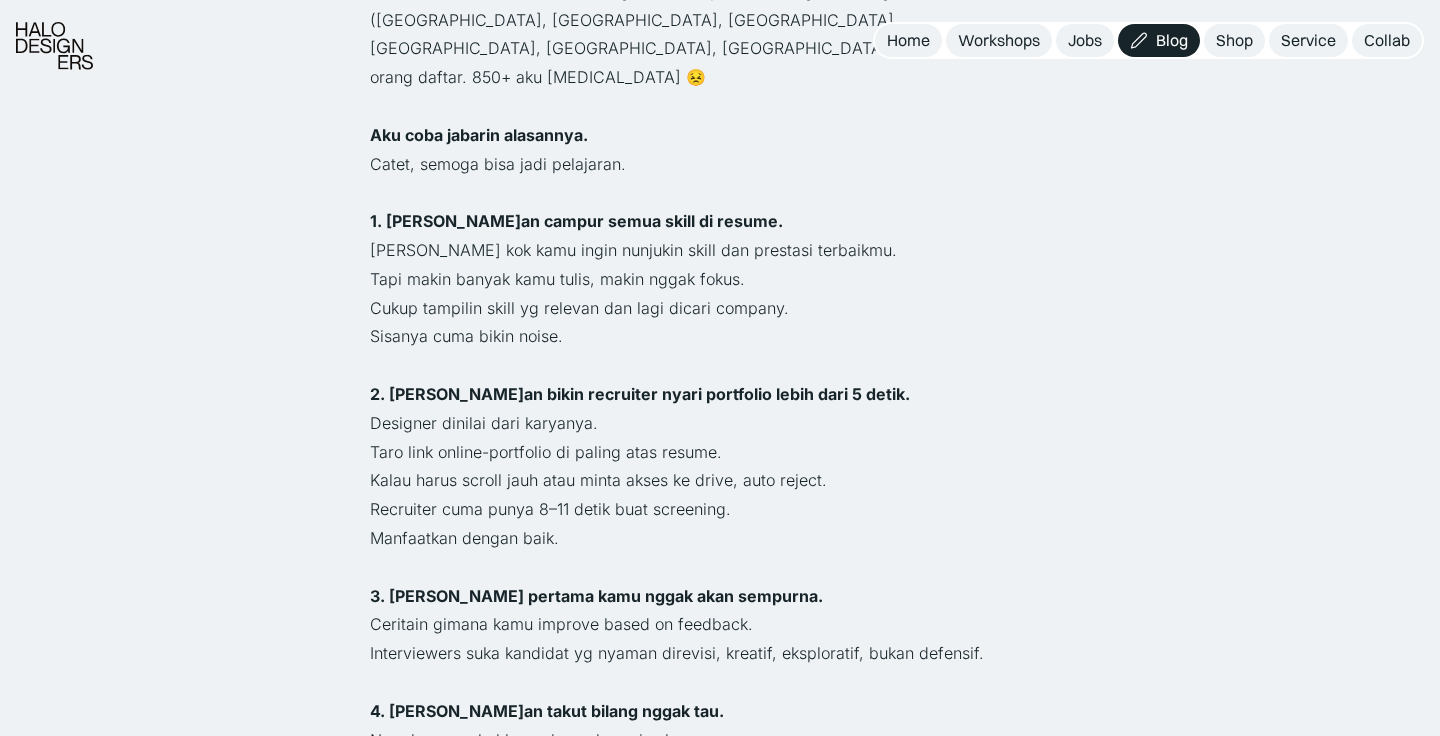 scroll, scrollTop: 947, scrollLeft: 0, axis: vertical 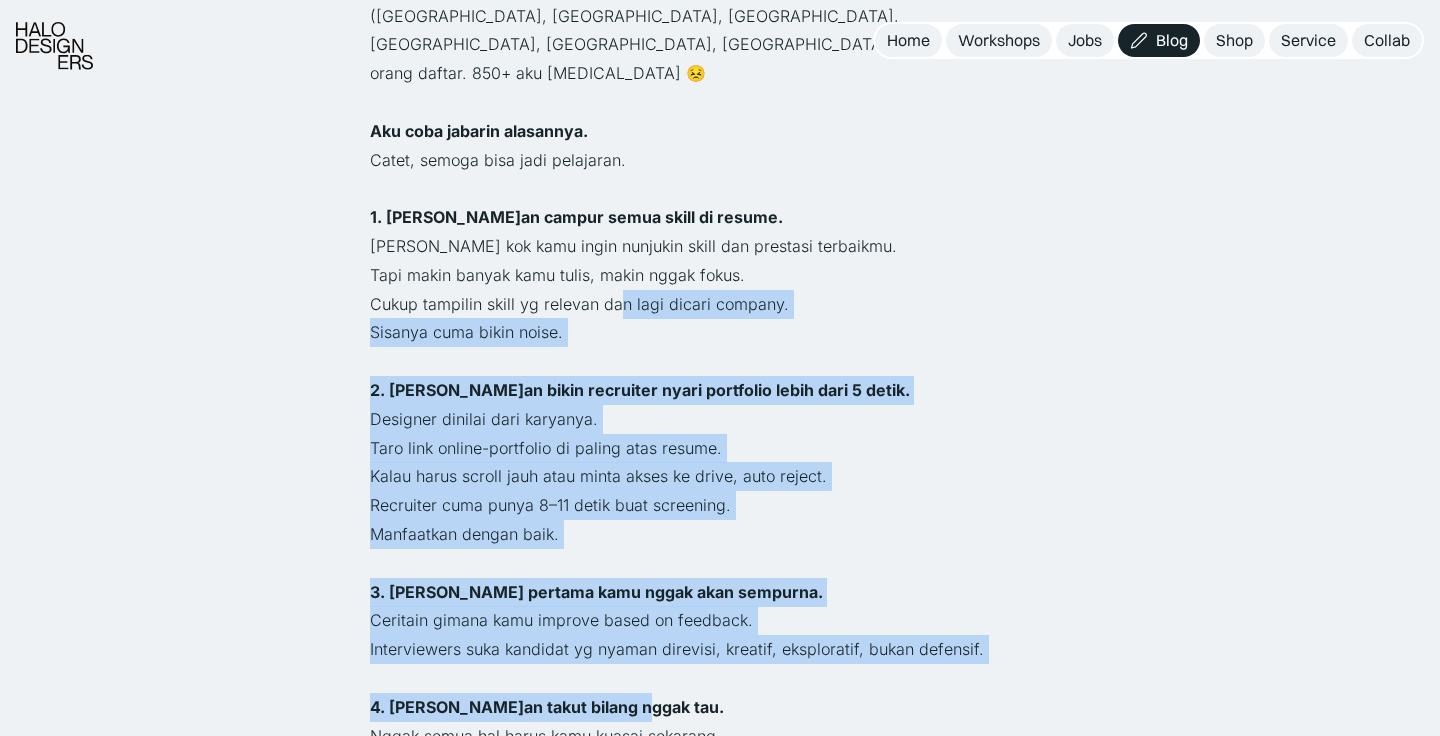 drag, startPoint x: 649, startPoint y: 647, endPoint x: 620, endPoint y: 243, distance: 405.0395 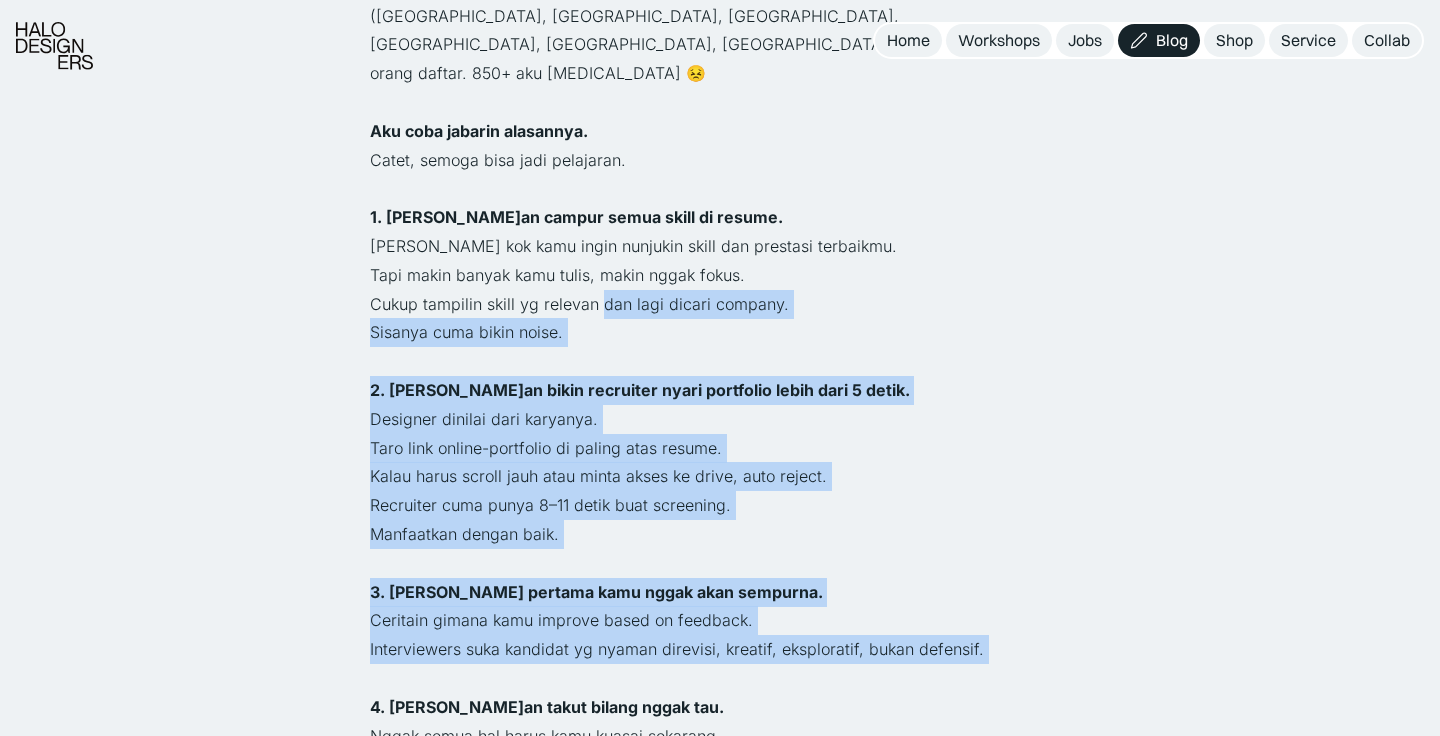 drag, startPoint x: 620, startPoint y: 243, endPoint x: 620, endPoint y: 624, distance: 381 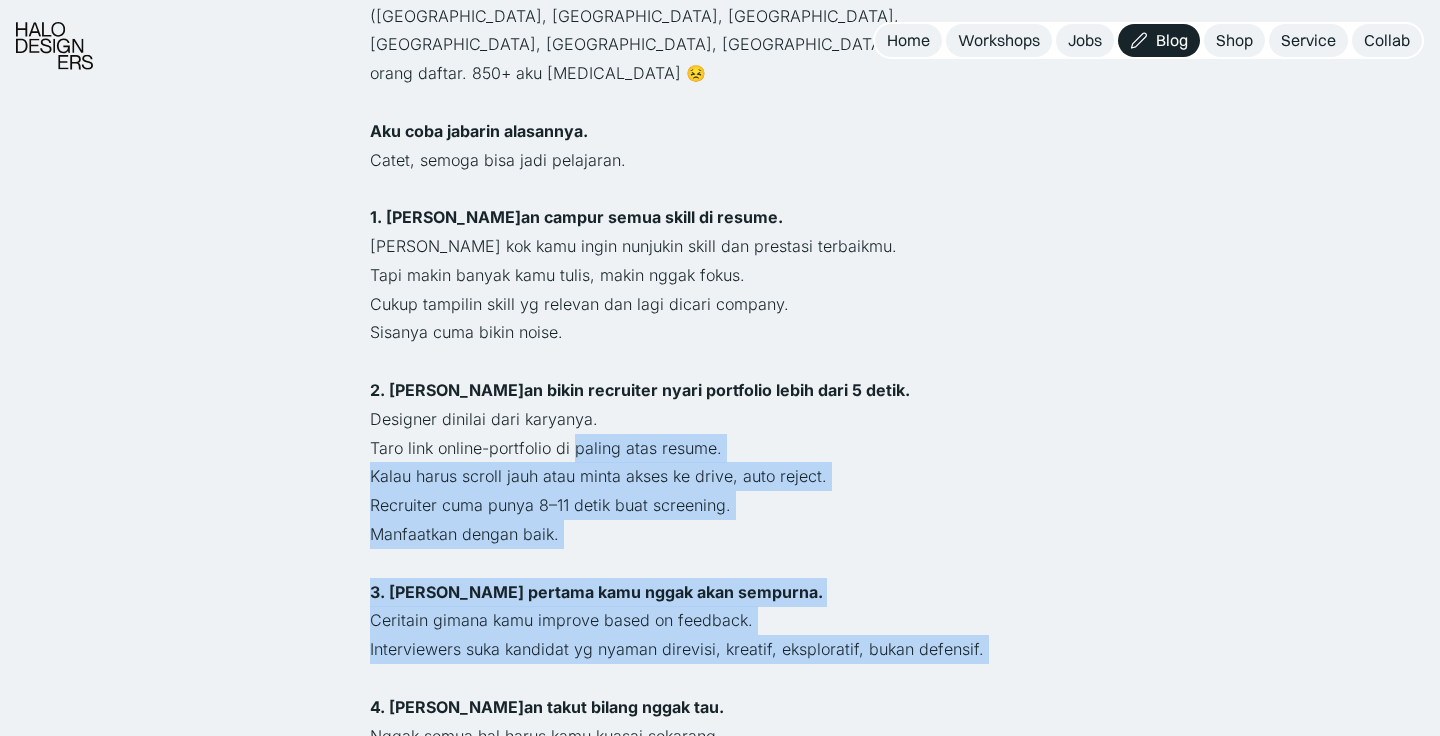 drag, startPoint x: 620, startPoint y: 624, endPoint x: 594, endPoint y: 254, distance: 370.91238 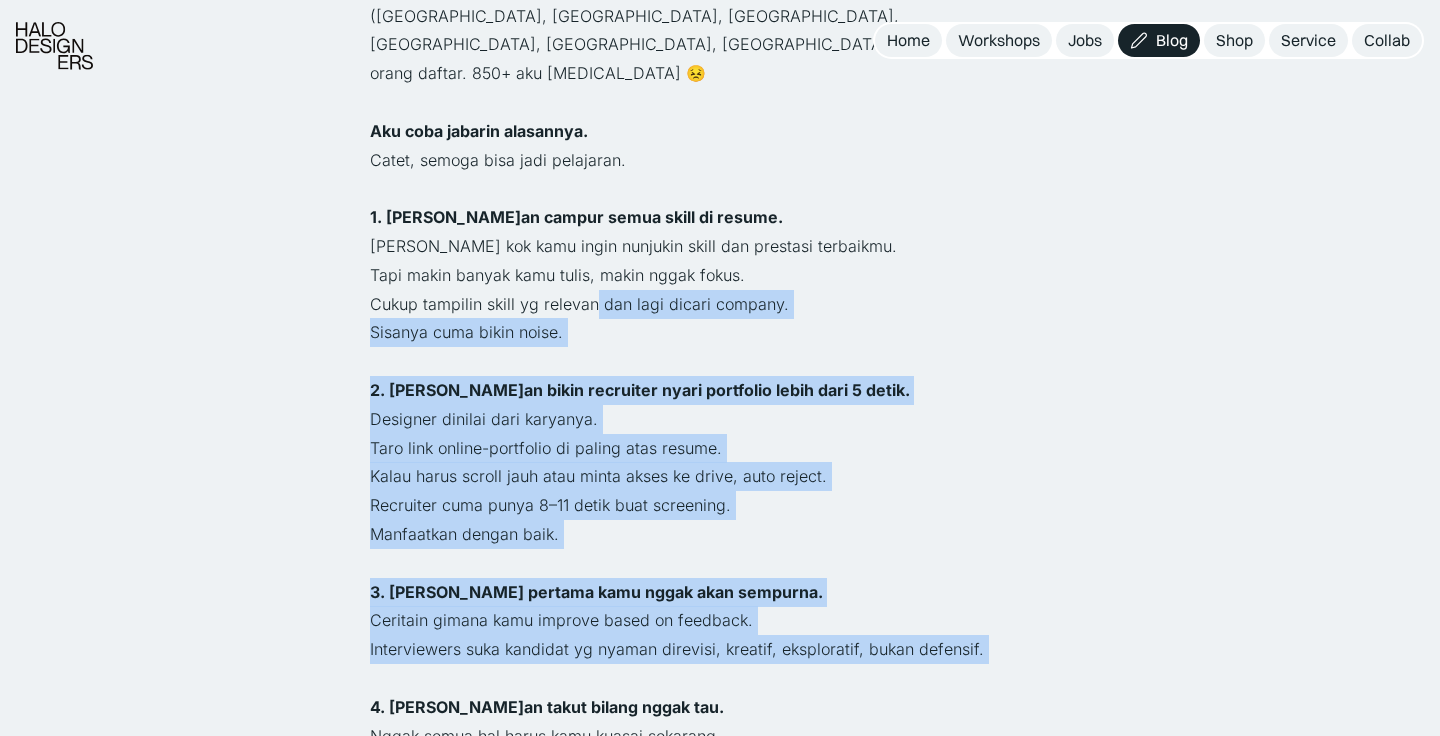 click on "Cukup tampilin skill yg relevan dan lagi dicari company." at bounding box center (720, 304) 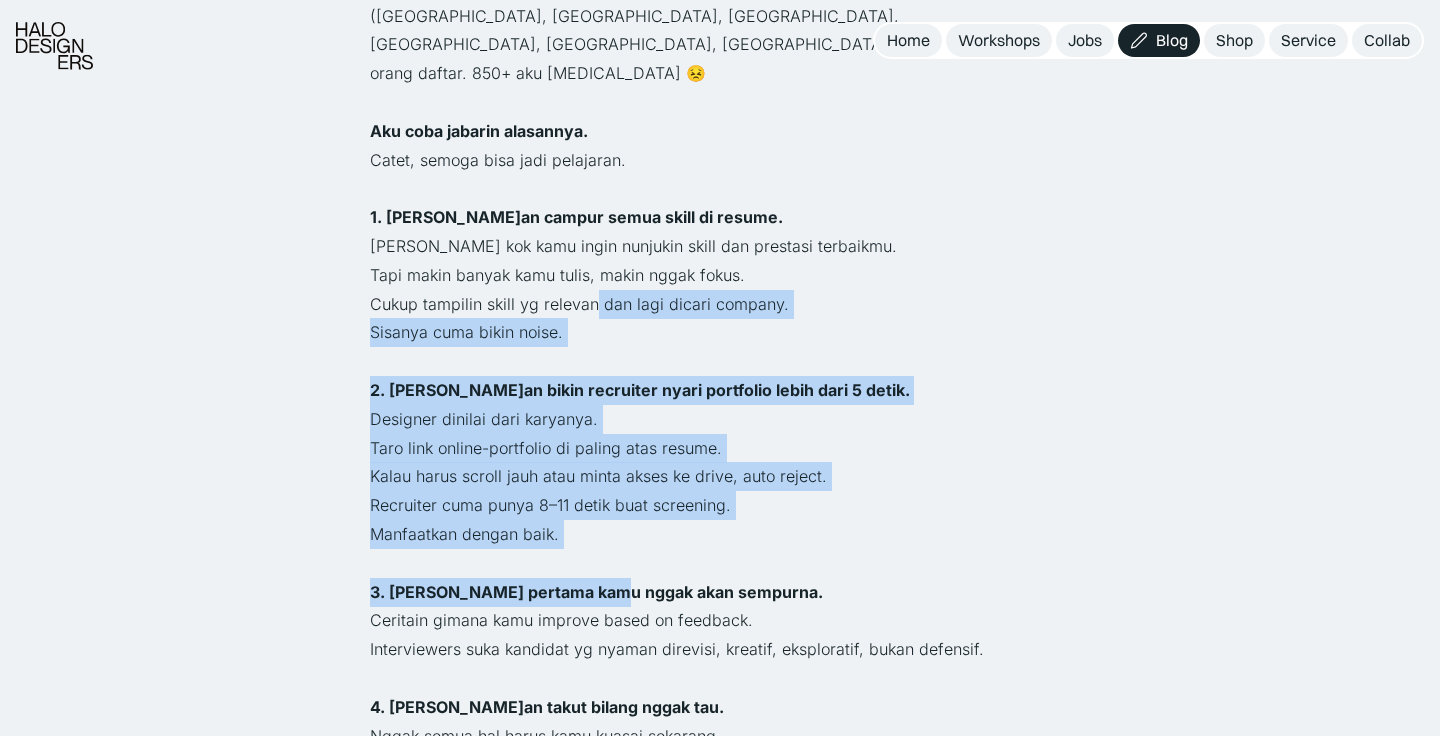 drag, startPoint x: 594, startPoint y: 254, endPoint x: 591, endPoint y: 530, distance: 276.0163 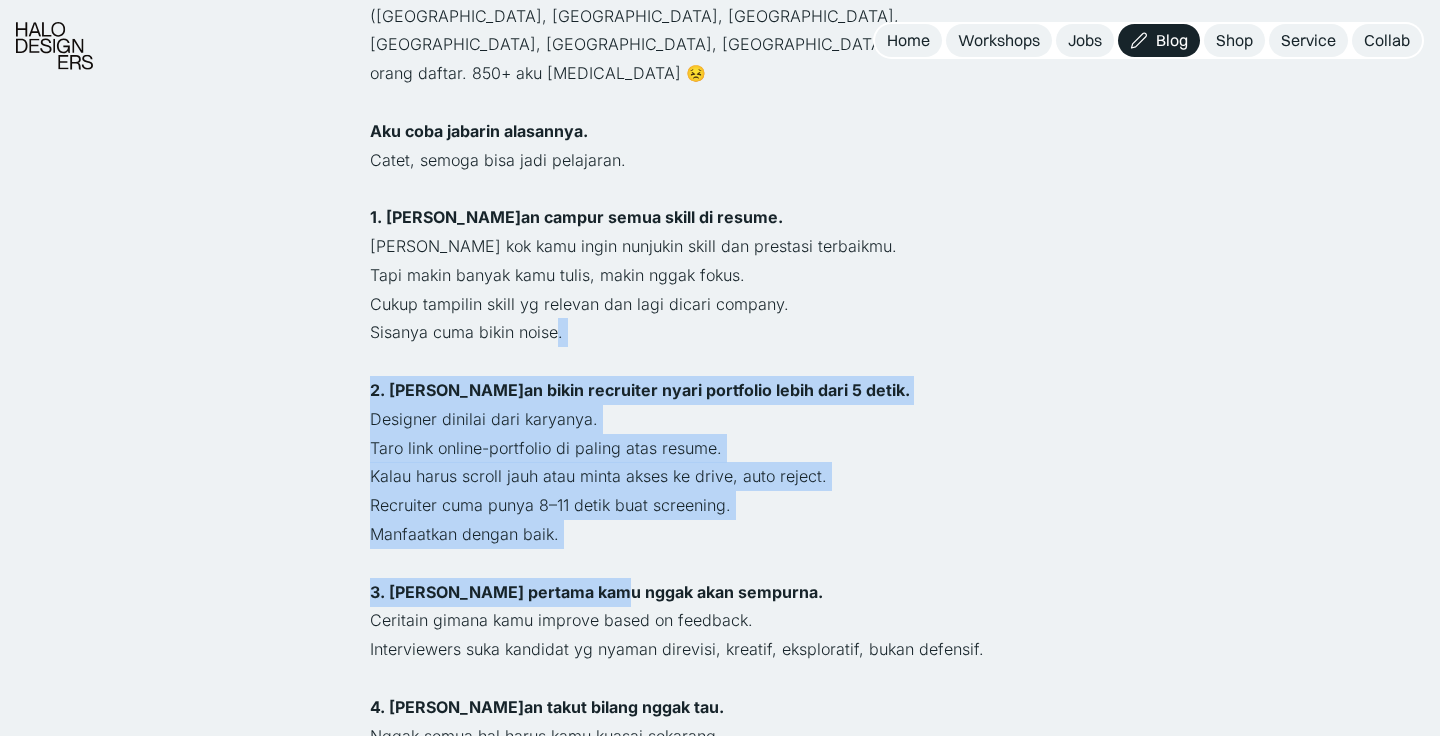 drag, startPoint x: 591, startPoint y: 530, endPoint x: 557, endPoint y: 277, distance: 255.27437 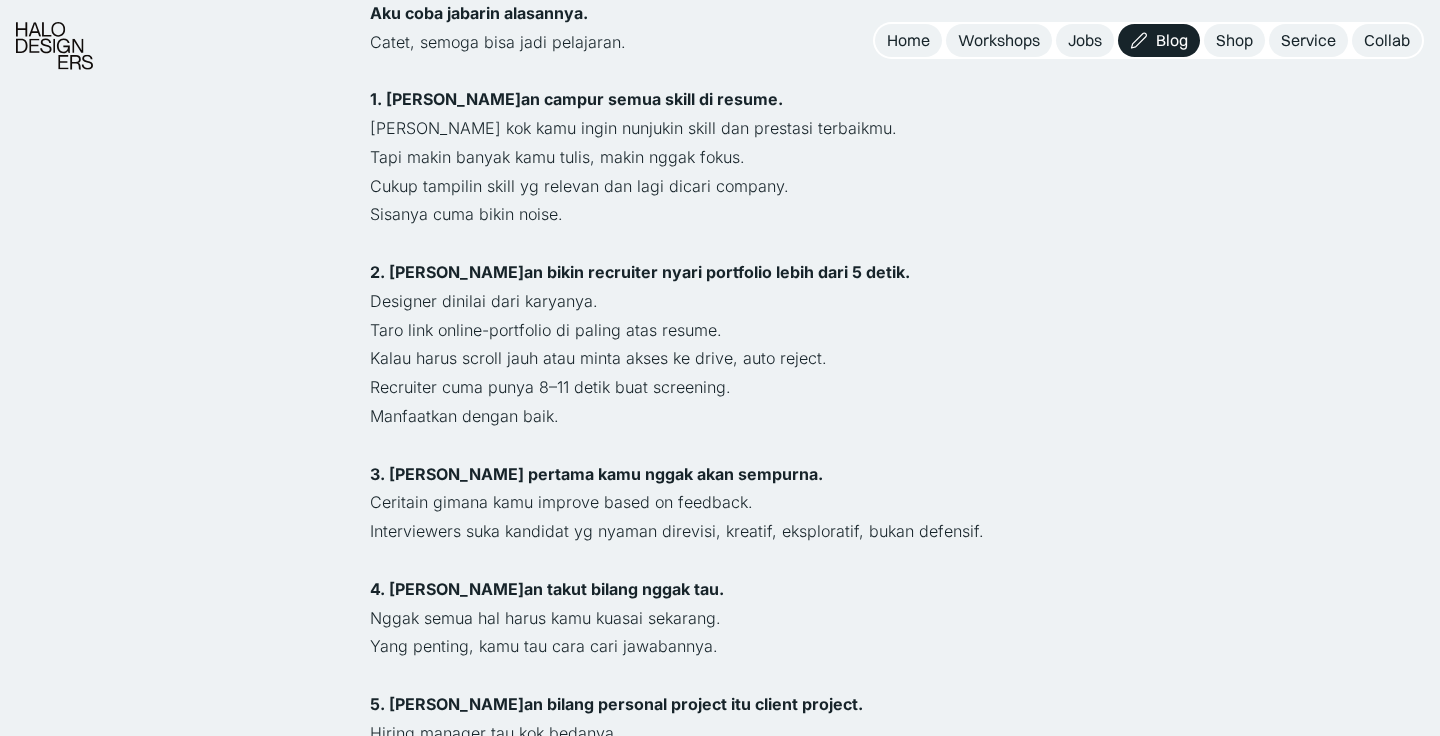 scroll, scrollTop: 1142, scrollLeft: 0, axis: vertical 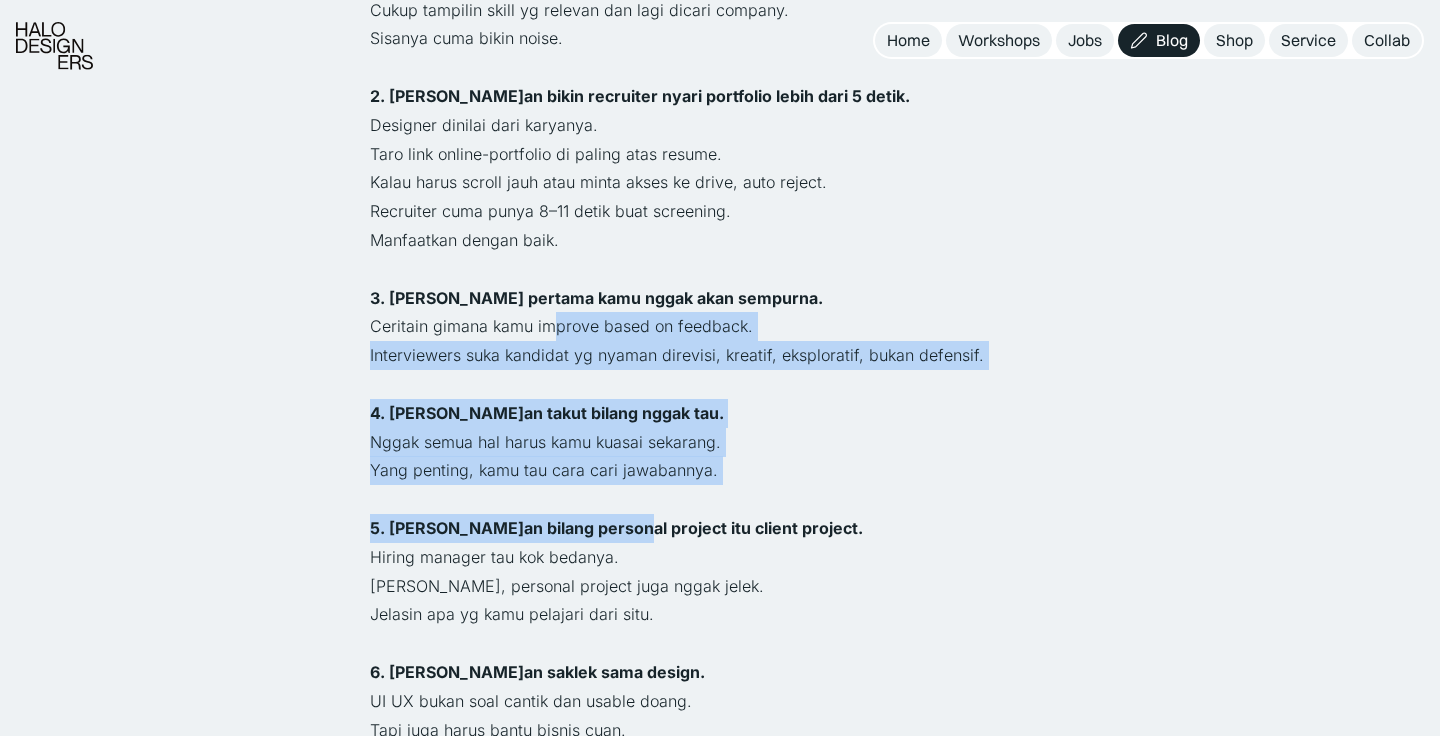 drag, startPoint x: 557, startPoint y: 277, endPoint x: 620, endPoint y: 474, distance: 206.82843 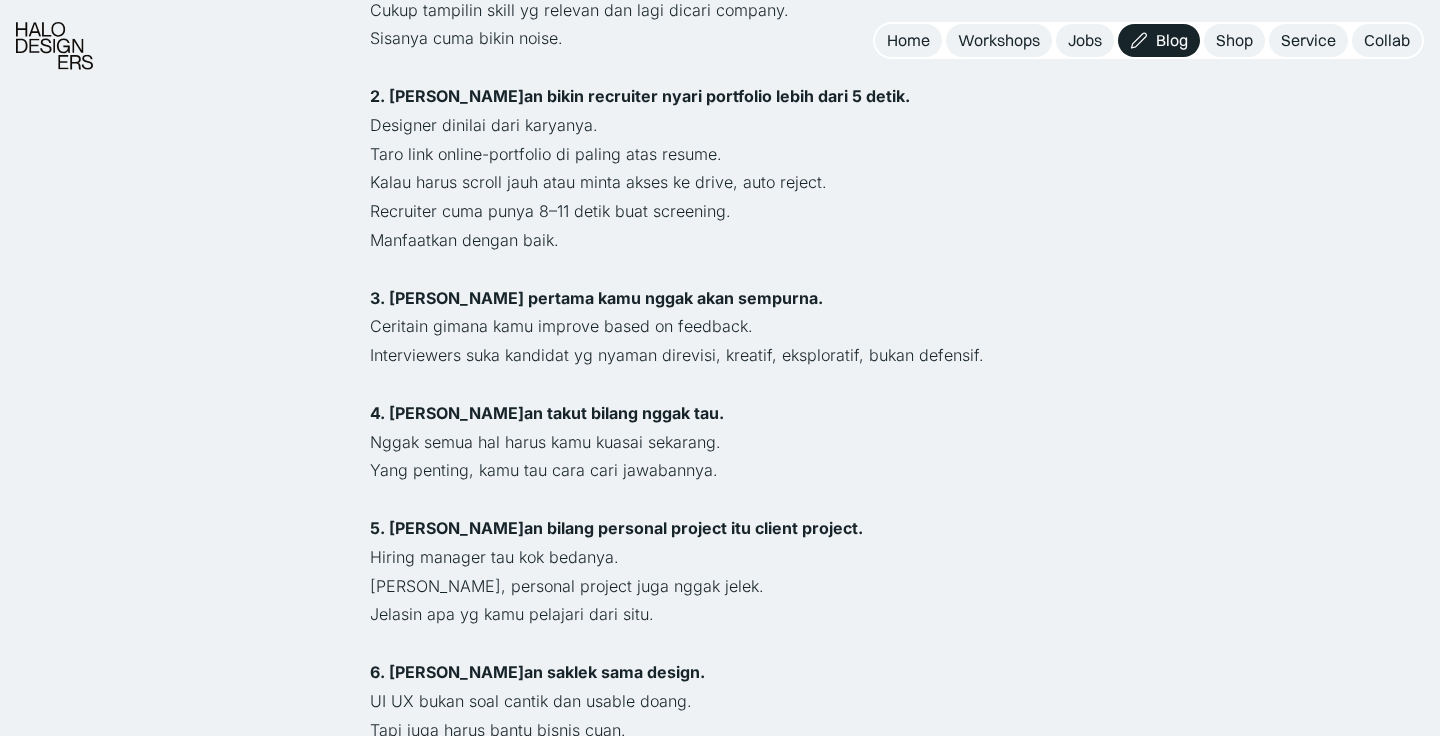 scroll, scrollTop: 1309, scrollLeft: 0, axis: vertical 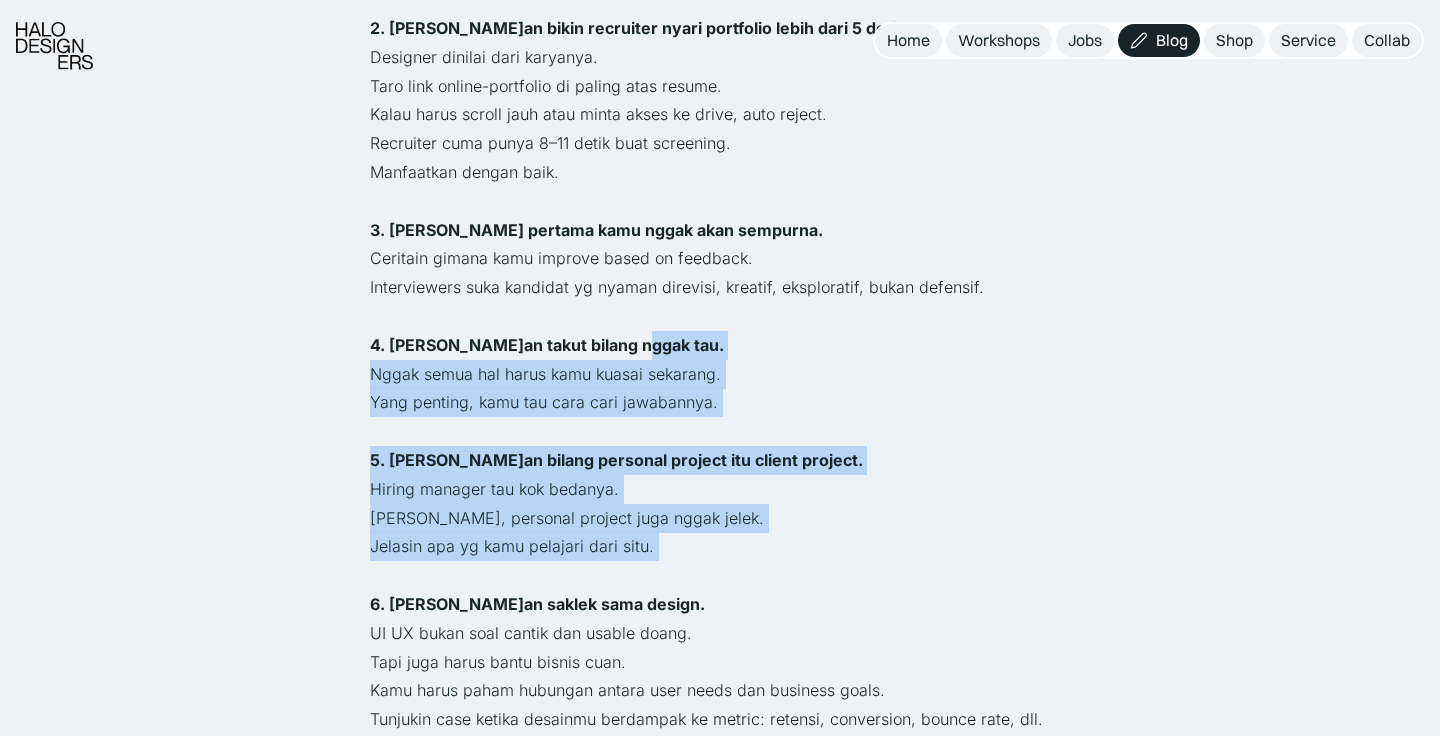 drag, startPoint x: 653, startPoint y: 529, endPoint x: 628, endPoint y: 274, distance: 256.22256 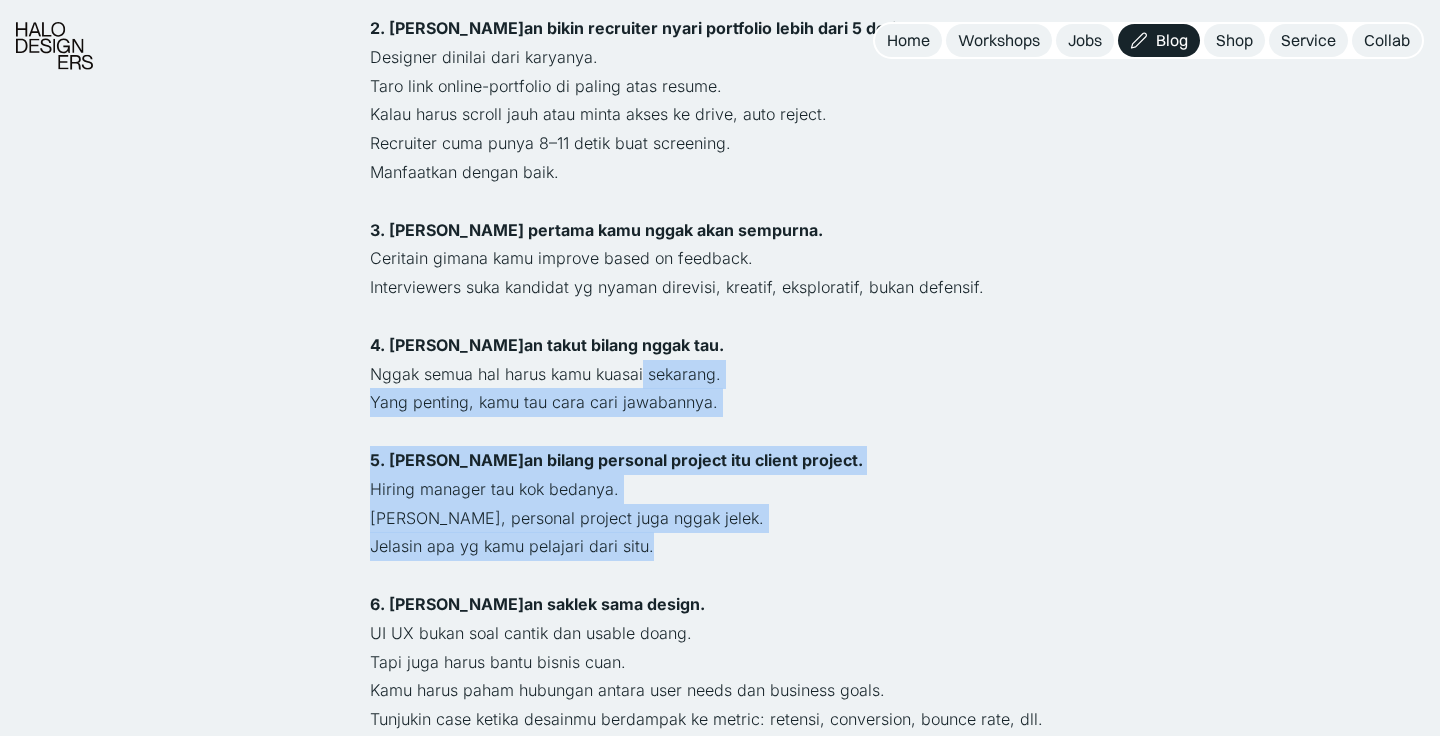 drag, startPoint x: 691, startPoint y: 489, endPoint x: 640, endPoint y: 307, distance: 189.01057 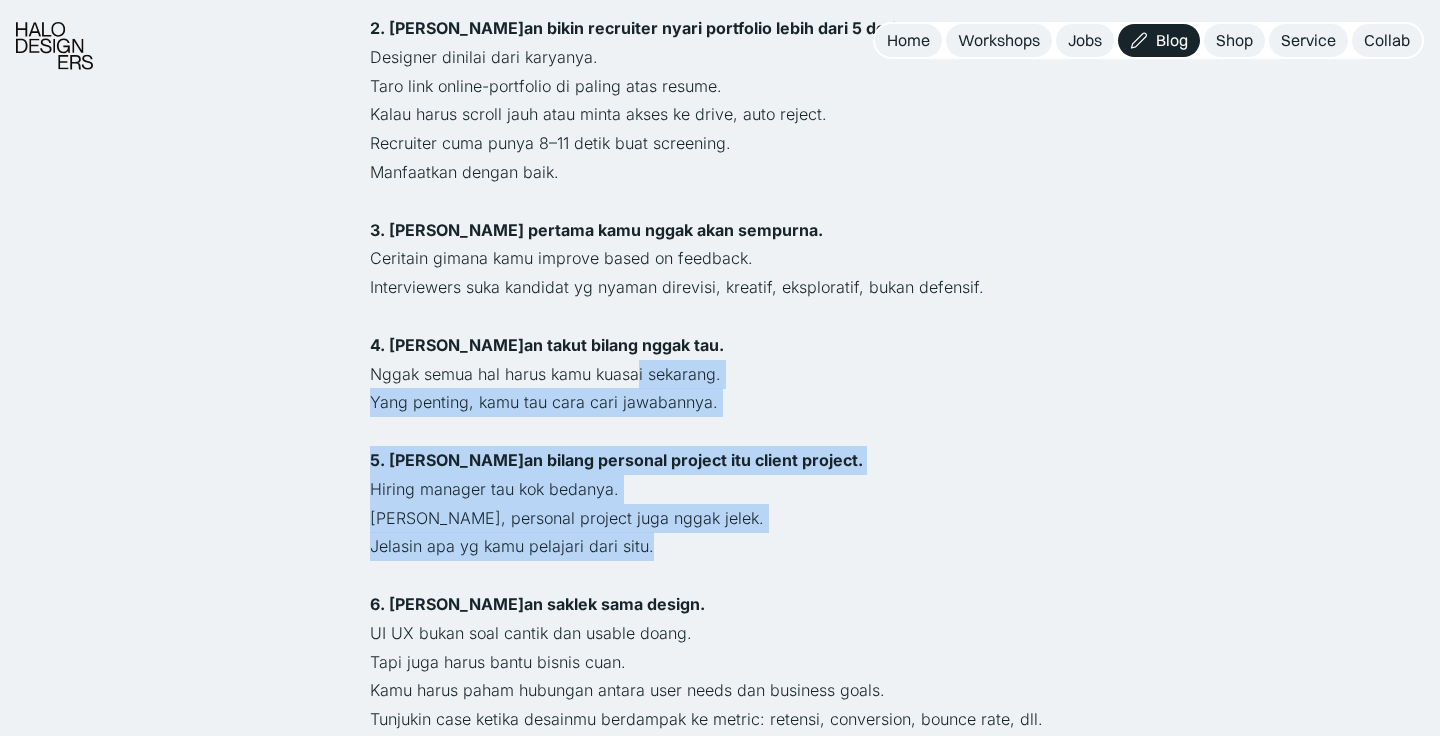 click on "Nggak semua hal harus kamu kuasai sekarang." at bounding box center [720, 374] 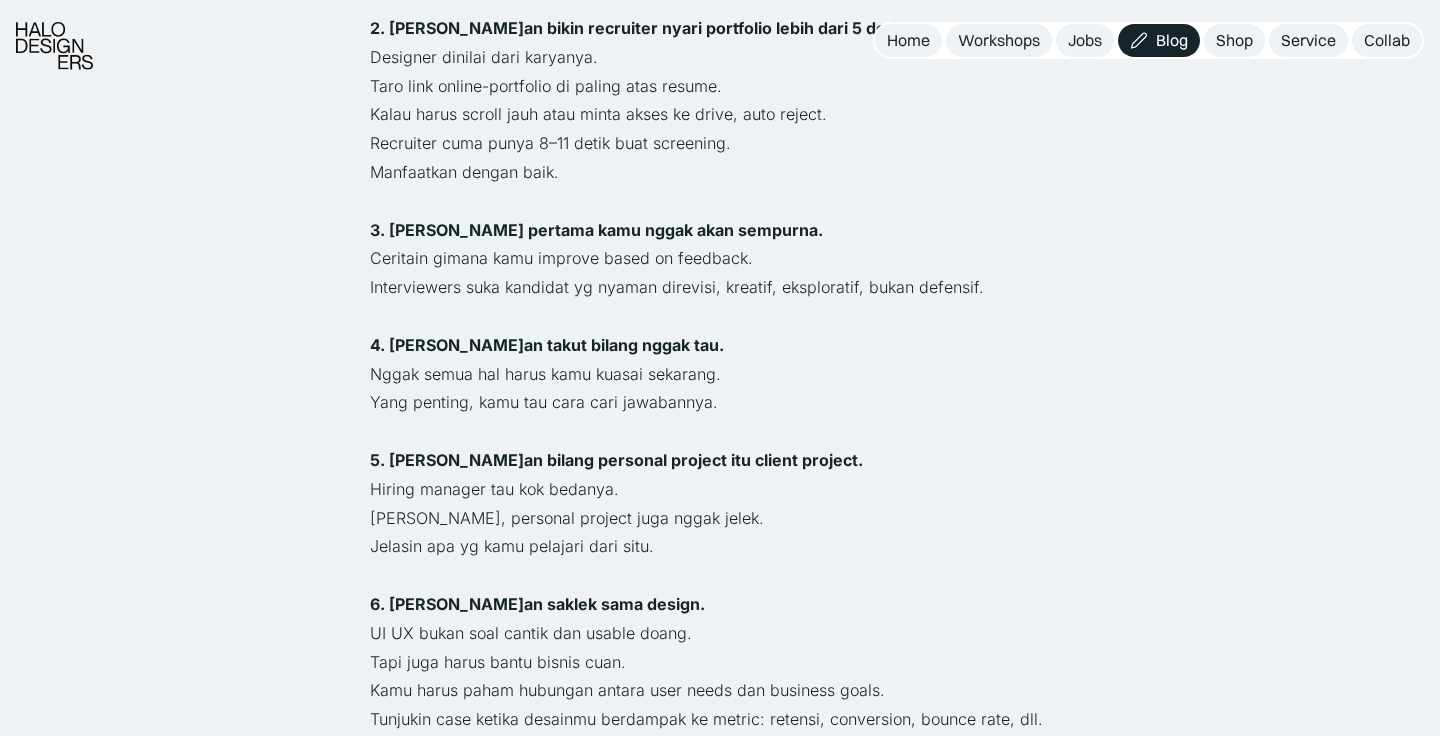 scroll, scrollTop: 1372, scrollLeft: 0, axis: vertical 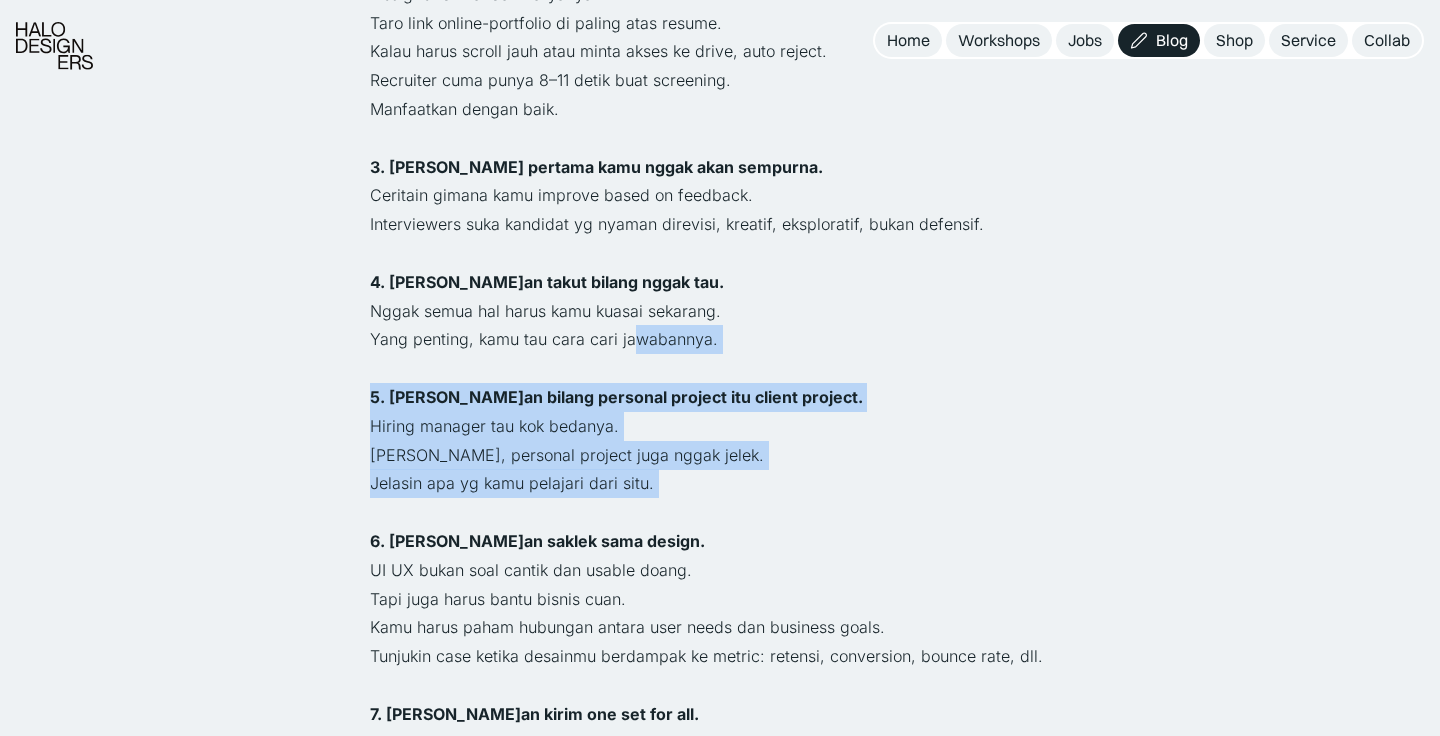 drag, startPoint x: 635, startPoint y: 295, endPoint x: 656, endPoint y: 453, distance: 159.38947 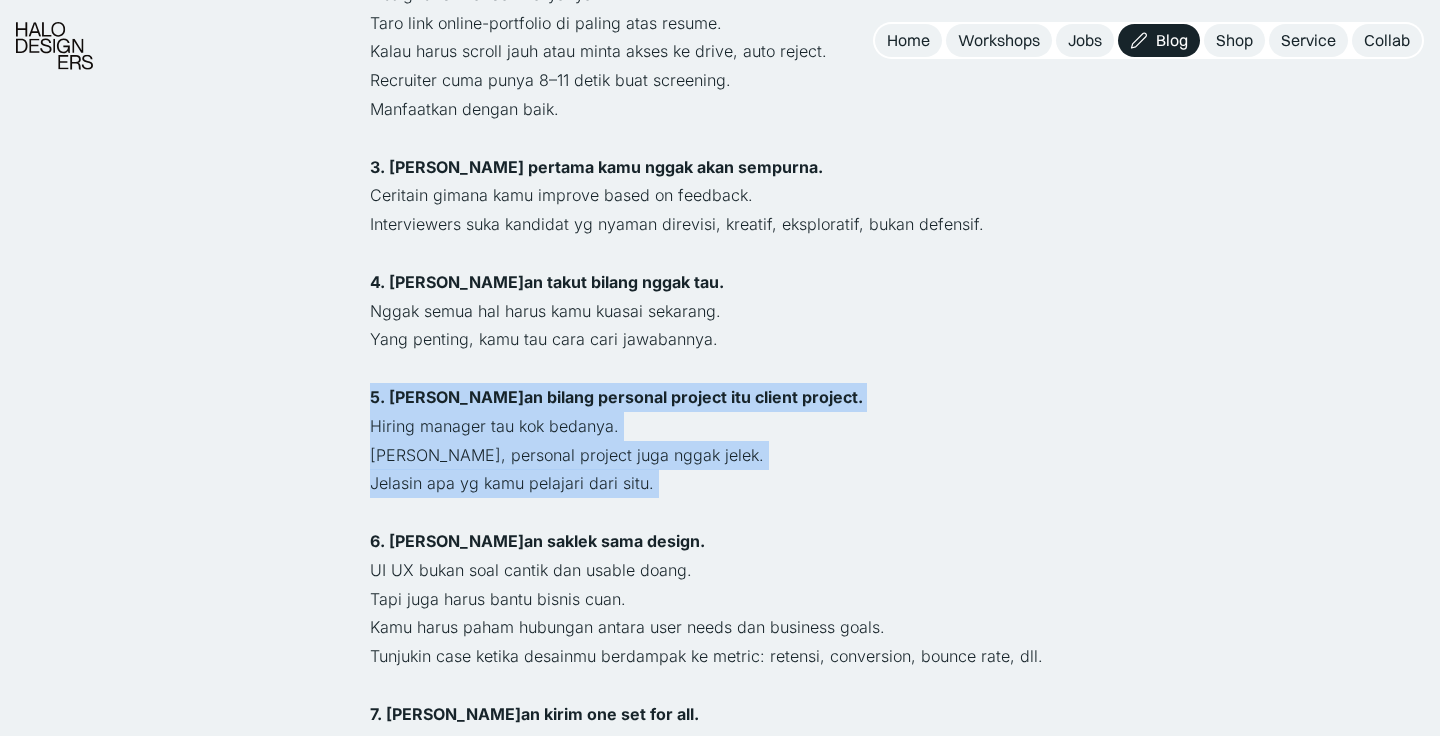drag, startPoint x: 656, startPoint y: 453, endPoint x: 577, endPoint y: 318, distance: 156.4161 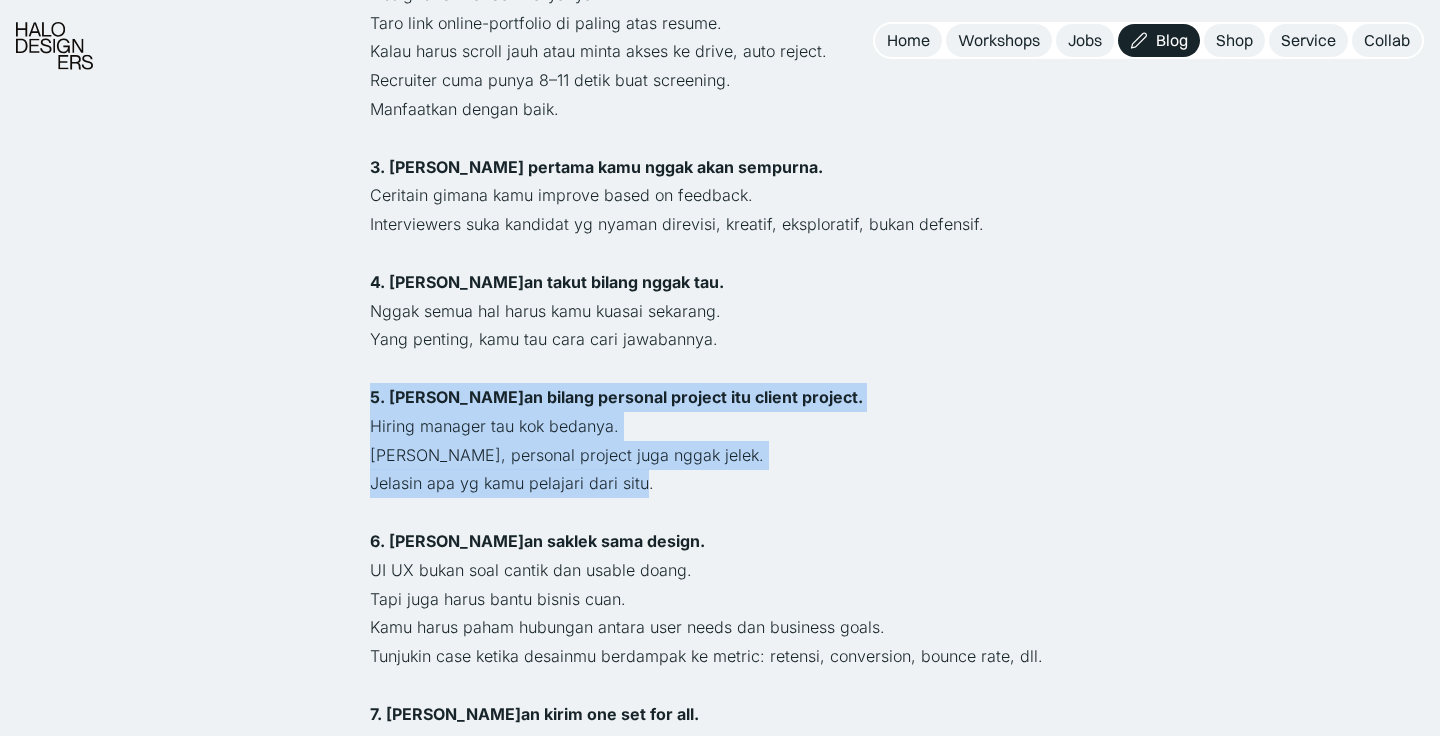 drag, startPoint x: 577, startPoint y: 318, endPoint x: 633, endPoint y: 431, distance: 126.11503 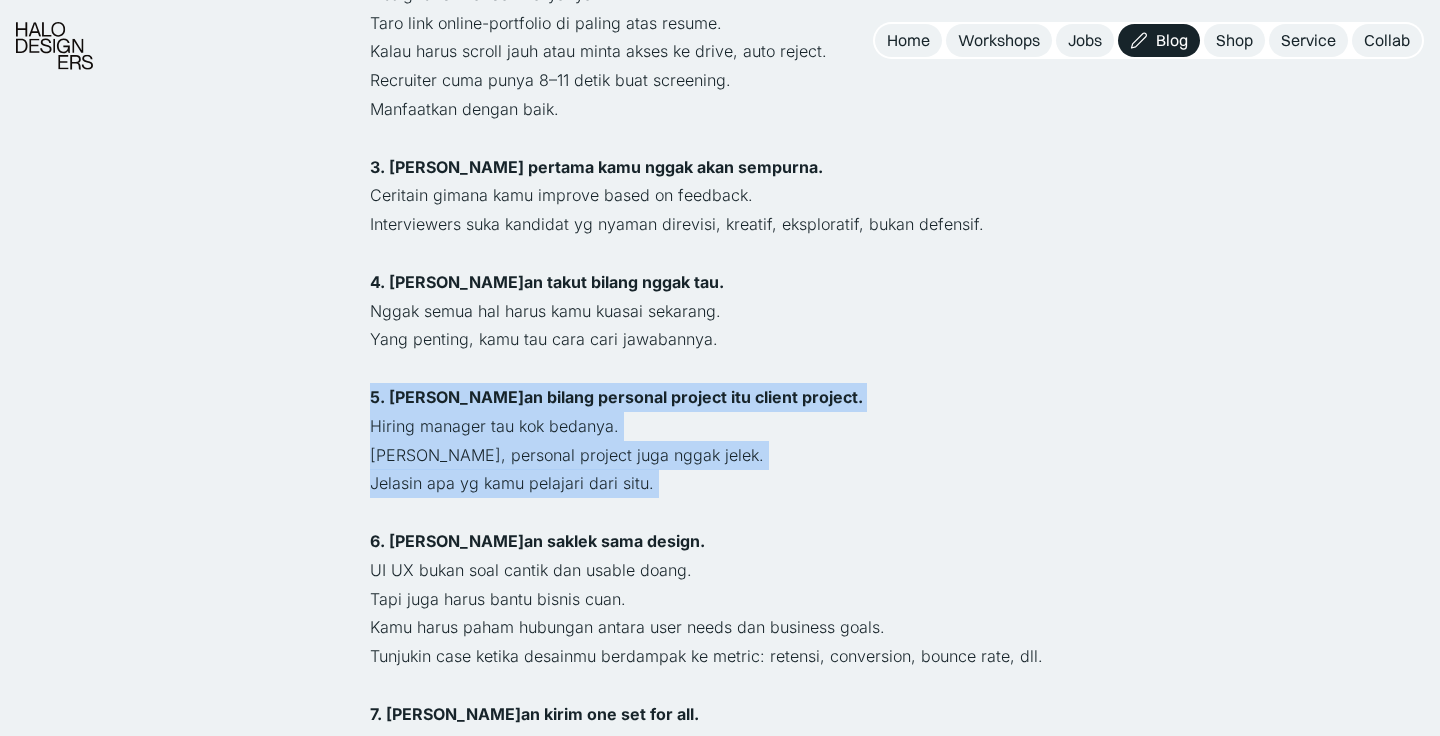drag, startPoint x: 692, startPoint y: 465, endPoint x: 614, endPoint y: 311, distance: 172.62677 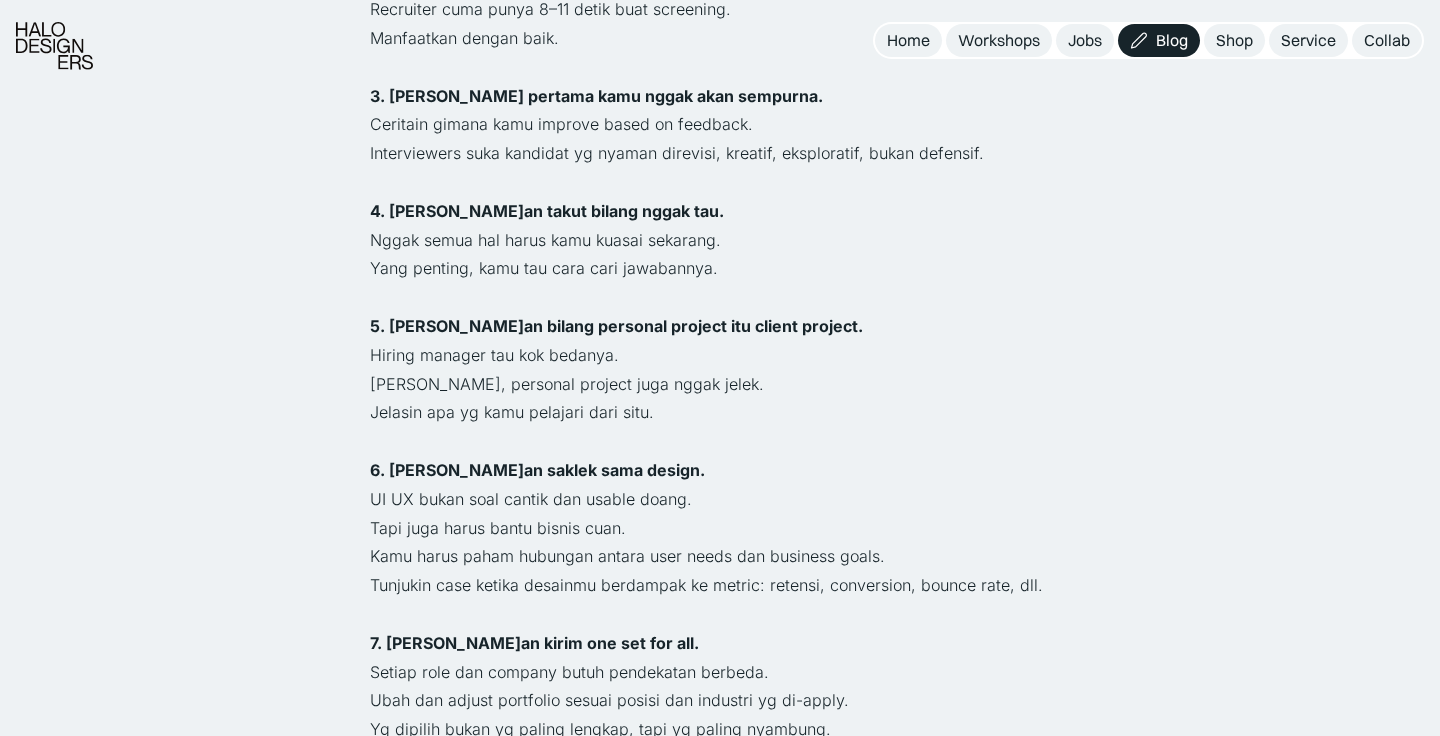 scroll, scrollTop: 1462, scrollLeft: 0, axis: vertical 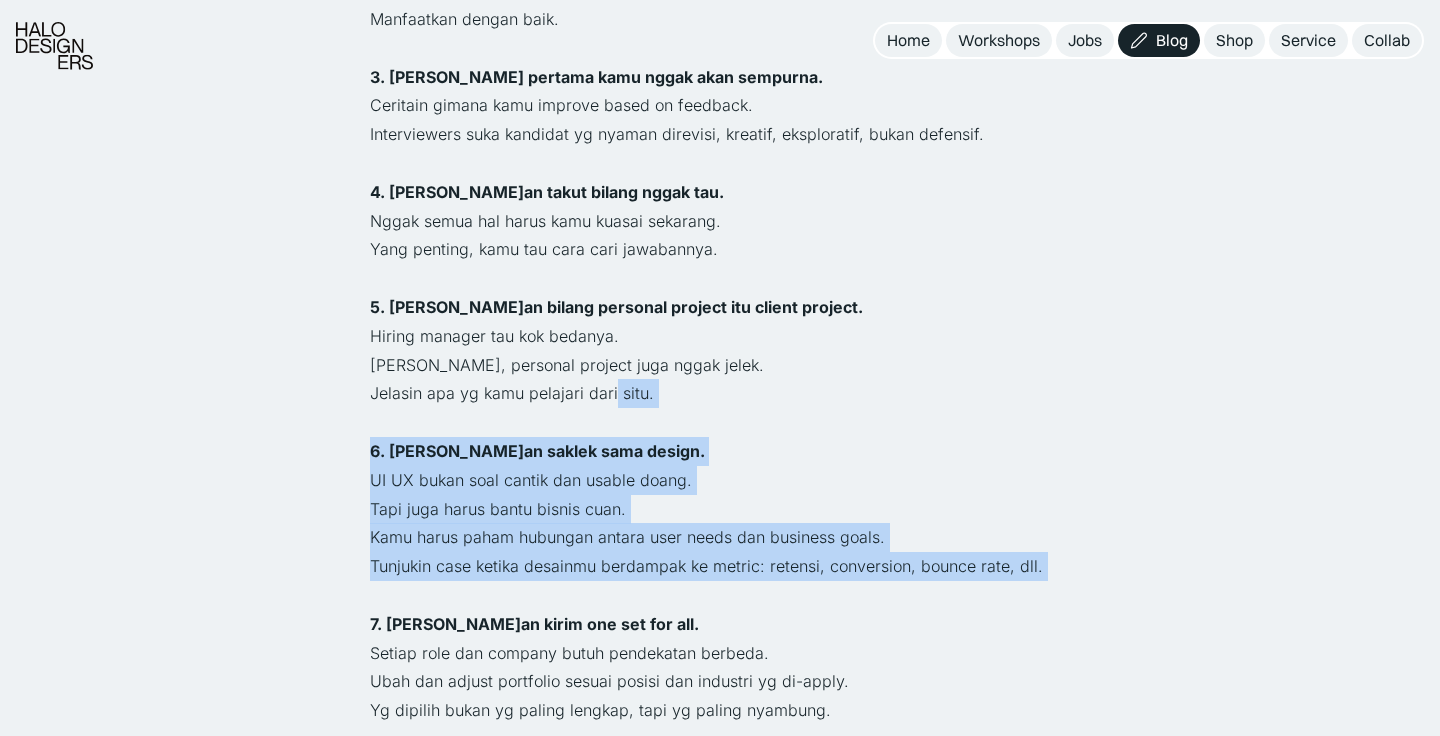 drag, startPoint x: 614, startPoint y: 349, endPoint x: 653, endPoint y: 547, distance: 201.80437 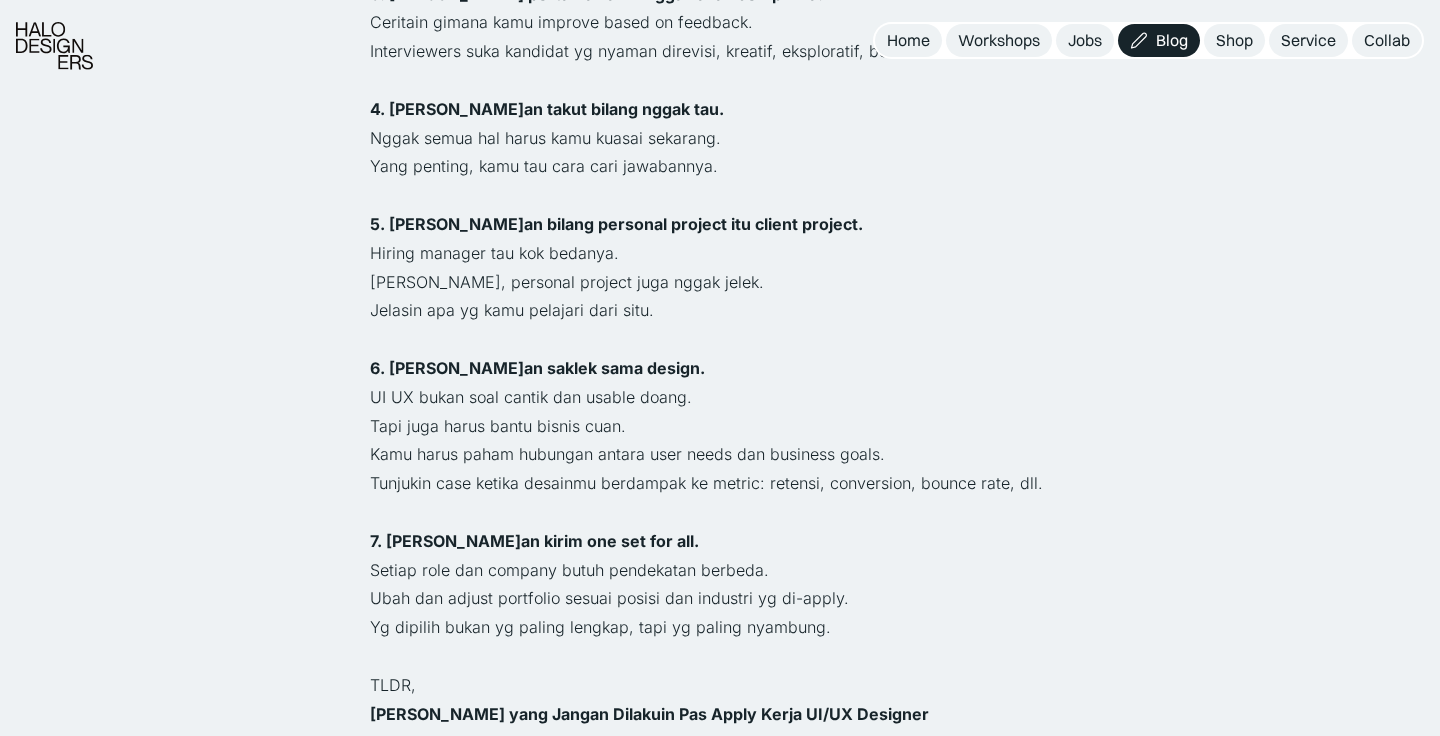scroll, scrollTop: 1551, scrollLeft: 0, axis: vertical 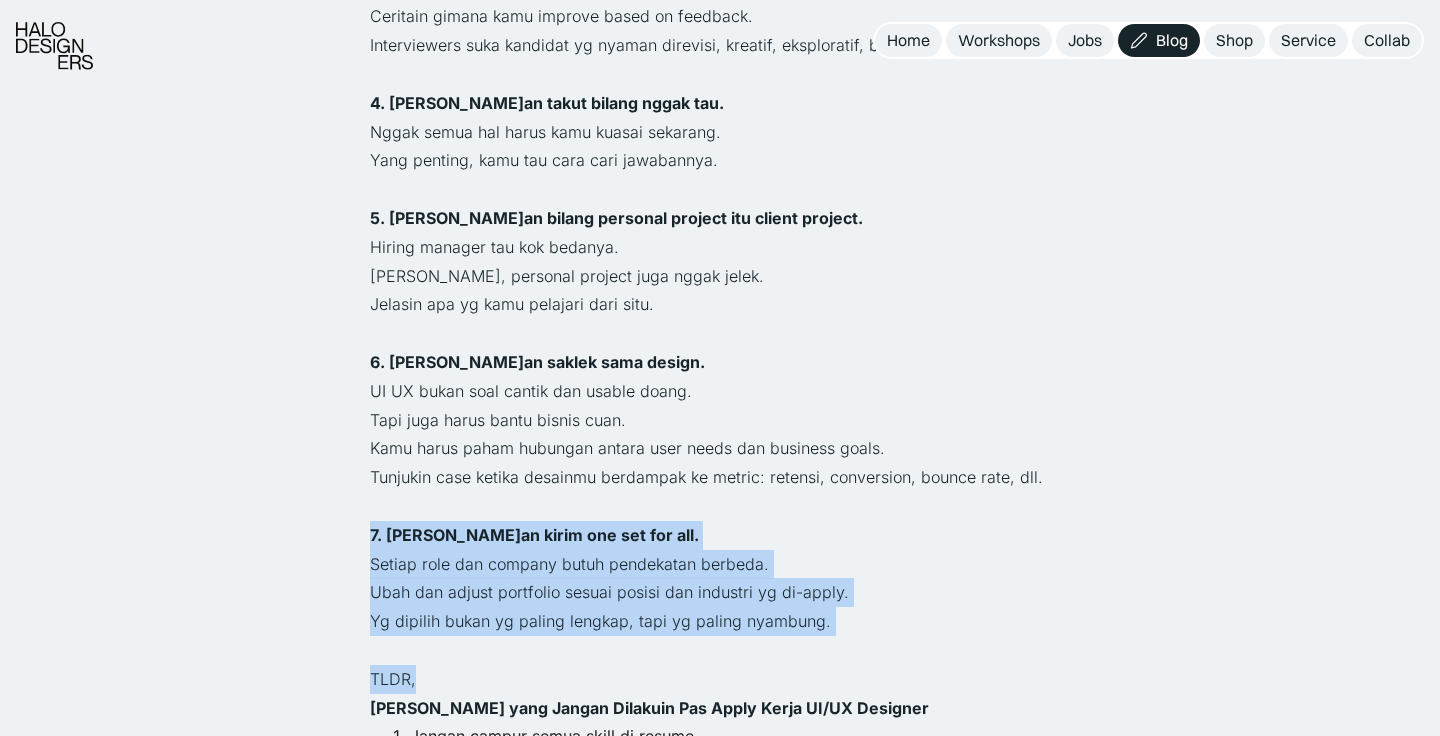drag, startPoint x: 672, startPoint y: 614, endPoint x: 642, endPoint y: 437, distance: 179.52437 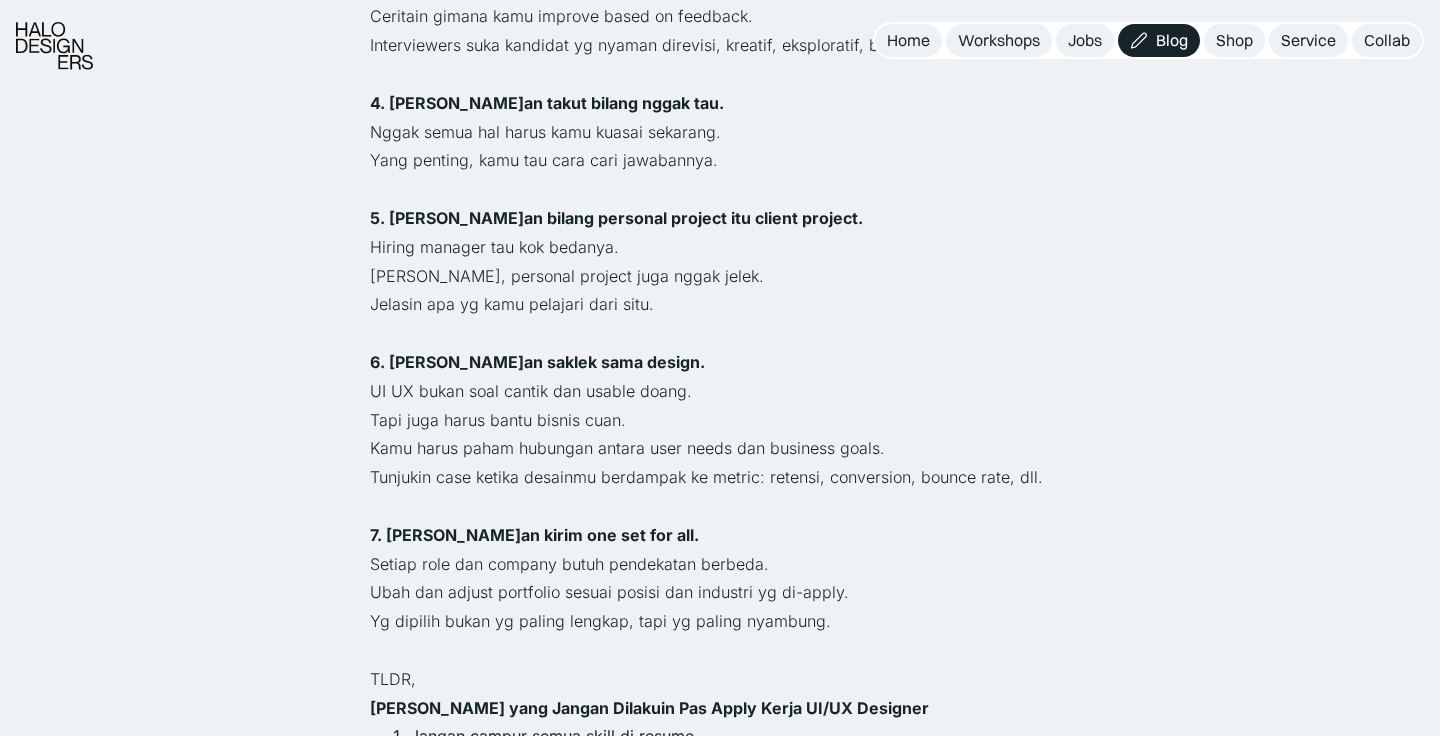 scroll, scrollTop: 1581, scrollLeft: 0, axis: vertical 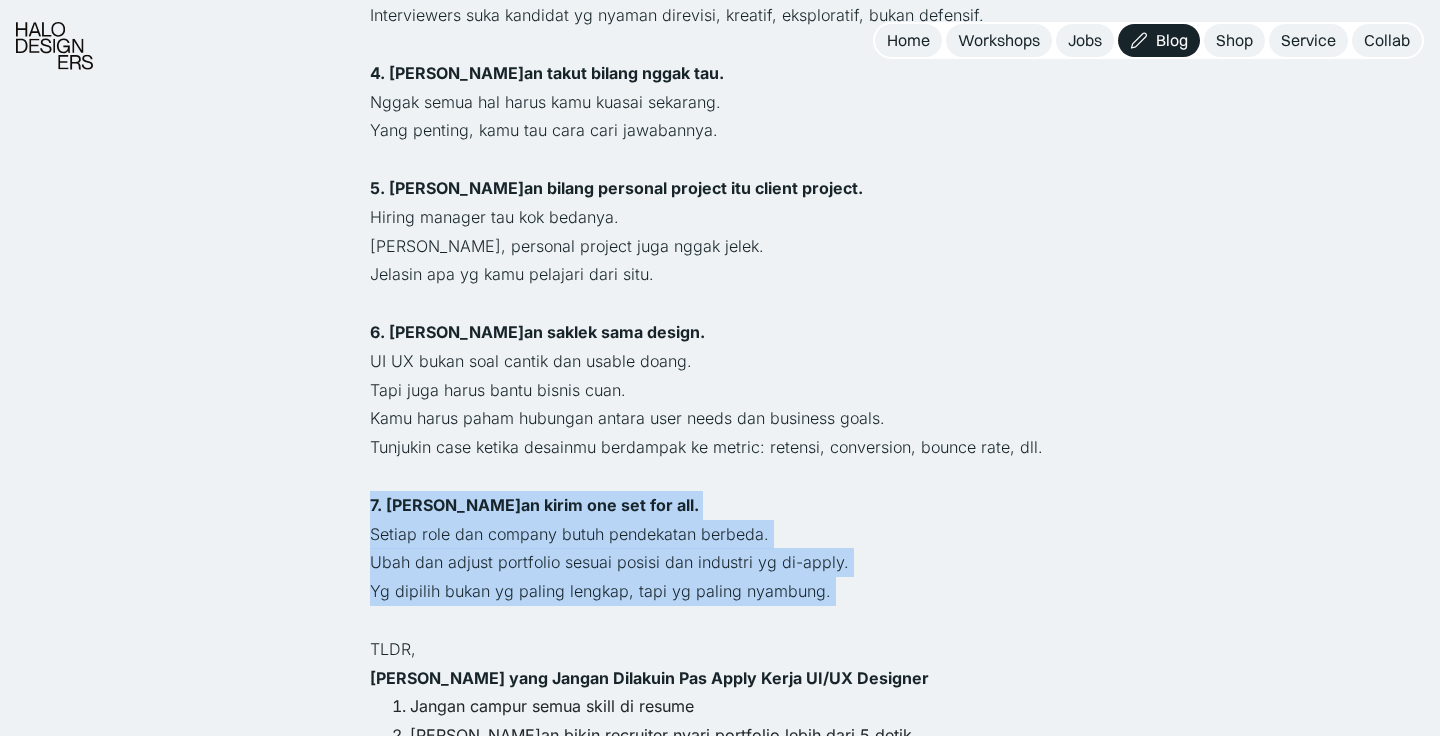 drag, startPoint x: 634, startPoint y: 406, endPoint x: 683, endPoint y: 563, distance: 164.46884 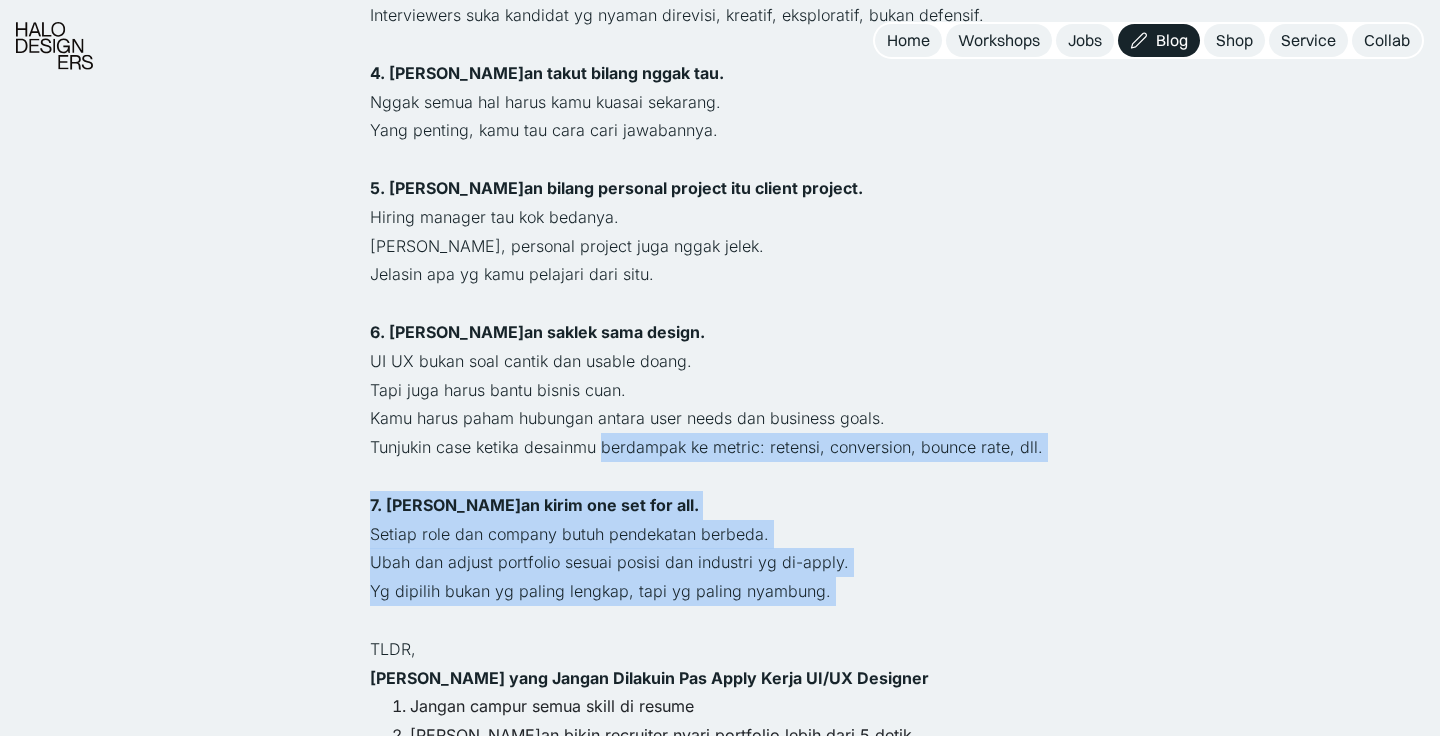 drag, startPoint x: 683, startPoint y: 563, endPoint x: 644, endPoint y: 400, distance: 167.60072 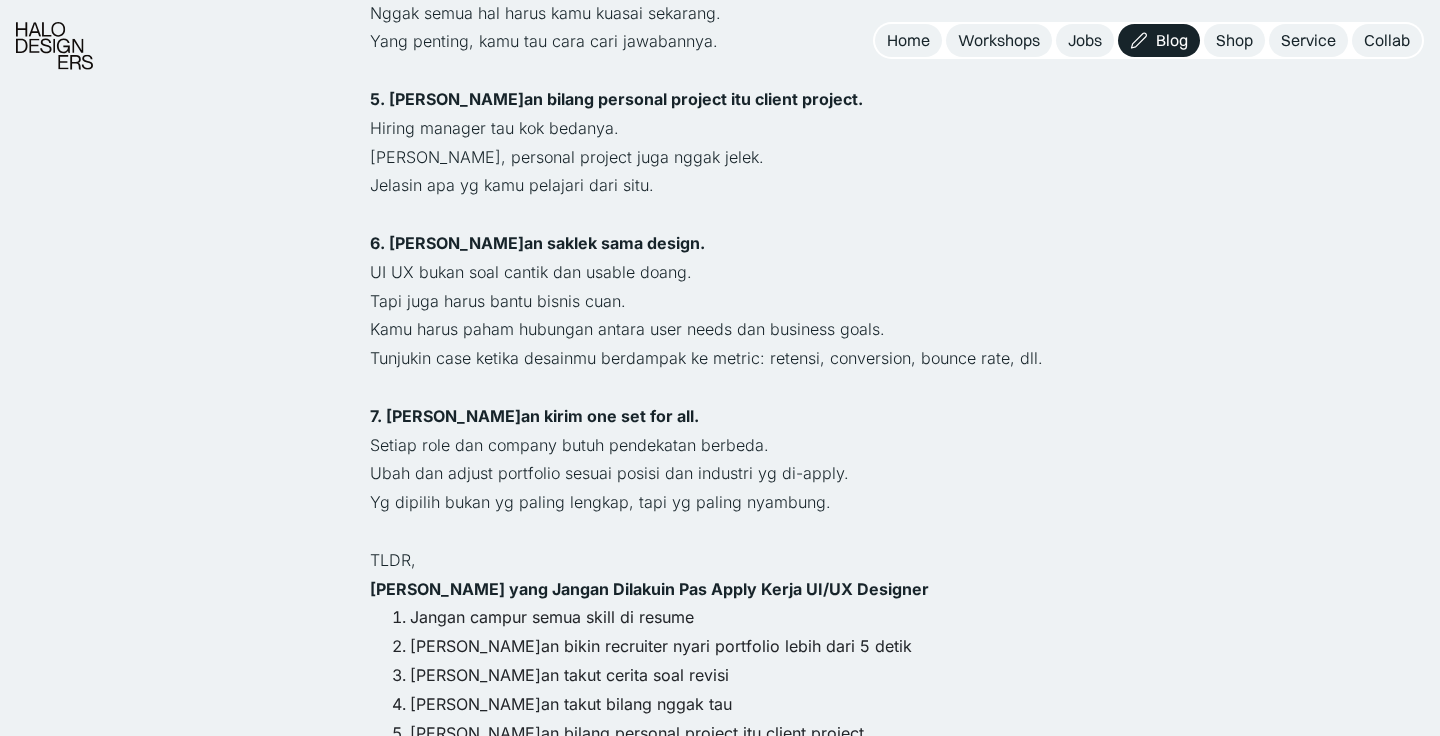 scroll, scrollTop: 1671, scrollLeft: 0, axis: vertical 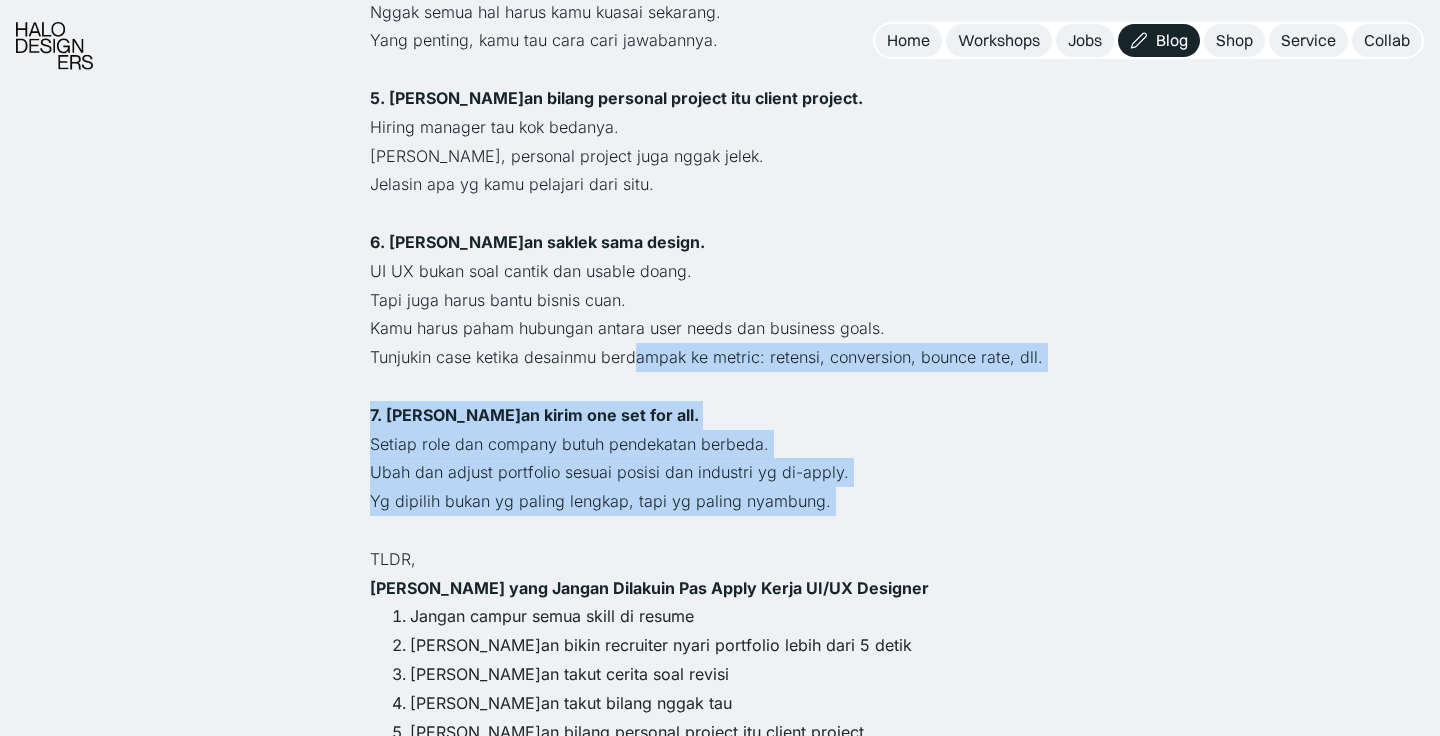 drag, startPoint x: 639, startPoint y: 306, endPoint x: 716, endPoint y: 469, distance: 180.27202 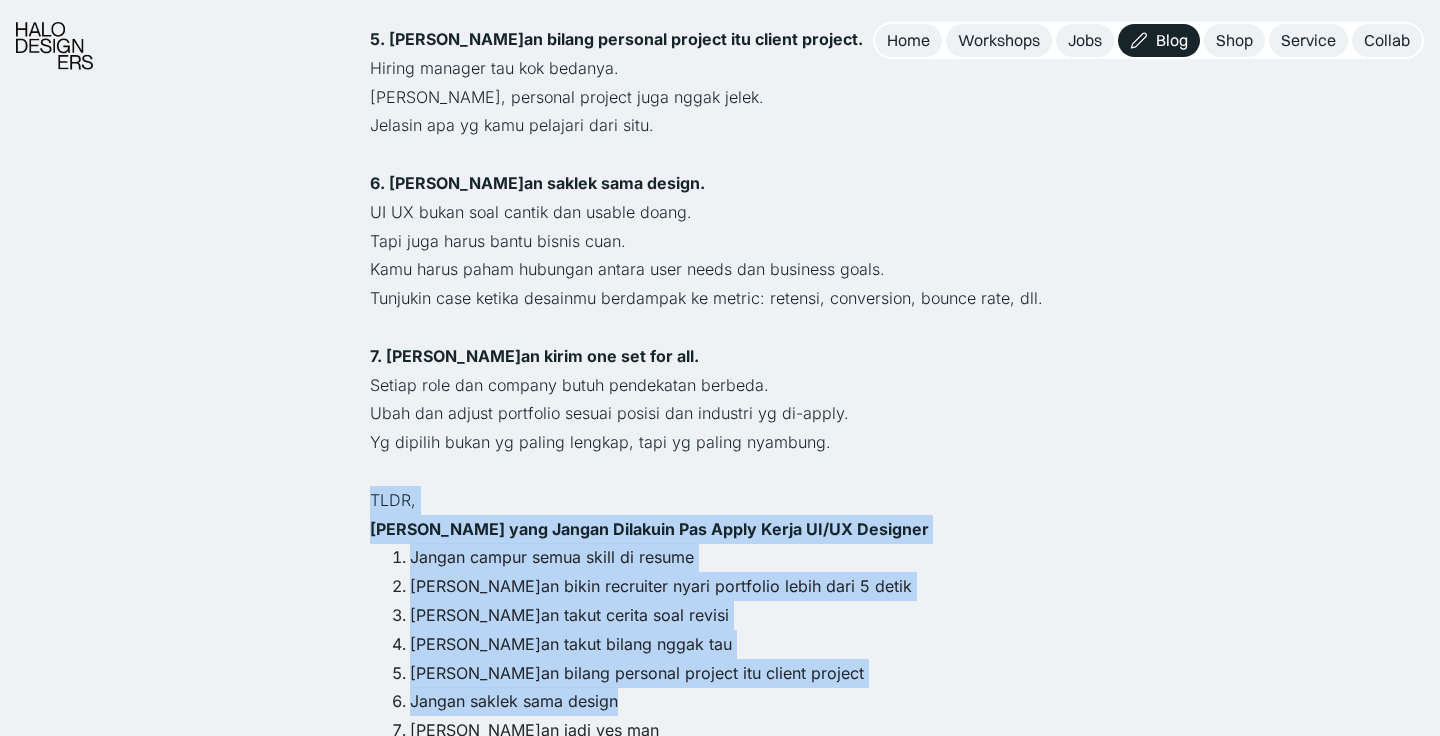 drag, startPoint x: 700, startPoint y: 414, endPoint x: 706, endPoint y: 631, distance: 217.08293 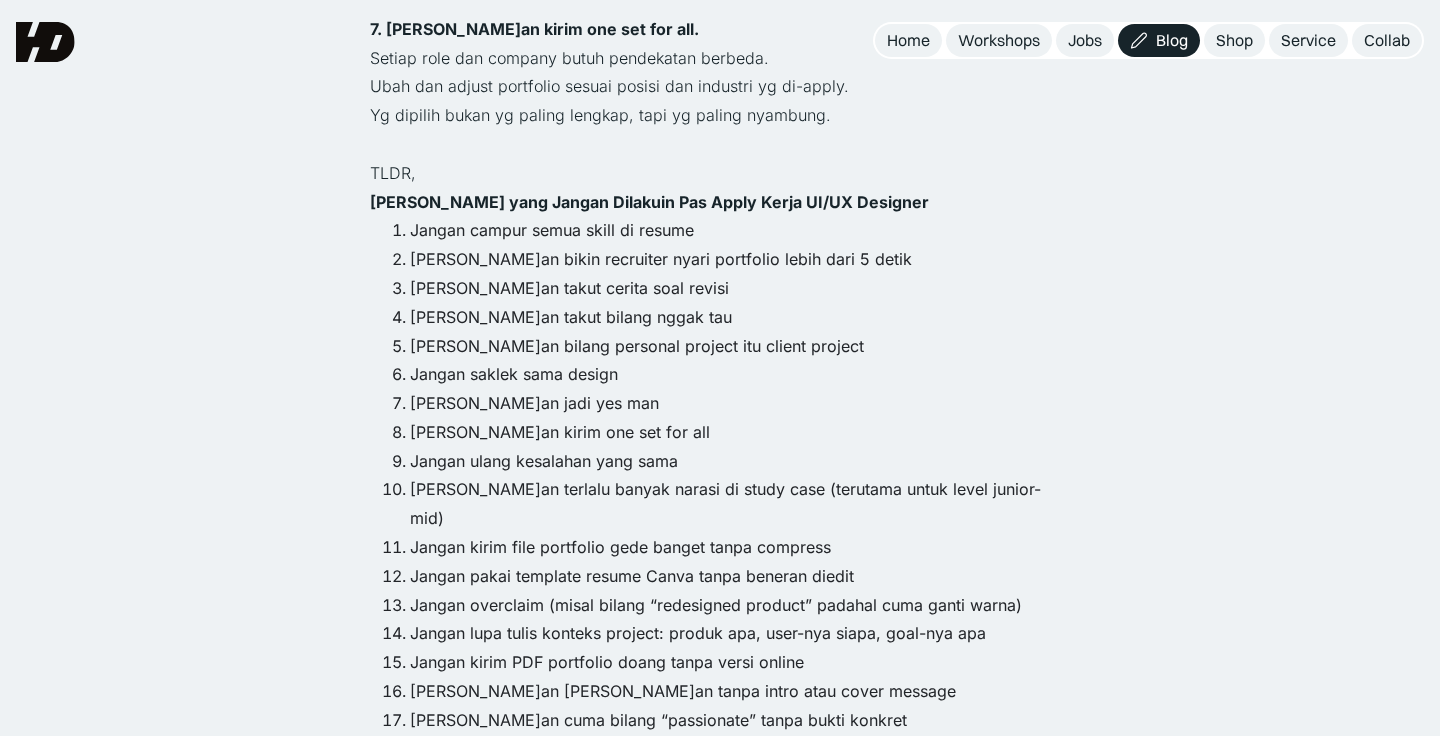 scroll, scrollTop: 2055, scrollLeft: 0, axis: vertical 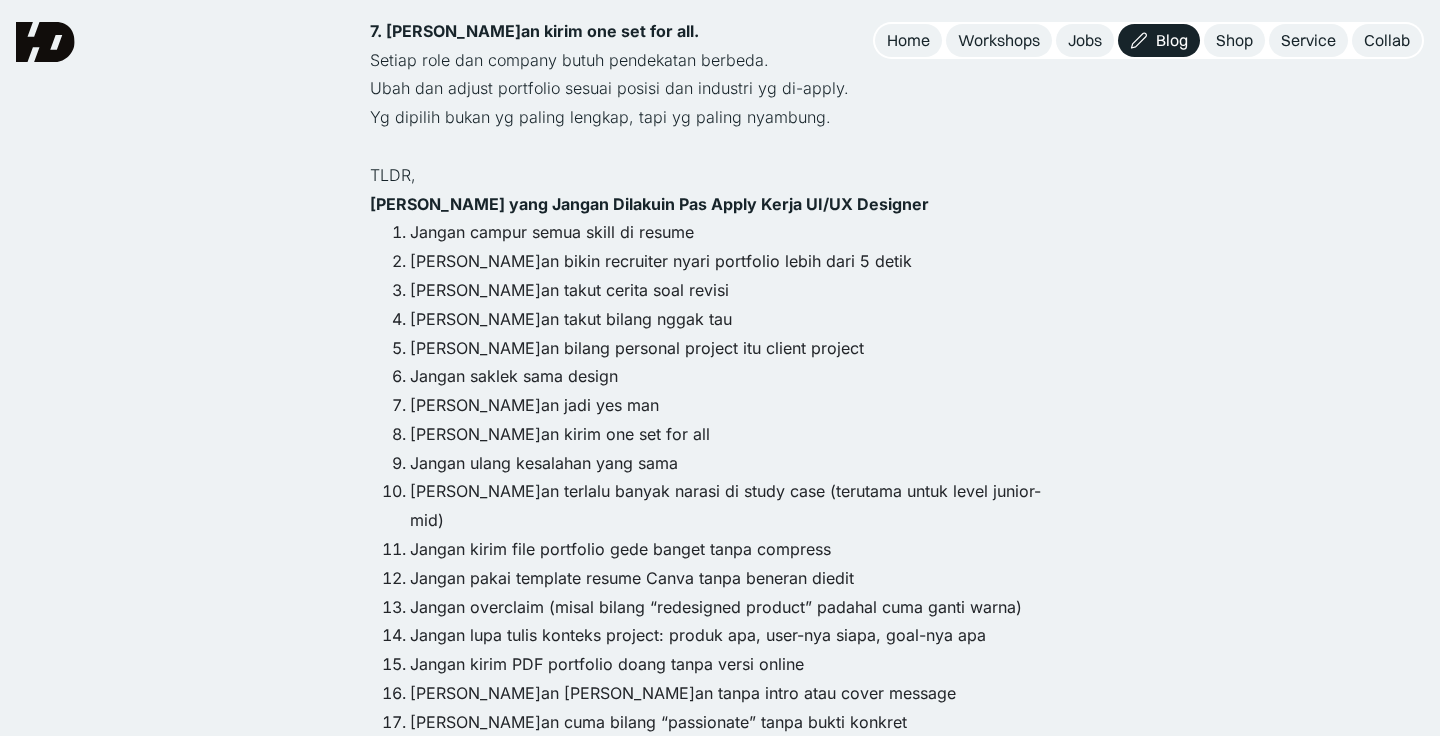 drag, startPoint x: 768, startPoint y: 655, endPoint x: 656, endPoint y: 117, distance: 549.53436 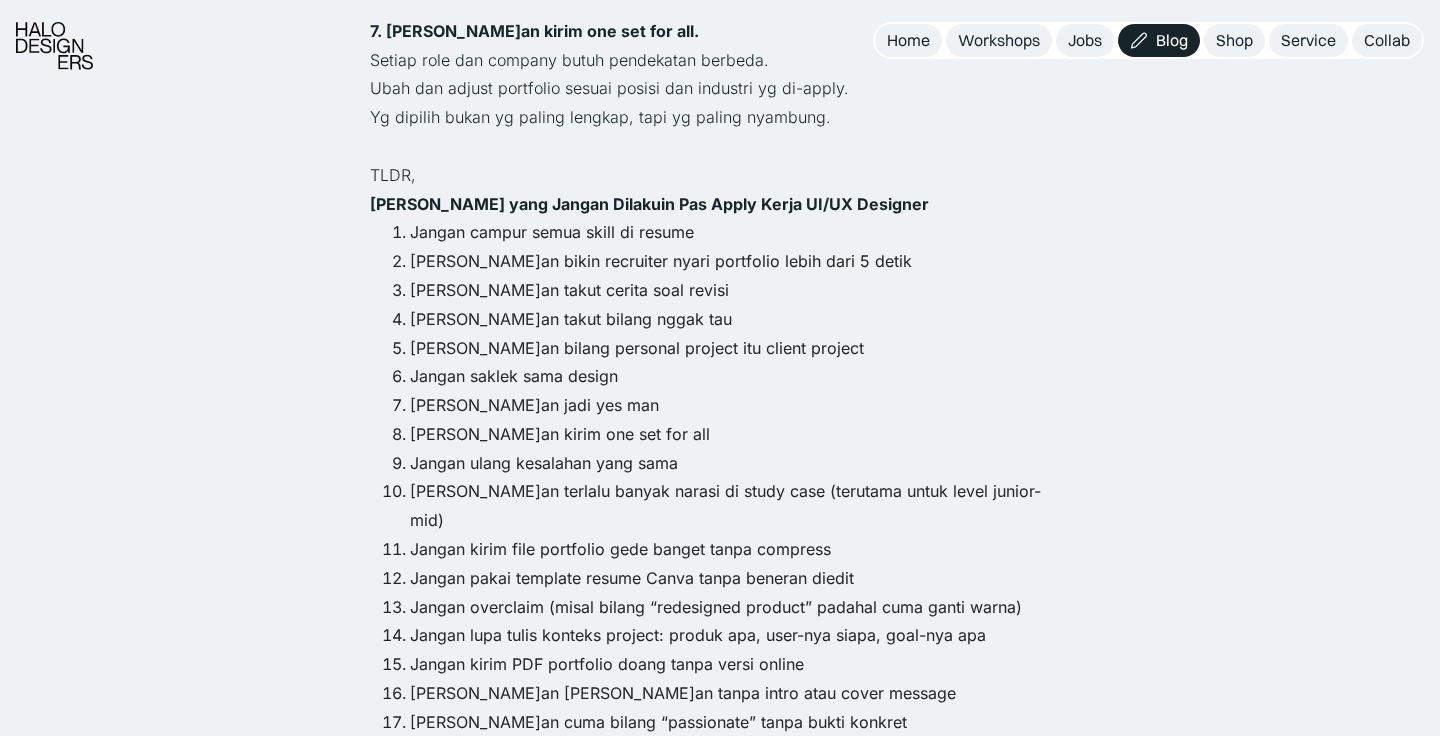 scroll, scrollTop: 2094, scrollLeft: 0, axis: vertical 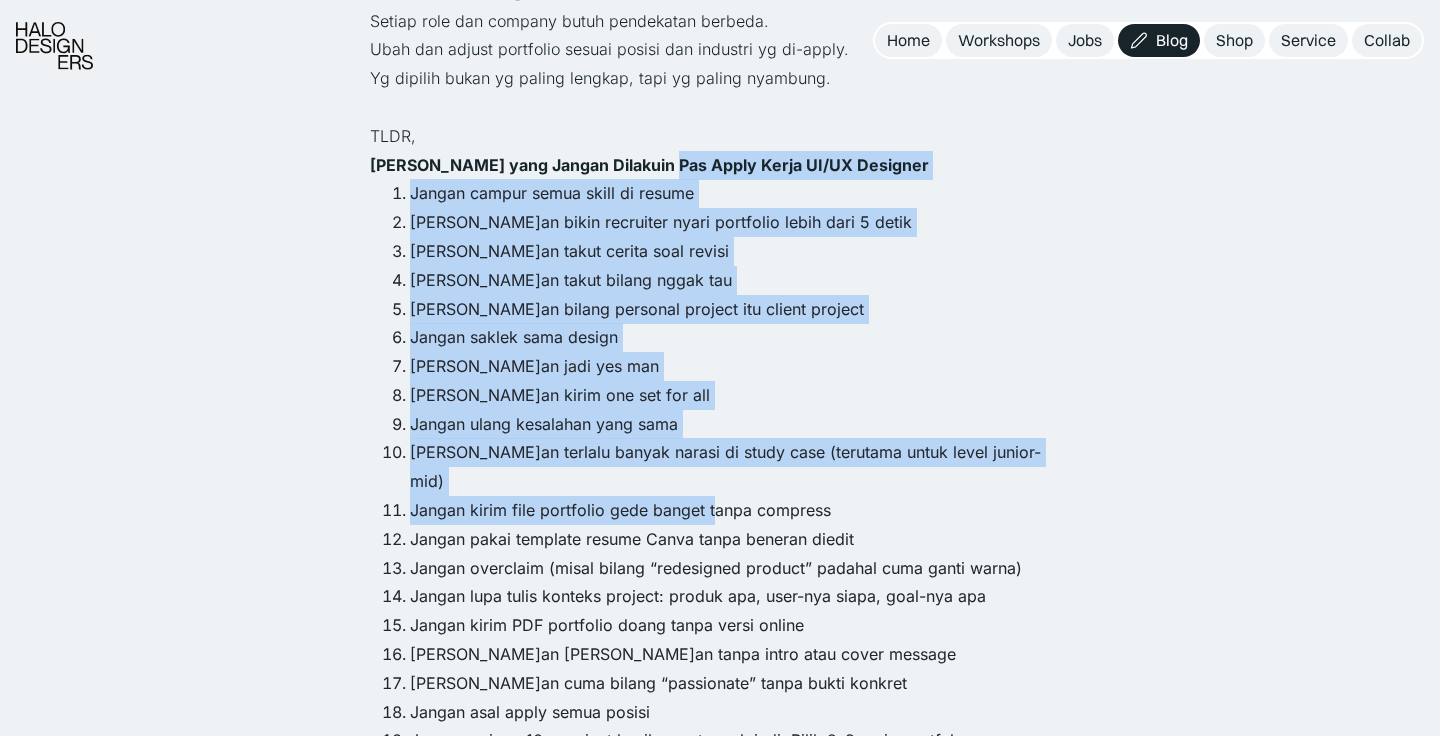 drag, startPoint x: 654, startPoint y: 109, endPoint x: 716, endPoint y: 416, distance: 313.19803 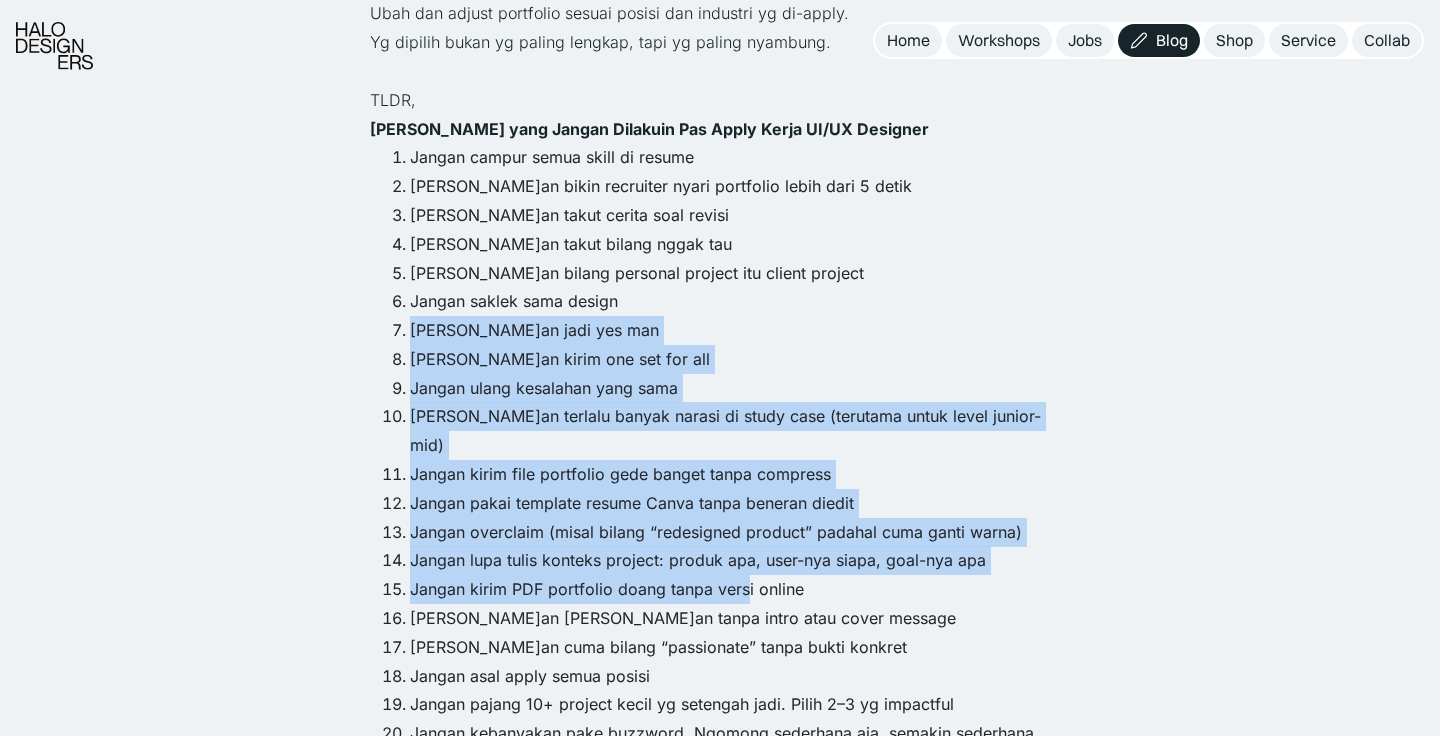 drag, startPoint x: 742, startPoint y: 493, endPoint x: 709, endPoint y: 240, distance: 255.1431 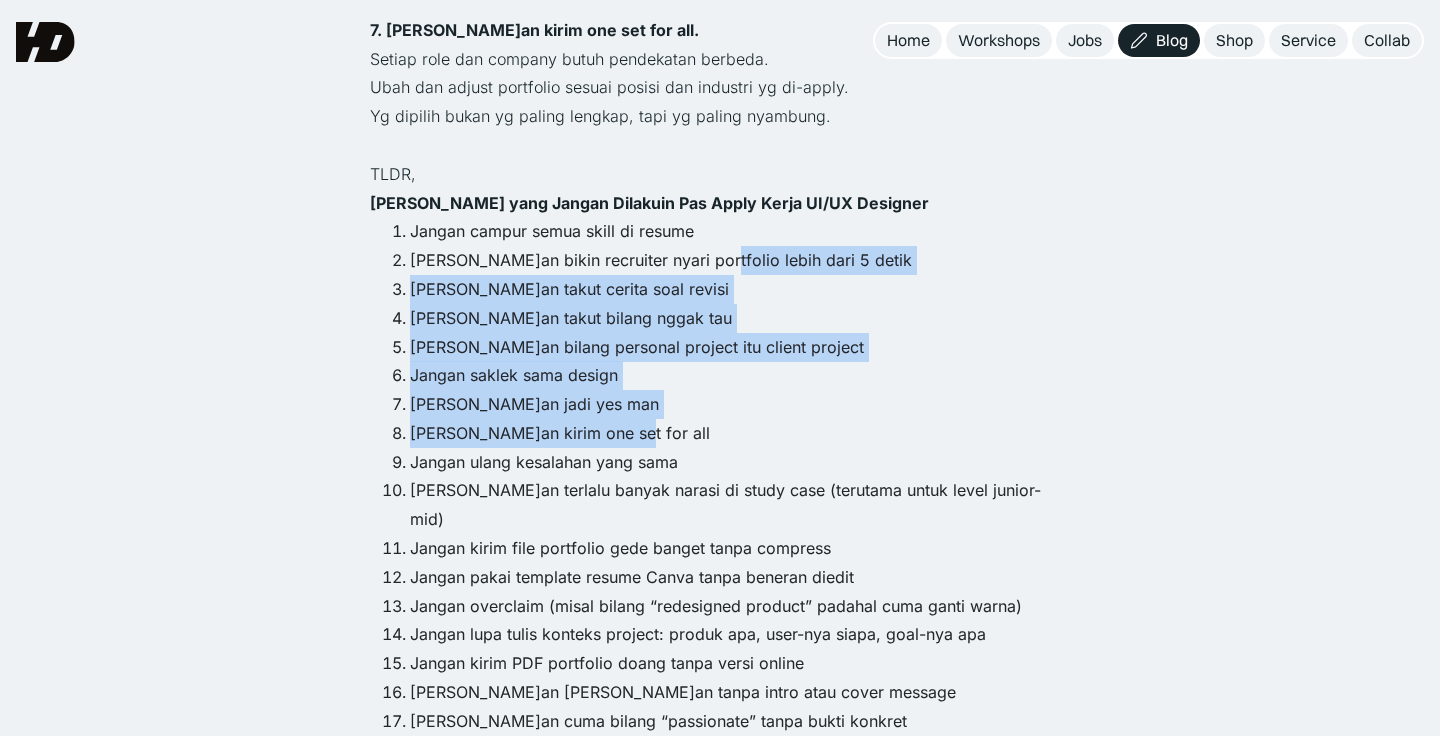 drag 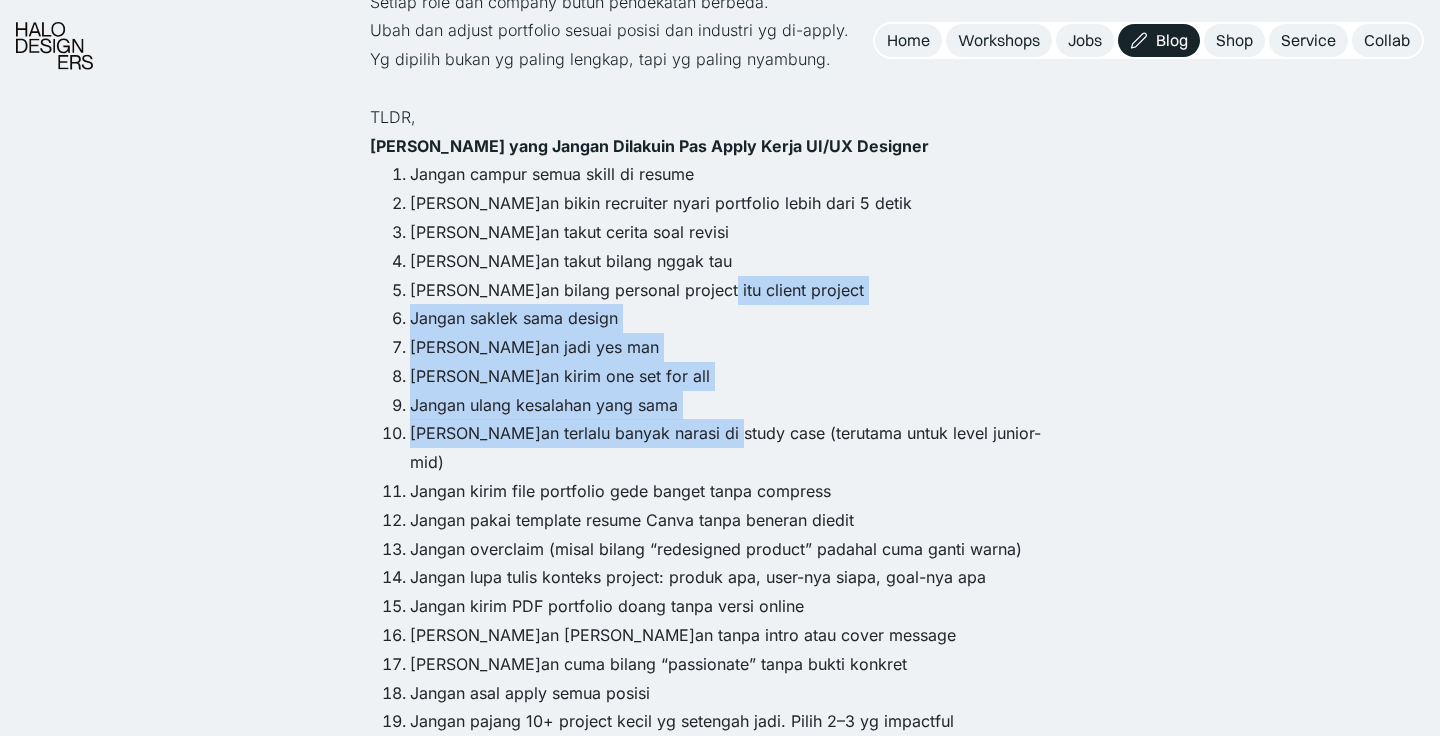 click on "Jangan campur semua skill di resume Jangan bikin recruiter nyari portfolio lebih dari 5 detik Jangan takut cerita soal revisi [PERSON_NAME]an takut bilang nggak tau [PERSON_NAME]an bilang personal project itu client project Jangan saklek sama design [PERSON_NAME]an jadi yes man [PERSON_NAME] one set for all Jangan ulang kesalahan yang sama Jangan terlalu banyak narasi di study case (terutama untuk level junior-mid) Jangan kirim file portfolio gede banget tanpa compress Jangan pakai template resume Canva tanpa beneran diedit Jangan overclaim (misal bilang “redesigned product” padahal cuma ganti warna) Jangan lupa tulis konteks project: produk apa, user-nya siapa, goal-nya apa Jangan kirim PDF portfolio doang tanpa versi online Jangan kirim lamaran tanpa intro atau cover message [PERSON_NAME]an cuma bilang “passionate” tanpa bukti konkret Jangan asal apply semua posisi Jangan pajang 10+ project kecil yg setengah jadi. Pilih 2–3 yg impactful" at bounding box center (720, 491) 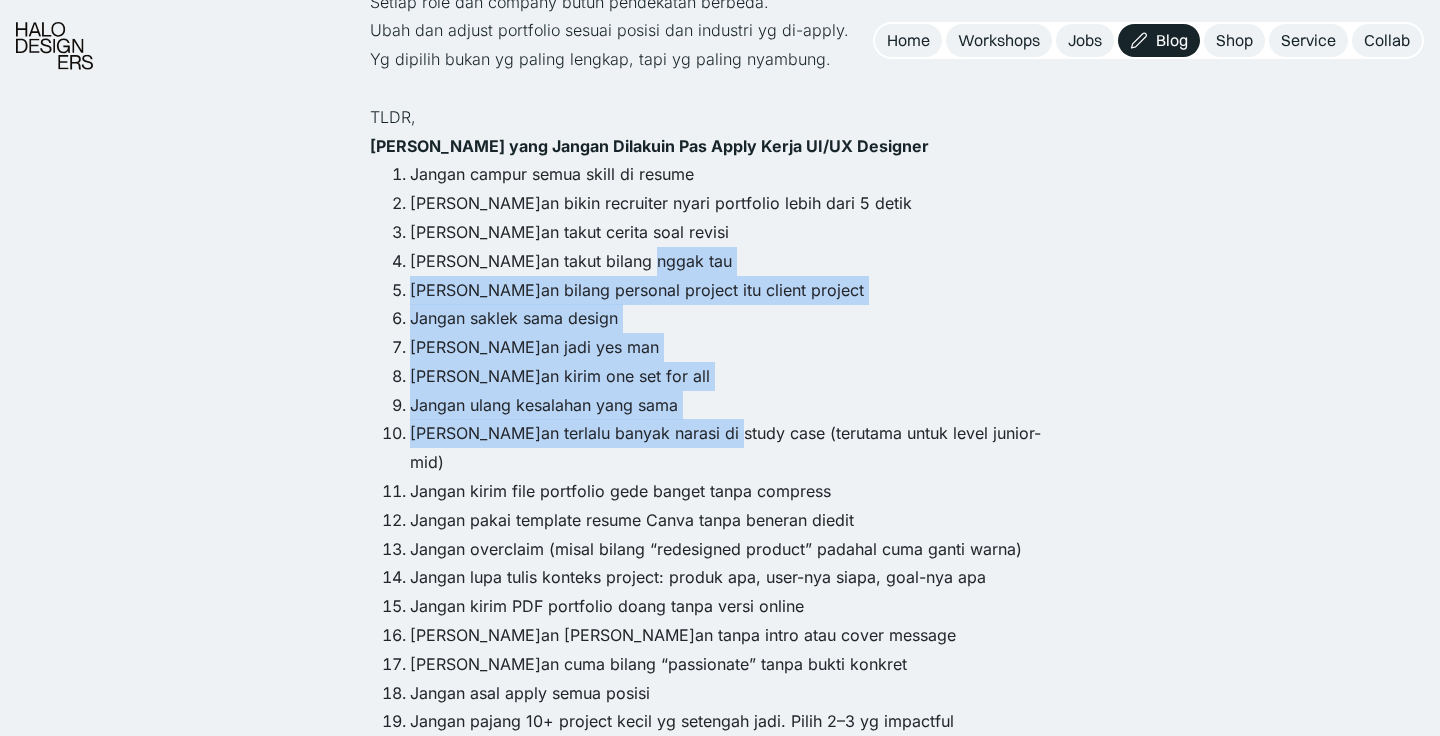 click on "[PERSON_NAME]an takut bilang nggak tau" at bounding box center (740, 261) 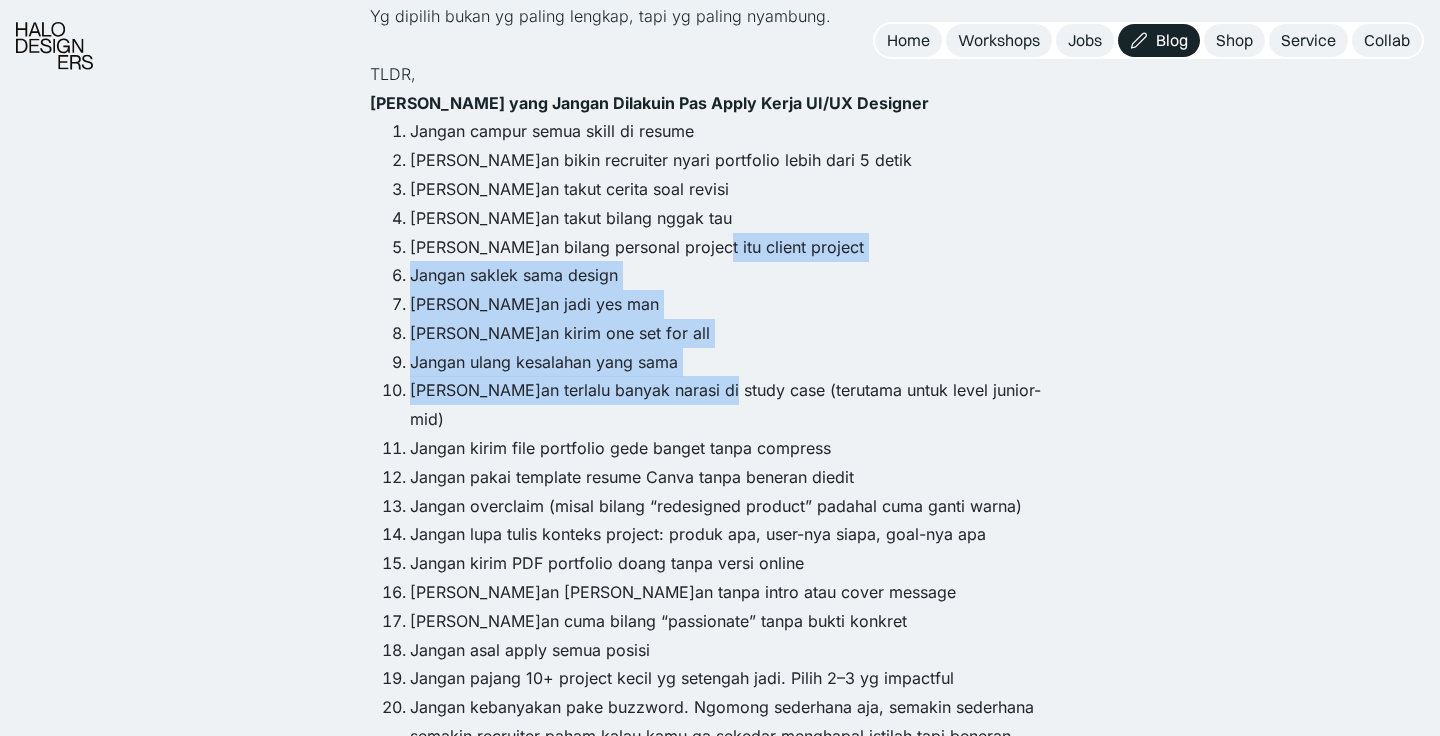 click on "Jangan campur semua skill di resume Jangan bikin recruiter nyari portfolio lebih dari 5 detik Jangan takut cerita soal revisi [PERSON_NAME]an takut bilang nggak tau [PERSON_NAME]an bilang personal project itu client project Jangan saklek sama design [PERSON_NAME]an jadi yes man [PERSON_NAME] one set for all Jangan ulang kesalahan yang sama Jangan terlalu banyak narasi di study case (terutama untuk level junior-mid) Jangan kirim file portfolio gede banget tanpa compress Jangan pakai template resume Canva tanpa beneran diedit Jangan overclaim (misal bilang “redesigned product” padahal cuma ganti warna) Jangan lupa tulis konteks project: produk apa, user-nya siapa, goal-nya apa Jangan kirim PDF portfolio doang tanpa versi online Jangan kirim lamaran tanpa intro atau cover message [PERSON_NAME]an cuma bilang “passionate” tanpa bukti konkret Jangan asal apply semua posisi Jangan pajang 10+ project kecil yg setengah jadi. Pilih 2–3 yg impactful" at bounding box center [720, 448] 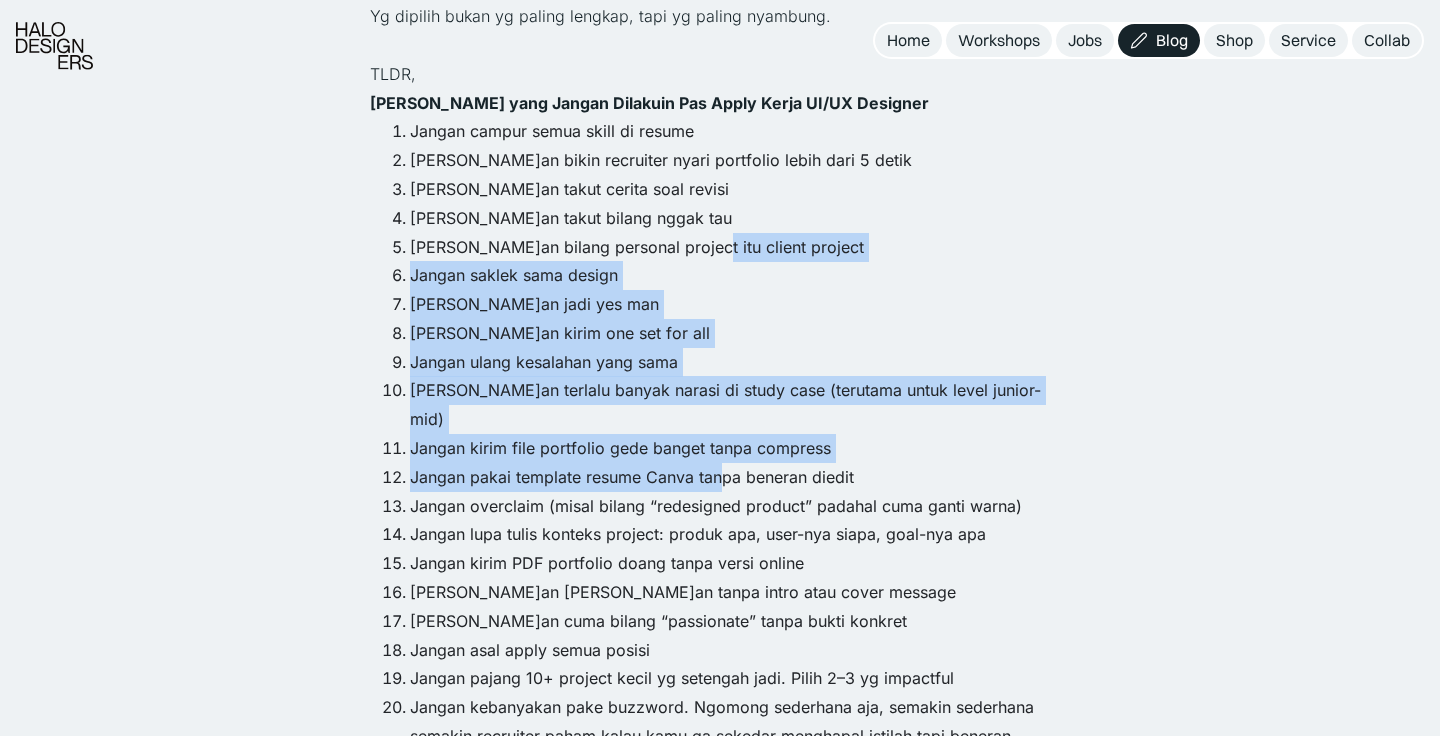 click on "Jangan pakai template resume Canva tanpa beneran diedit" at bounding box center (740, 477) 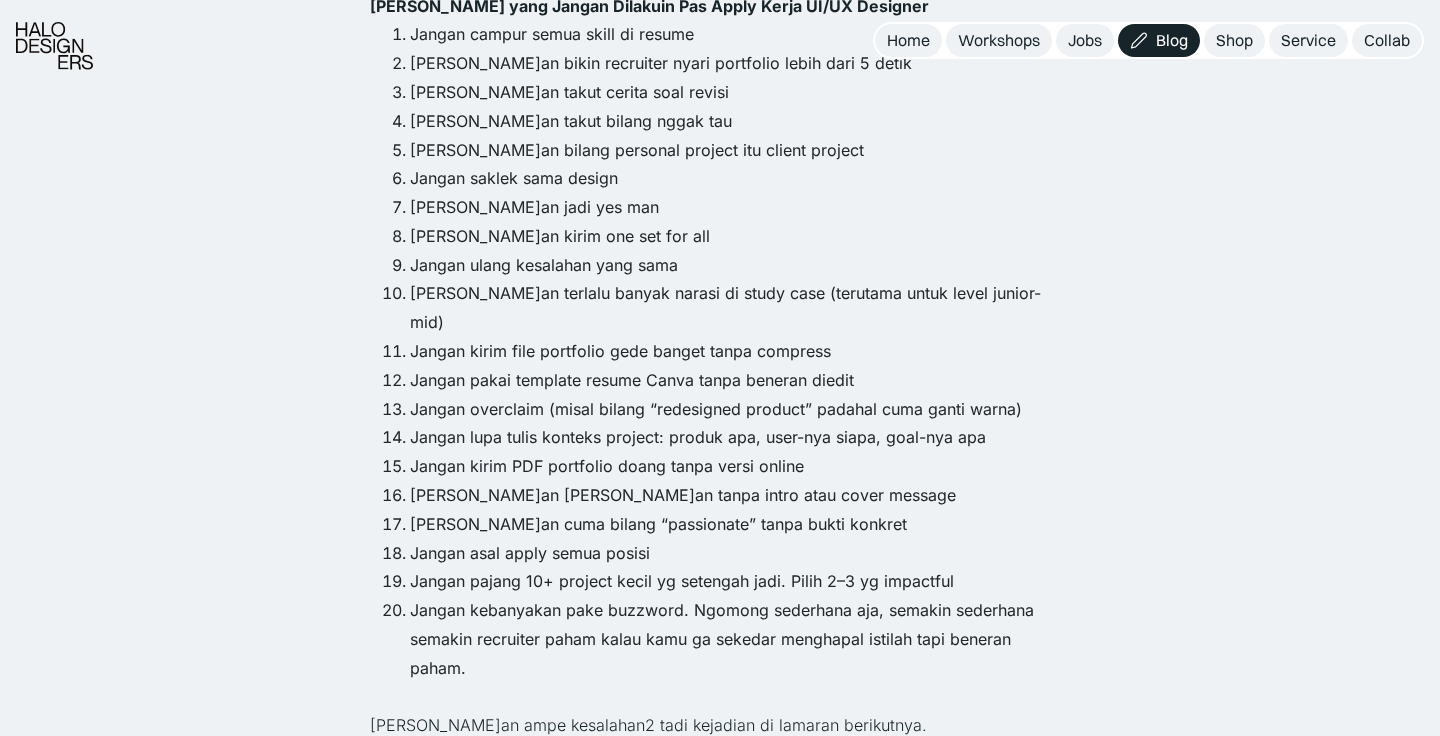scroll, scrollTop: 2263, scrollLeft: 0, axis: vertical 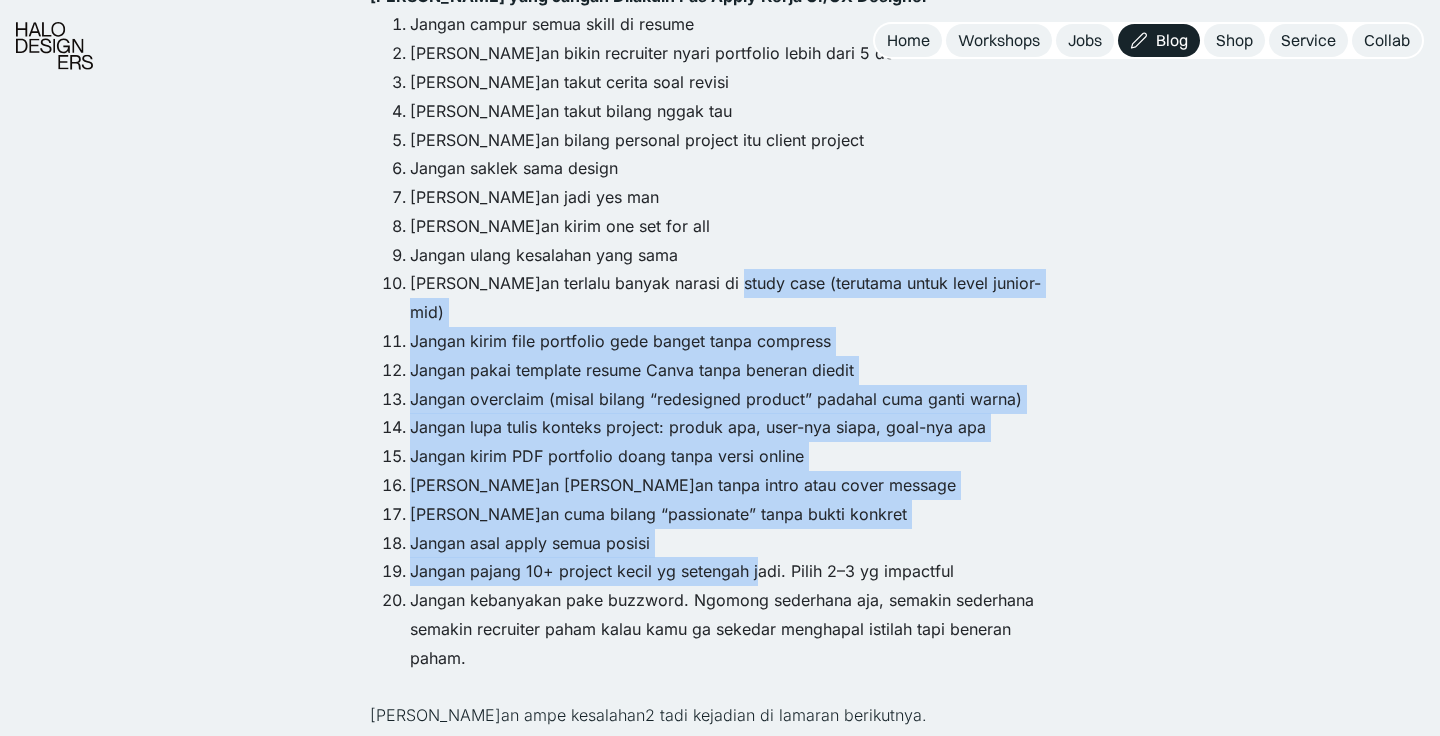 click on "Jangan campur semua skill di resume Jangan bikin recruiter nyari portfolio lebih dari 5 detik Jangan takut cerita soal revisi [PERSON_NAME]an takut bilang nggak tau [PERSON_NAME]an bilang personal project itu client project Jangan saklek sama design [PERSON_NAME]an jadi yes man [PERSON_NAME] one set for all Jangan ulang kesalahan yang sama Jangan terlalu banyak narasi di study case (terutama untuk level junior-mid) Jangan kirim file portfolio gede banget tanpa compress Jangan pakai template resume Canva tanpa beneran diedit Jangan overclaim (misal bilang “redesigned product” padahal cuma ganti warna) Jangan lupa tulis konteks project: produk apa, user-nya siapa, goal-nya apa Jangan kirim PDF portfolio doang tanpa versi online Jangan kirim lamaran tanpa intro atau cover message [PERSON_NAME]an cuma bilang “passionate” tanpa bukti konkret Jangan asal apply semua posisi Jangan pajang 10+ project kecil yg setengah jadi. Pilih 2–3 yg impactful" at bounding box center [720, 341] 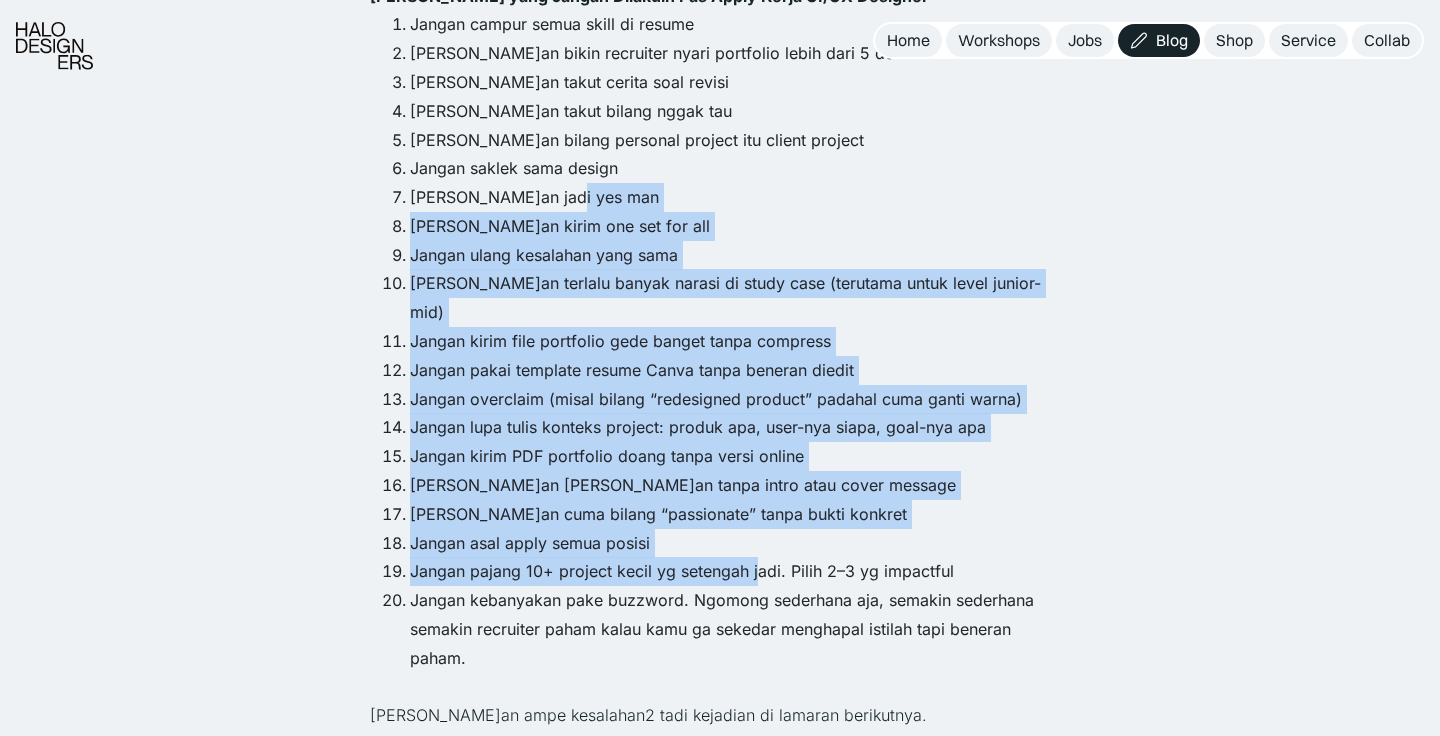 click on "[PERSON_NAME]an jadi yes man" at bounding box center [740, 197] 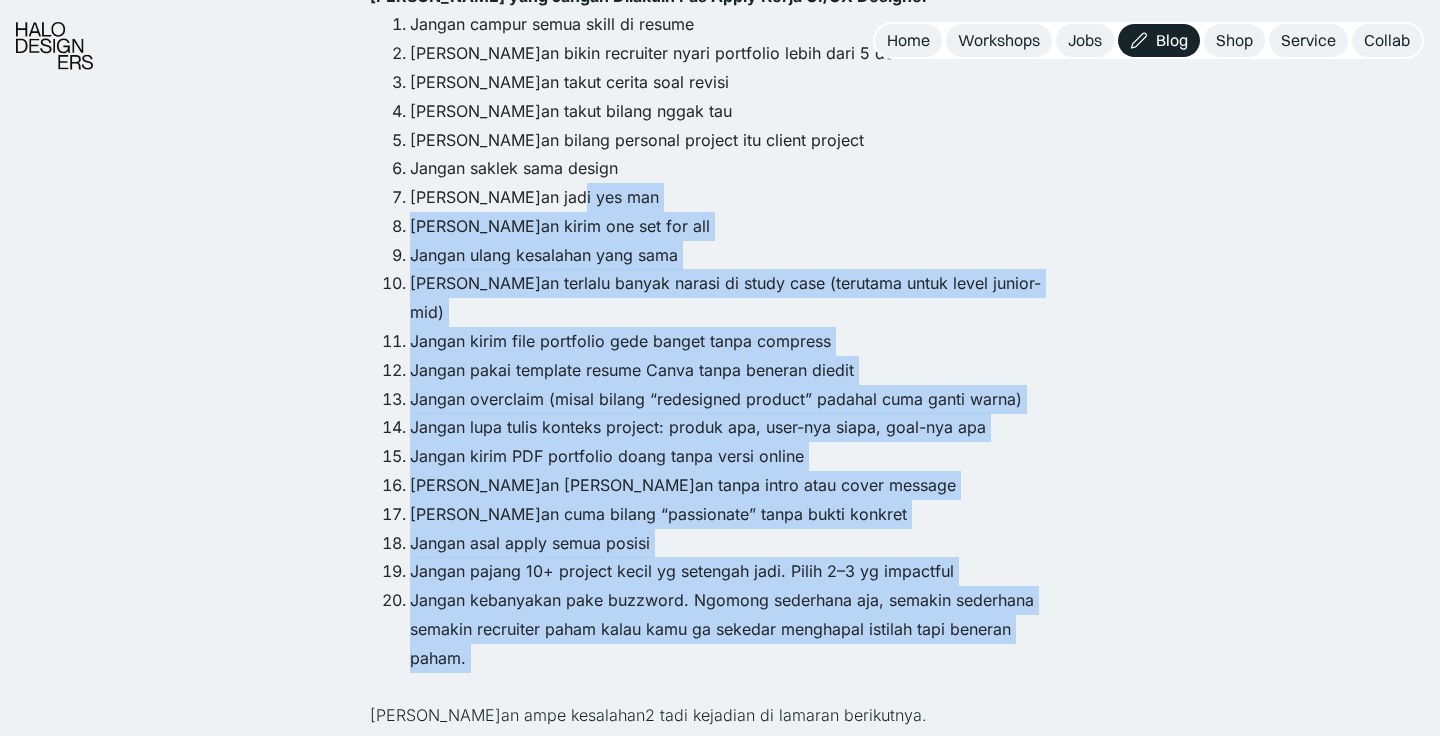 click on "Tips udah banyak yg ngasih di instagram. Tapi yg sering bikin gagal justru hal2 yg harusnya nggak kamu lakuin. ‍ Di awal tahun ini, aku buka lowongan remote product designer buat global office ([GEOGRAPHIC_DATA], [GEOGRAPHIC_DATA], [GEOGRAPHIC_DATA], [GEOGRAPHIC_DATA], [GEOGRAPHIC_DATA], [GEOGRAPHIC_DATA]). Hari pertama, 900+ orang daftar. 850+ aku [MEDICAL_DATA] 😣 ‍ Aku coba jabarin alasannya. Catet, semoga bisa jadi pelajaran. ‍ 1. Jangan campur semua skill di resume. [PERSON_NAME] kok kamu ingin nunjukin skill dan prestasi terbaikmu. Tapi makin banyak kamu tulis, makin nggak fokus. [PERSON_NAME] tampilin skill yg relevan dan lagi dicari company. Sisanya cuma bikin noise. ‍ 2. [PERSON_NAME]an bikin recruiter nyari portfolio lebih dari 5 detik. Designer dinilai dari karyanya. Taro link online-portfolio di paling atas resume. Kalau harus scroll jauh atau minta akses ke drive, auto reject. Recruiter cuma punya 8–11 detik buat screening. Manfaatkan dengan baik. ‍ 3. Desain pertama kamu nggak akan sempurna. Ceritain gimana kamu improve based on feedback. ‍ 4. [PERSON_NAME]an takut bilang nggak tau. ‍ ‍ ‍" at bounding box center [720, -250] 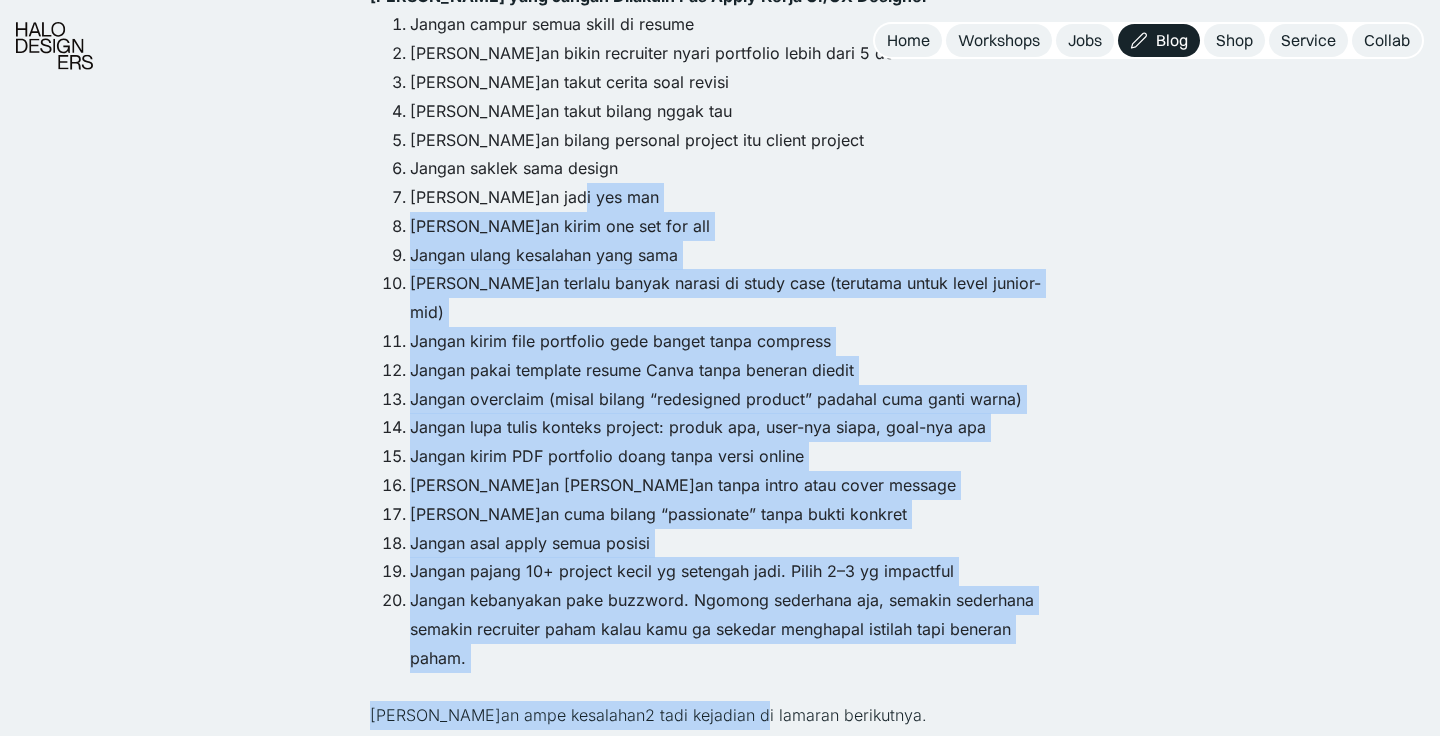 click on "Tips udah banyak yg ngasih di instagram. Tapi yg sering bikin gagal justru hal2 yg harusnya nggak kamu lakuin. ‍ Di awal tahun ini, aku buka lowongan remote product designer buat global office ([GEOGRAPHIC_DATA], [GEOGRAPHIC_DATA], [GEOGRAPHIC_DATA], [GEOGRAPHIC_DATA], [GEOGRAPHIC_DATA], [GEOGRAPHIC_DATA]). Hari pertama, 900+ orang daftar. 850+ aku [MEDICAL_DATA] 😣 ‍ Aku coba jabarin alasannya. Catet, semoga bisa jadi pelajaran. ‍ 1. Jangan campur semua skill di resume. [PERSON_NAME] kok kamu ingin nunjukin skill dan prestasi terbaikmu. Tapi makin banyak kamu tulis, makin nggak fokus. [PERSON_NAME] tampilin skill yg relevan dan lagi dicari company. Sisanya cuma bikin noise. ‍ 2. [PERSON_NAME]an bikin recruiter nyari portfolio lebih dari 5 detik. Designer dinilai dari karyanya. Taro link online-portfolio di paling atas resume. Kalau harus scroll jauh atau minta akses ke drive, auto reject. Recruiter cuma punya 8–11 detik buat screening. Manfaatkan dengan baik. ‍ 3. Desain pertama kamu nggak akan sempurna. Ceritain gimana kamu improve based on feedback. ‍ 4. [PERSON_NAME]an takut bilang nggak tau. ‍ ‍ ‍" at bounding box center (720, -250) 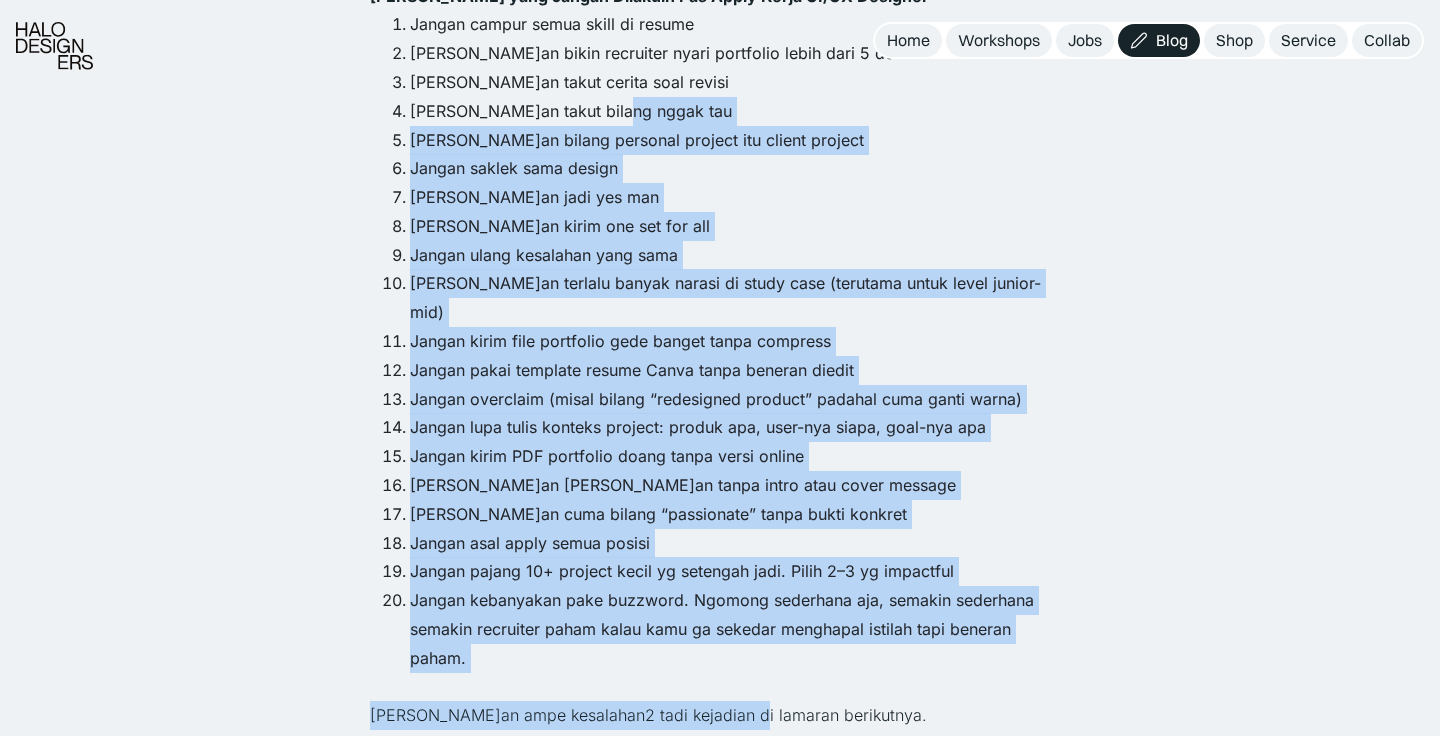 click on "Tips udah banyak yg ngasih di instagram. Tapi yg sering bikin gagal justru hal2 yg harusnya nggak kamu lakuin. ‍ Di awal tahun ini, aku buka lowongan remote product designer buat global office ([GEOGRAPHIC_DATA], [GEOGRAPHIC_DATA], [GEOGRAPHIC_DATA], [GEOGRAPHIC_DATA], [GEOGRAPHIC_DATA], [GEOGRAPHIC_DATA]). Hari pertama, 900+ orang daftar. 850+ aku [MEDICAL_DATA] 😣 ‍ Aku coba jabarin alasannya. Catet, semoga bisa jadi pelajaran. ‍ 1. Jangan campur semua skill di resume. [PERSON_NAME] kok kamu ingin nunjukin skill dan prestasi terbaikmu. Tapi makin banyak kamu tulis, makin nggak fokus. [PERSON_NAME] tampilin skill yg relevan dan lagi dicari company. Sisanya cuma bikin noise. ‍ 2. [PERSON_NAME]an bikin recruiter nyari portfolio lebih dari 5 detik. Designer dinilai dari karyanya. Taro link online-portfolio di paling atas resume. Kalau harus scroll jauh atau minta akses ke drive, auto reject. Recruiter cuma punya 8–11 detik buat screening. Manfaatkan dengan baik. ‍ 3. Desain pertama kamu nggak akan sempurna. Ceritain gimana kamu improve based on feedback. ‍ 4. [PERSON_NAME]an takut bilang nggak tau. ‍ ‍ ‍" at bounding box center (720, -250) 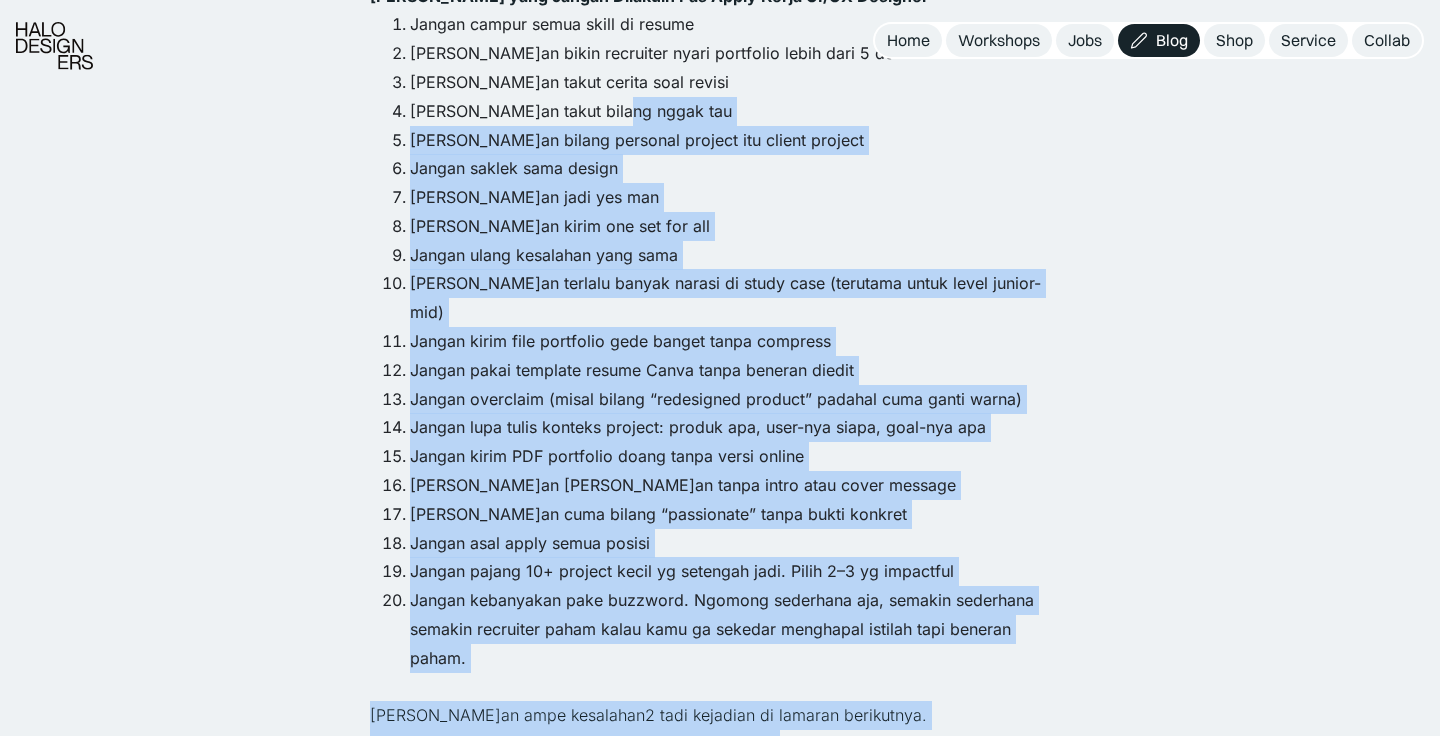 click on "Tips udah banyak yg ngasih di instagram. Tapi yg sering bikin gagal justru hal2 yg harusnya nggak kamu lakuin. ‍ Di awal tahun ini, aku buka lowongan remote product designer buat global office ([GEOGRAPHIC_DATA], [GEOGRAPHIC_DATA], [GEOGRAPHIC_DATA], [GEOGRAPHIC_DATA], [GEOGRAPHIC_DATA], [GEOGRAPHIC_DATA]). Hari pertama, 900+ orang daftar. 850+ aku [MEDICAL_DATA] 😣 ‍ Aku coba jabarin alasannya. Catet, semoga bisa jadi pelajaran. ‍ 1. Jangan campur semua skill di resume. [PERSON_NAME] kok kamu ingin nunjukin skill dan prestasi terbaikmu. Tapi makin banyak kamu tulis, makin nggak fokus. [PERSON_NAME] tampilin skill yg relevan dan lagi dicari company. Sisanya cuma bikin noise. ‍ 2. [PERSON_NAME]an bikin recruiter nyari portfolio lebih dari 5 detik. Designer dinilai dari karyanya. Taro link online-portfolio di paling atas resume. Kalau harus scroll jauh atau minta akses ke drive, auto reject. Recruiter cuma punya 8–11 detik buat screening. Manfaatkan dengan baik. ‍ 3. Desain pertama kamu nggak akan sempurna. Ceritain gimana kamu improve based on feedback. ‍ 4. [PERSON_NAME]an takut bilang nggak tau. ‍ ‍ ‍" at bounding box center (720, -250) 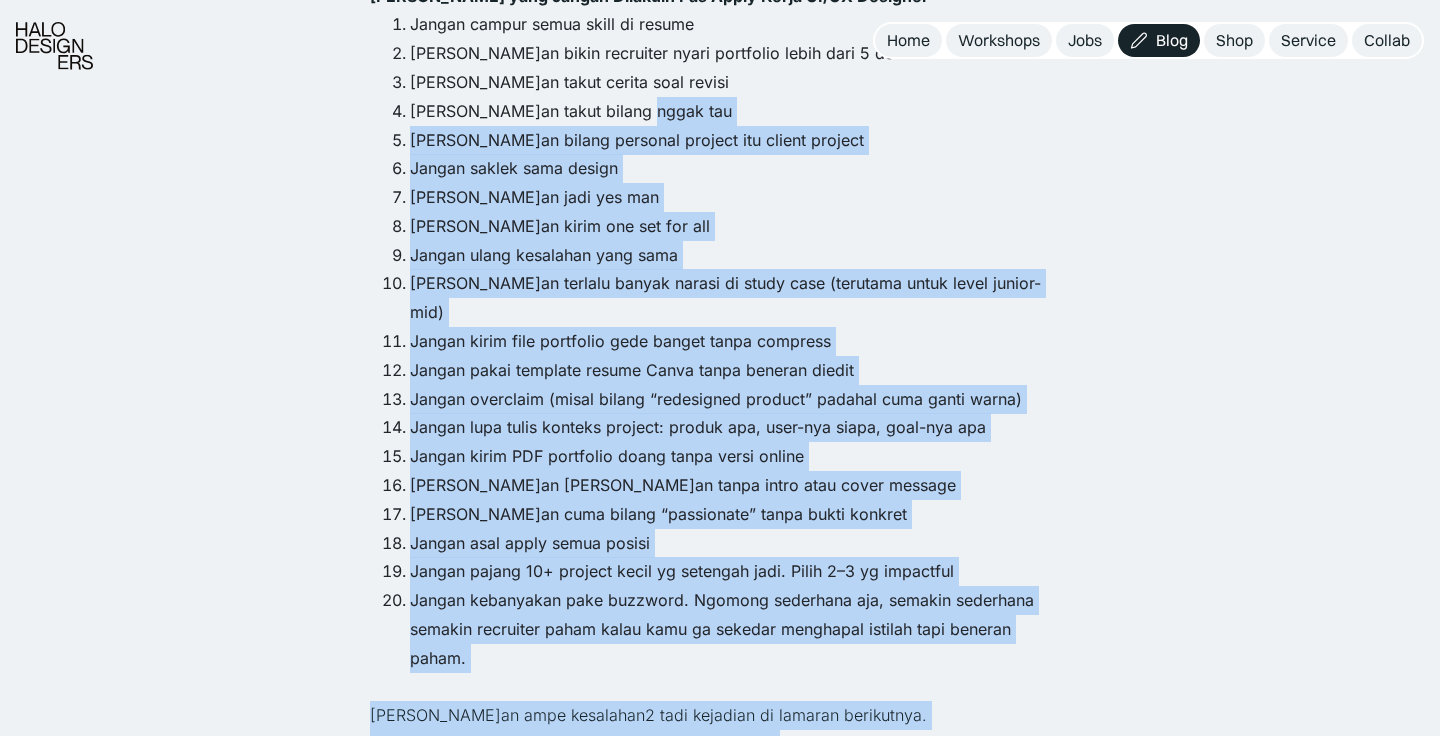 click on "Tips udah banyak yg ngasih di instagram. Tapi yg sering bikin gagal justru hal2 yg harusnya nggak kamu lakuin. ‍ Di awal tahun ini, aku buka lowongan remote product designer buat global office ([GEOGRAPHIC_DATA], [GEOGRAPHIC_DATA], [GEOGRAPHIC_DATA], [GEOGRAPHIC_DATA], [GEOGRAPHIC_DATA], [GEOGRAPHIC_DATA]). Hari pertama, 900+ orang daftar. 850+ aku [MEDICAL_DATA] 😣 ‍ Aku coba jabarin alasannya. Catet, semoga bisa jadi pelajaran. ‍ 1. Jangan campur semua skill di resume. [PERSON_NAME] kok kamu ingin nunjukin skill dan prestasi terbaikmu. Tapi makin banyak kamu tulis, makin nggak fokus. [PERSON_NAME] tampilin skill yg relevan dan lagi dicari company. Sisanya cuma bikin noise. ‍ 2. [PERSON_NAME]an bikin recruiter nyari portfolio lebih dari 5 detik. Designer dinilai dari karyanya. Taro link online-portfolio di paling atas resume. Kalau harus scroll jauh atau minta akses ke drive, auto reject. Recruiter cuma punya 8–11 detik buat screening. Manfaatkan dengan baik. ‍ 3. Desain pertama kamu nggak akan sempurna. Ceritain gimana kamu improve based on feedback. ‍ 4. [PERSON_NAME]an takut bilang nggak tau. ‍ ‍ ‍" at bounding box center (720, -250) 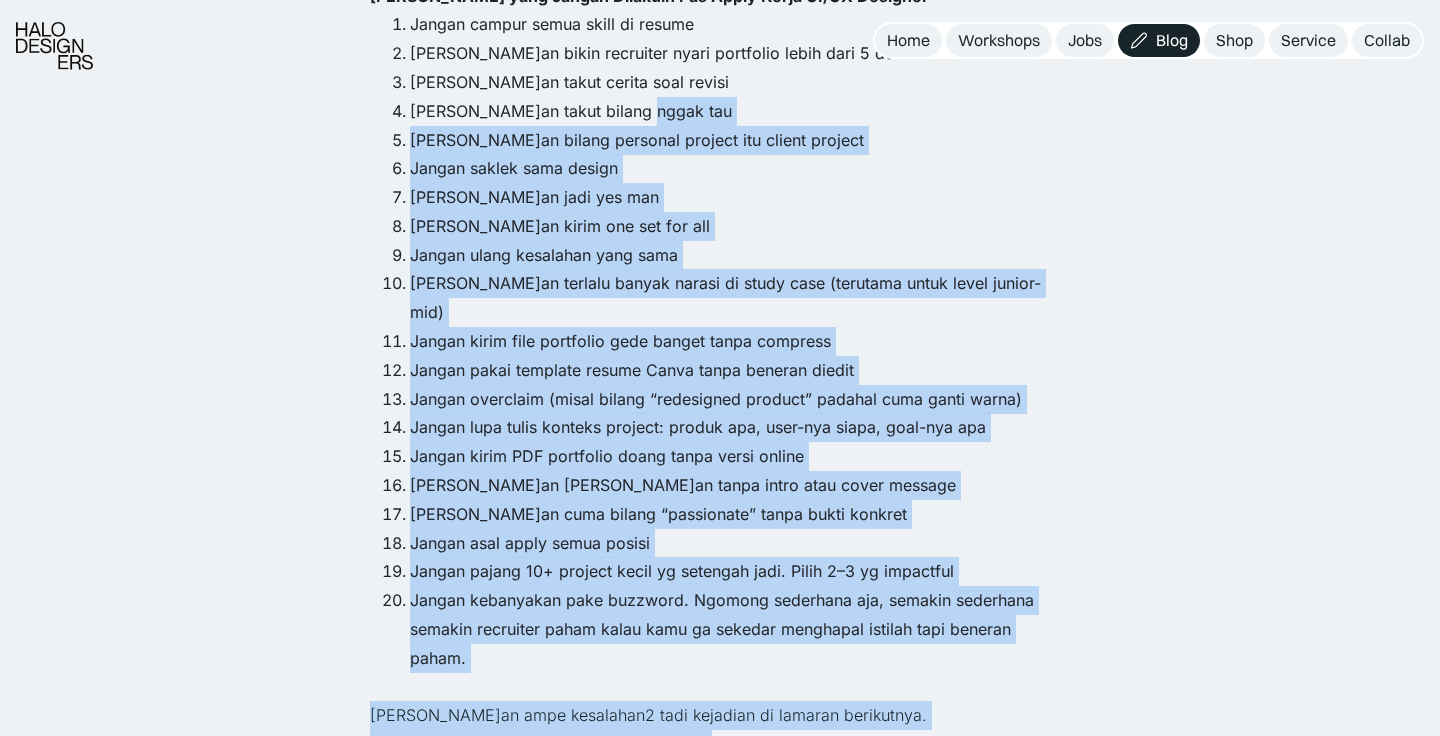 click on "Tips udah banyak yg ngasih di instagram. Tapi yg sering bikin gagal justru hal2 yg harusnya nggak kamu lakuin. ‍ Di awal tahun ini, aku buka lowongan remote product designer buat global office ([GEOGRAPHIC_DATA], [GEOGRAPHIC_DATA], [GEOGRAPHIC_DATA], [GEOGRAPHIC_DATA], [GEOGRAPHIC_DATA], [GEOGRAPHIC_DATA]). Hari pertama, 900+ orang daftar. 850+ aku [MEDICAL_DATA] 😣 ‍ Aku coba jabarin alasannya. Catet, semoga bisa jadi pelajaran. ‍ 1. Jangan campur semua skill di resume. [PERSON_NAME] kok kamu ingin nunjukin skill dan prestasi terbaikmu. Tapi makin banyak kamu tulis, makin nggak fokus. [PERSON_NAME] tampilin skill yg relevan dan lagi dicari company. Sisanya cuma bikin noise. ‍ 2. [PERSON_NAME]an bikin recruiter nyari portfolio lebih dari 5 detik. Designer dinilai dari karyanya. Taro link online-portfolio di paling atas resume. Kalau harus scroll jauh atau minta akses ke drive, auto reject. Recruiter cuma punya 8–11 detik buat screening. Manfaatkan dengan baik. ‍ 3. Desain pertama kamu nggak akan sempurna. Ceritain gimana kamu improve based on feedback. ‍ 4. [PERSON_NAME]an takut bilang nggak tau. ‍ ‍ ‍" at bounding box center [720, -250] 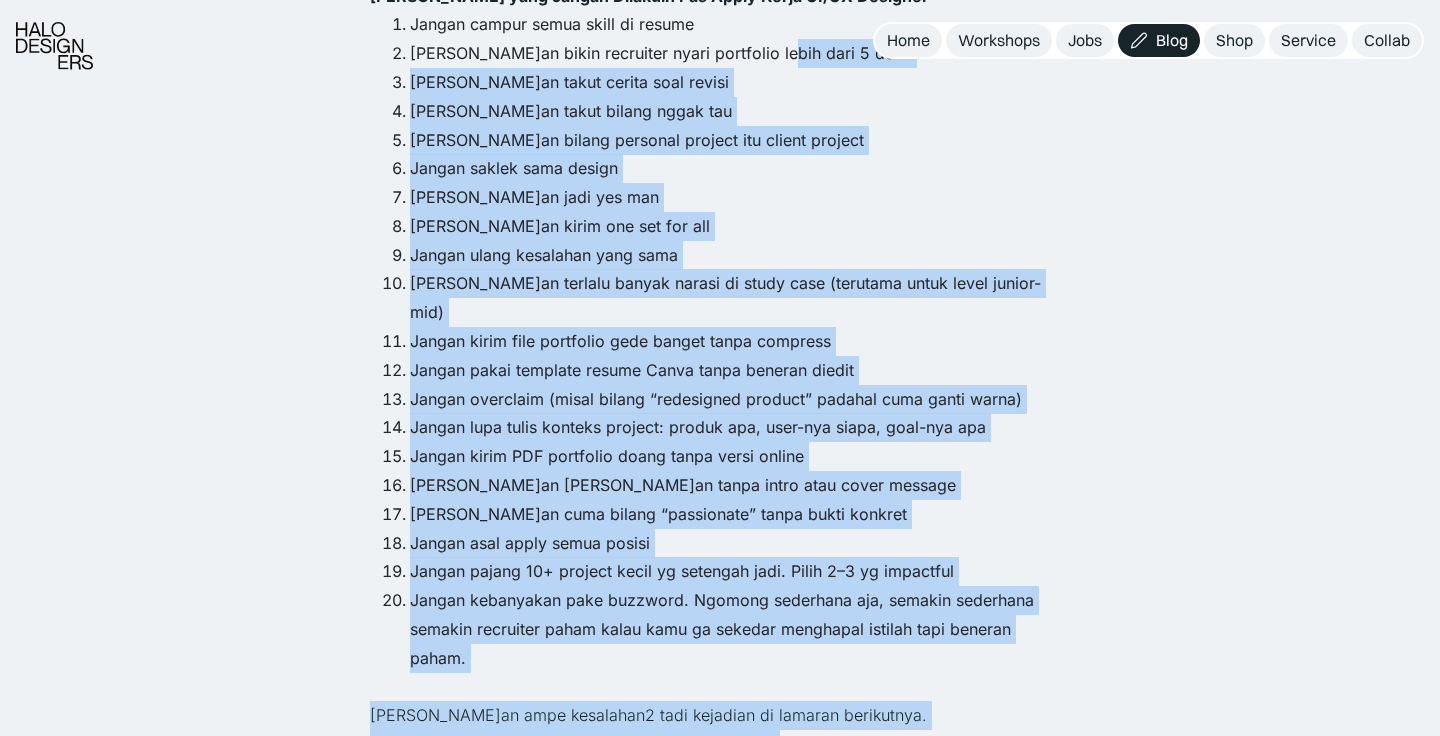 click on "Tips udah banyak yg ngasih di instagram. Tapi yg sering bikin gagal justru hal2 yg harusnya nggak kamu lakuin. ‍ Di awal tahun ini, aku buka lowongan remote product designer buat global office ([GEOGRAPHIC_DATA], [GEOGRAPHIC_DATA], [GEOGRAPHIC_DATA], [GEOGRAPHIC_DATA], [GEOGRAPHIC_DATA], [GEOGRAPHIC_DATA]). Hari pertama, 900+ orang daftar. 850+ aku [MEDICAL_DATA] 😣 ‍ Aku coba jabarin alasannya. Catet, semoga bisa jadi pelajaran. ‍ 1. Jangan campur semua skill di resume. [PERSON_NAME] kok kamu ingin nunjukin skill dan prestasi terbaikmu. Tapi makin banyak kamu tulis, makin nggak fokus. [PERSON_NAME] tampilin skill yg relevan dan lagi dicari company. Sisanya cuma bikin noise. ‍ 2. [PERSON_NAME]an bikin recruiter nyari portfolio lebih dari 5 detik. Designer dinilai dari karyanya. Taro link online-portfolio di paling atas resume. Kalau harus scroll jauh atau minta akses ke drive, auto reject. Recruiter cuma punya 8–11 detik buat screening. Manfaatkan dengan baik. ‍ 3. Desain pertama kamu nggak akan sempurna. Ceritain gimana kamu improve based on feedback. ‍ 4. [PERSON_NAME]an takut bilang nggak tau. ‍ ‍ ‍" at bounding box center [720, -250] 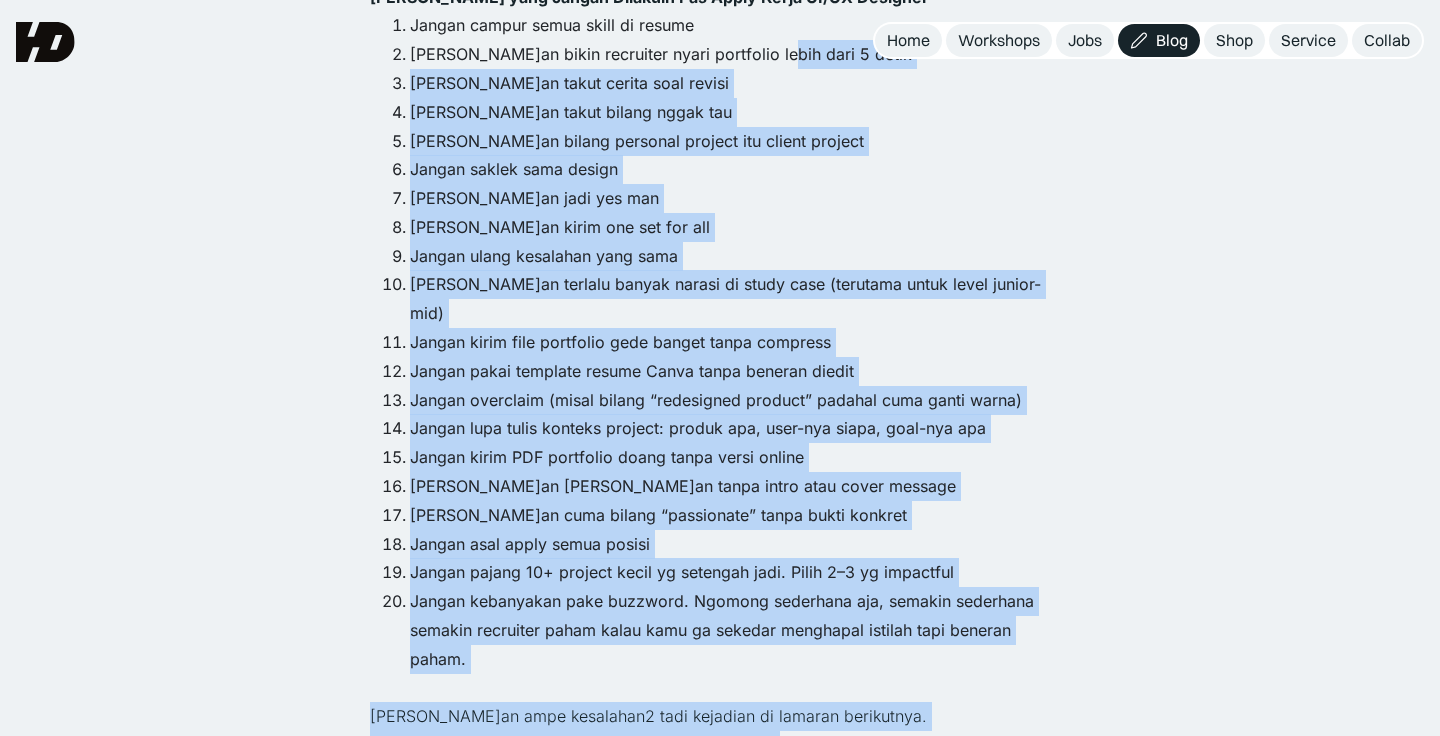 click on "[PERSON_NAME]an bilang personal project itu client project" at bounding box center (740, 141) 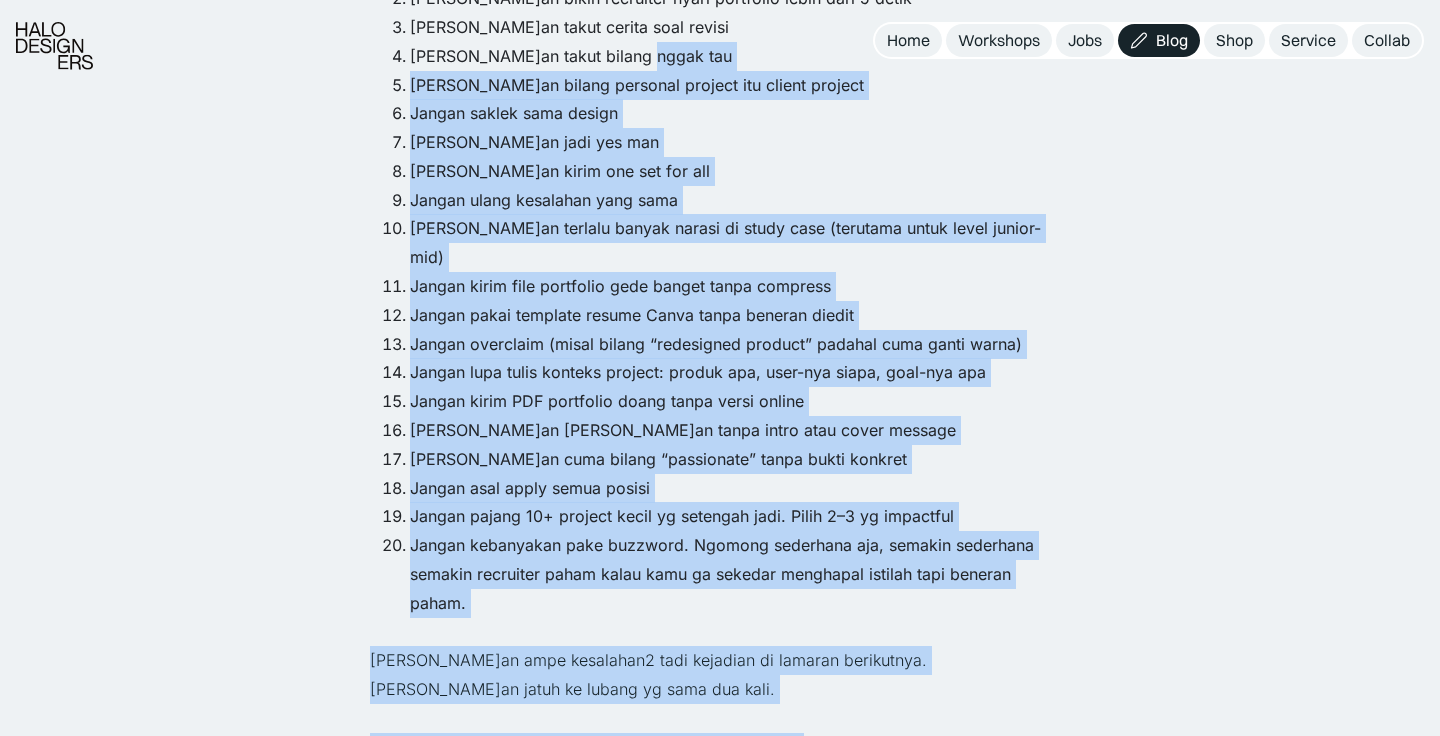 scroll, scrollTop: 2338, scrollLeft: 0, axis: vertical 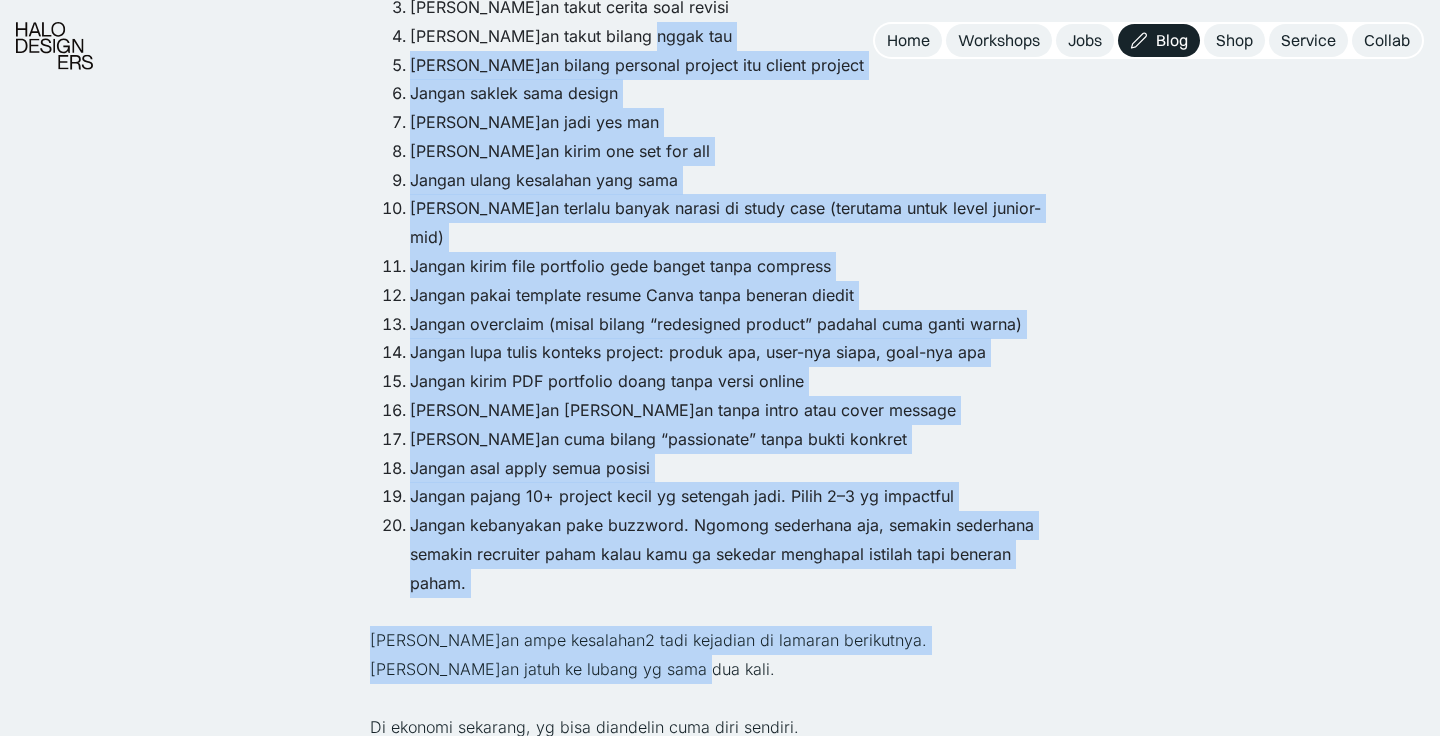 click on "Tips udah banyak yg ngasih di instagram. Tapi yg sering bikin gagal justru hal2 yg harusnya nggak kamu lakuin. ‍ Di awal tahun ini, aku buka lowongan remote product designer buat global office ([GEOGRAPHIC_DATA], [GEOGRAPHIC_DATA], [GEOGRAPHIC_DATA], [GEOGRAPHIC_DATA], [GEOGRAPHIC_DATA], [GEOGRAPHIC_DATA]). Hari pertama, 900+ orang daftar. 850+ aku [MEDICAL_DATA] 😣 ‍ Aku coba jabarin alasannya. Catet, semoga bisa jadi pelajaran. ‍ 1. Jangan campur semua skill di resume. [PERSON_NAME] kok kamu ingin nunjukin skill dan prestasi terbaikmu. Tapi makin banyak kamu tulis, makin nggak fokus. [PERSON_NAME] tampilin skill yg relevan dan lagi dicari company. Sisanya cuma bikin noise. ‍ 2. [PERSON_NAME]an bikin recruiter nyari portfolio lebih dari 5 detik. Designer dinilai dari karyanya. Taro link online-portfolio di paling atas resume. Kalau harus scroll jauh atau minta akses ke drive, auto reject. Recruiter cuma punya 8–11 detik buat screening. Manfaatkan dengan baik. ‍ 3. Desain pertama kamu nggak akan sempurna. Ceritain gimana kamu improve based on feedback. ‍ 4. [PERSON_NAME]an takut bilang nggak tau. ‍ ‍ ‍" at bounding box center (720, -325) 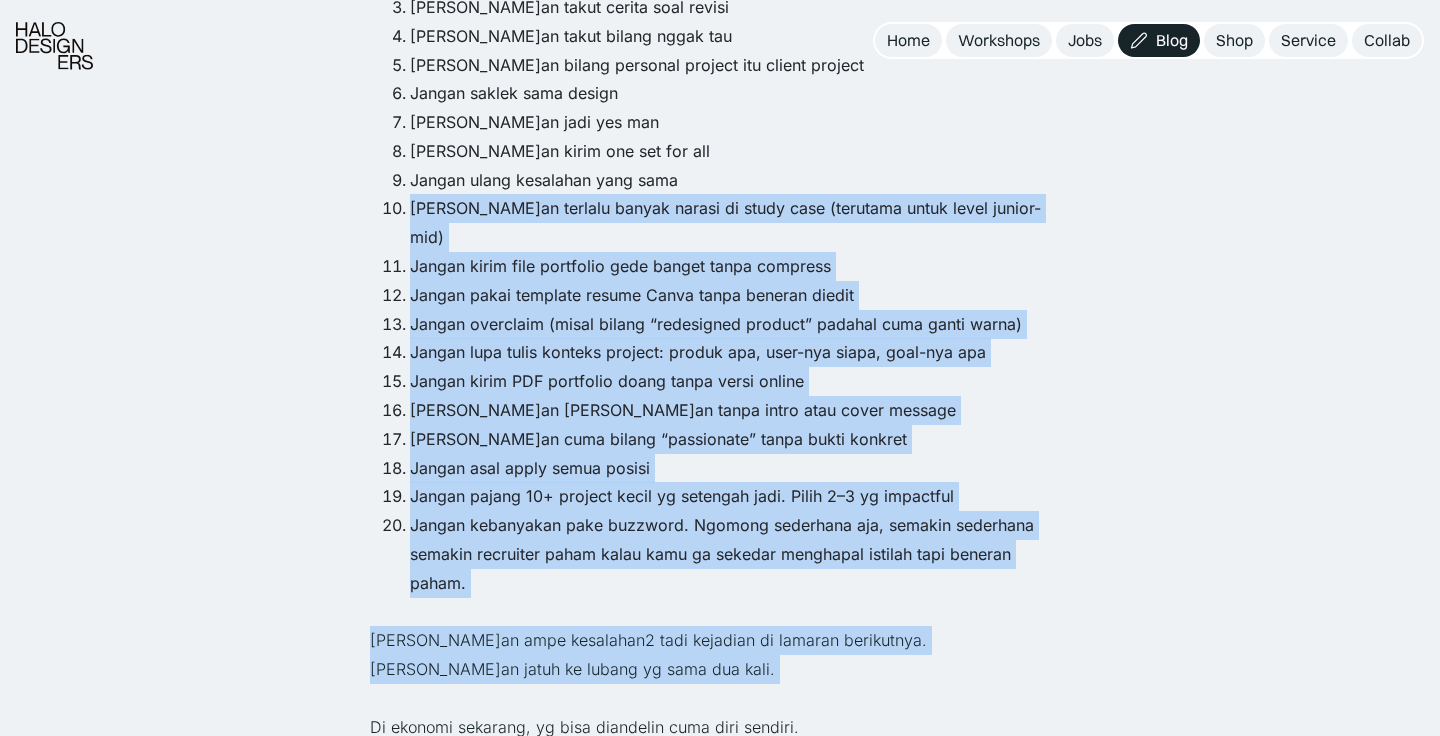 click on "Tips udah banyak yg ngasih di instagram. Tapi yg sering bikin gagal justru hal2 yg harusnya nggak kamu lakuin. ‍ Di awal tahun ini, aku buka lowongan remote product designer buat global office ([GEOGRAPHIC_DATA], [GEOGRAPHIC_DATA], [GEOGRAPHIC_DATA], [GEOGRAPHIC_DATA], [GEOGRAPHIC_DATA], [GEOGRAPHIC_DATA]). Hari pertama, 900+ orang daftar. 850+ aku [MEDICAL_DATA] 😣 ‍ Aku coba jabarin alasannya. Catet, semoga bisa jadi pelajaran. ‍ 1. Jangan campur semua skill di resume. [PERSON_NAME] kok kamu ingin nunjukin skill dan prestasi terbaikmu. Tapi makin banyak kamu tulis, makin nggak fokus. [PERSON_NAME] tampilin skill yg relevan dan lagi dicari company. Sisanya cuma bikin noise. ‍ 2. [PERSON_NAME]an bikin recruiter nyari portfolio lebih dari 5 detik. Designer dinilai dari karyanya. Taro link online-portfolio di paling atas resume. Kalau harus scroll jauh atau minta akses ke drive, auto reject. Recruiter cuma punya 8–11 detik buat screening. Manfaatkan dengan baik. ‍ 3. Desain pertama kamu nggak akan sempurna. Ceritain gimana kamu improve based on feedback. ‍ 4. [PERSON_NAME]an takut bilang nggak tau. ‍ ‍ ‍" at bounding box center (720, -325) 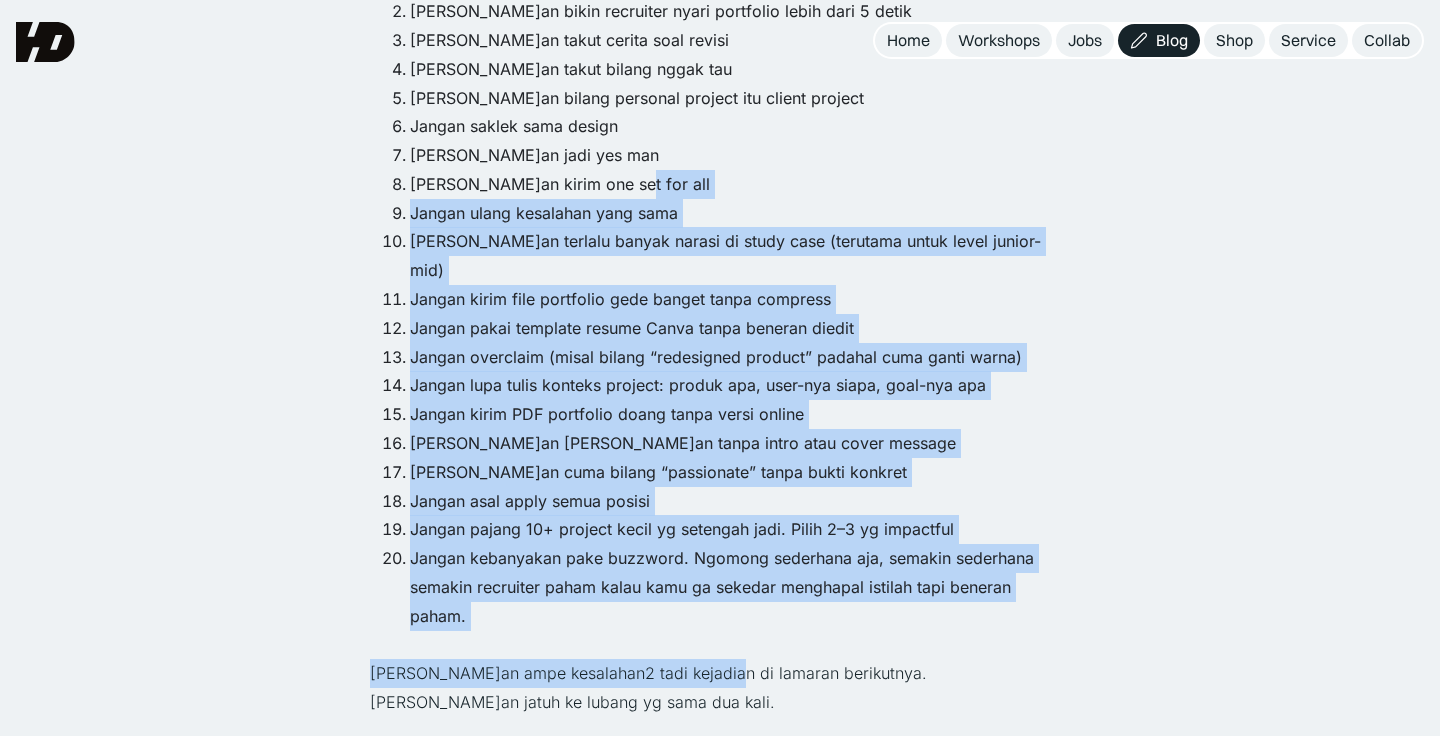 click on "Tips udah banyak yg ngasih di instagram. Tapi yg sering bikin gagal justru hal2 yg harusnya nggak kamu lakuin. ‍ Di awal tahun ini, aku buka lowongan remote product designer buat global office ([GEOGRAPHIC_DATA], [GEOGRAPHIC_DATA], [GEOGRAPHIC_DATA], [GEOGRAPHIC_DATA], [GEOGRAPHIC_DATA], [GEOGRAPHIC_DATA]). Hari pertama, 900+ orang daftar. 850+ aku [MEDICAL_DATA] 😣 ‍ Aku coba jabarin alasannya. Catet, semoga bisa jadi pelajaran. ‍ 1. Jangan campur semua skill di resume. [PERSON_NAME] kok kamu ingin nunjukin skill dan prestasi terbaikmu. Tapi makin banyak kamu tulis, makin nggak fokus. [PERSON_NAME] tampilin skill yg relevan dan lagi dicari company. Sisanya cuma bikin noise. ‍ 2. [PERSON_NAME]an bikin recruiter nyari portfolio lebih dari 5 detik. Designer dinilai dari karyanya. Taro link online-portfolio di paling atas resume. Kalau harus scroll jauh atau minta akses ke drive, auto reject. Recruiter cuma punya 8–11 detik buat screening. Manfaatkan dengan baik. ‍ 3. Desain pertama kamu nggak akan sempurna. Ceritain gimana kamu improve based on feedback. ‍ 4. [PERSON_NAME]an takut bilang nggak tau. ‍ ‍ ‍" at bounding box center (720, -292) 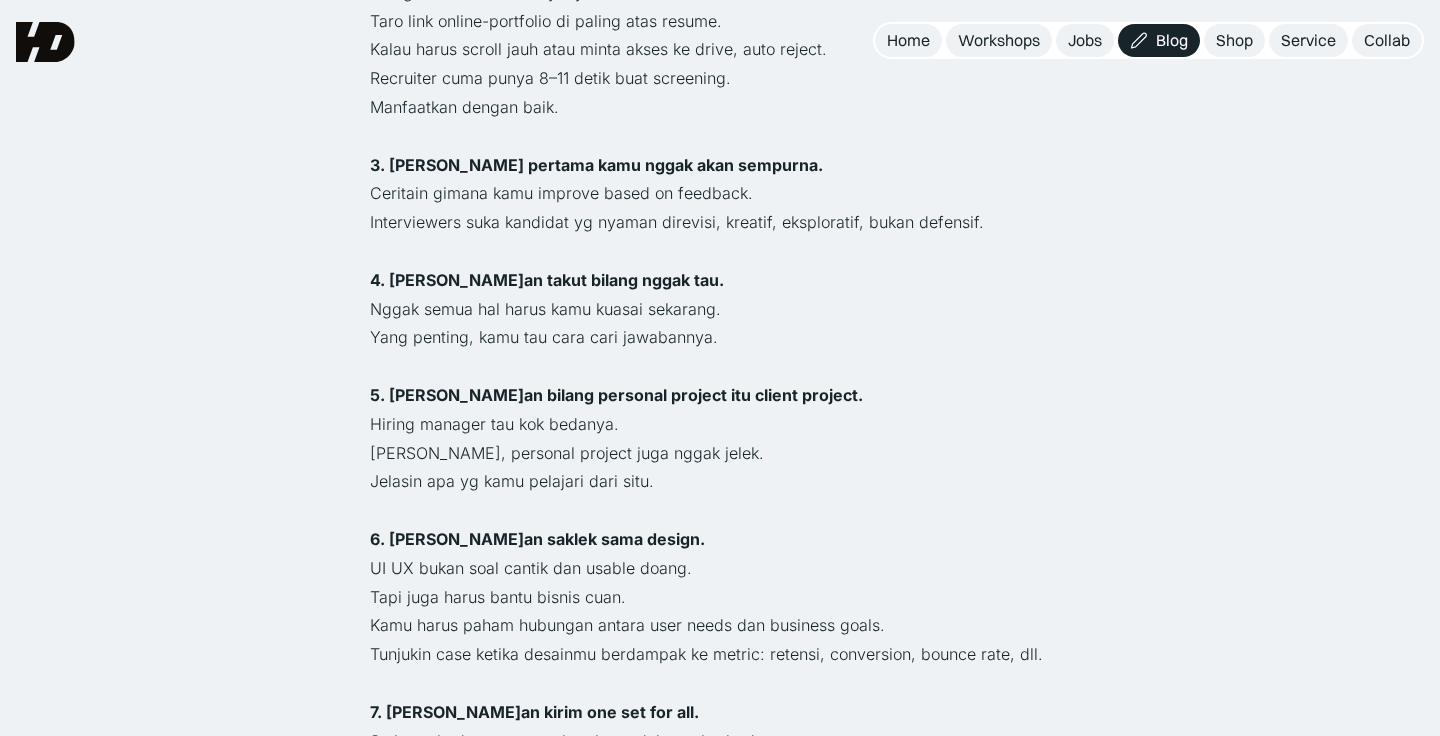scroll, scrollTop: 1266, scrollLeft: 0, axis: vertical 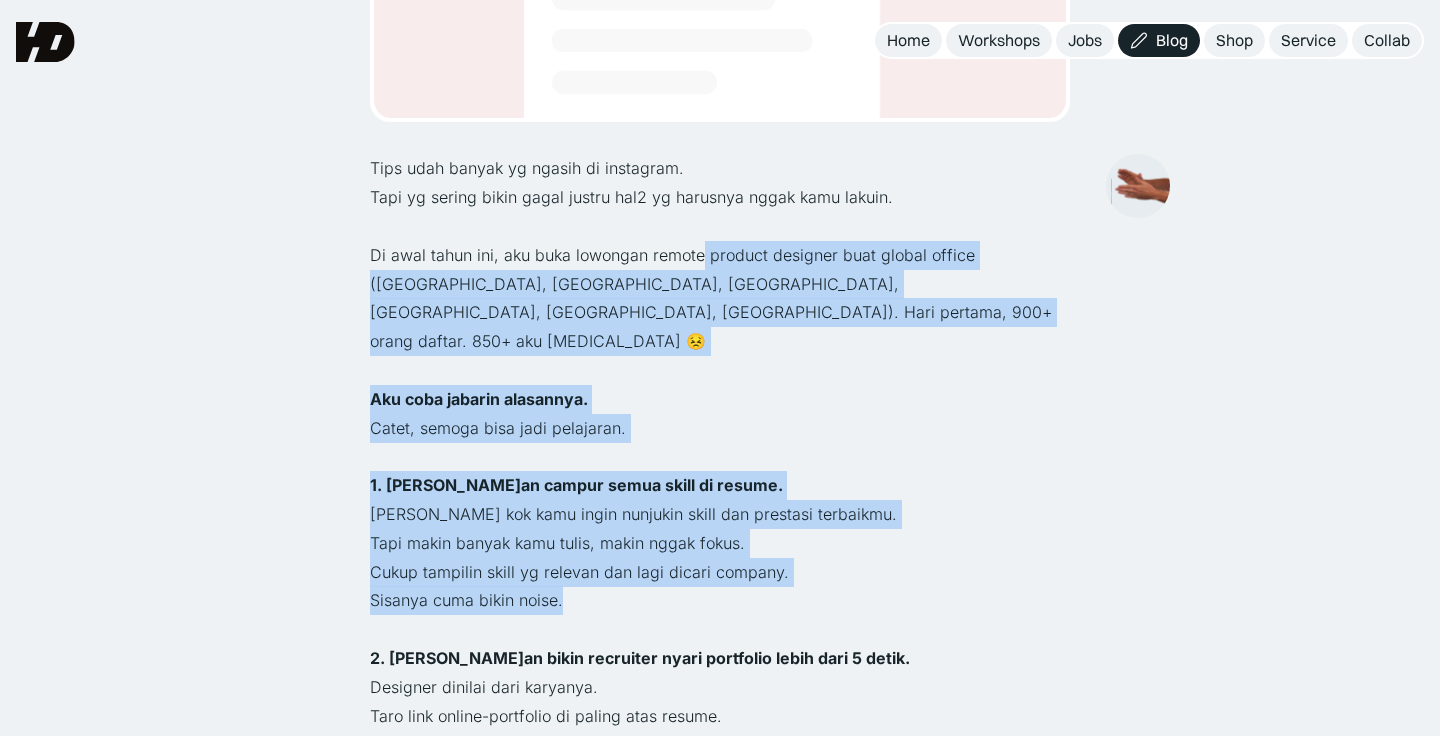 click on "Tips udah banyak yg ngasih di instagram. Tapi yg sering bikin gagal justru hal2 yg harusnya nggak kamu lakuin. ‍ Di awal tahun ini, aku buka lowongan remote product designer buat global office ([GEOGRAPHIC_DATA], [GEOGRAPHIC_DATA], [GEOGRAPHIC_DATA], [GEOGRAPHIC_DATA], [GEOGRAPHIC_DATA], [GEOGRAPHIC_DATA]). Hari pertama, 900+ orang daftar. 850+ aku [MEDICAL_DATA] 😣 ‍ Aku coba jabarin alasannya. Catet, semoga bisa jadi pelajaran. ‍ 1. Jangan campur semua skill di resume. [PERSON_NAME] kok kamu ingin nunjukin skill dan prestasi terbaikmu. Tapi makin banyak kamu tulis, makin nggak fokus. [PERSON_NAME] tampilin skill yg relevan dan lagi dicari company. Sisanya cuma bikin noise. ‍ 2. [PERSON_NAME]an bikin recruiter nyari portfolio lebih dari 5 detik. Designer dinilai dari karyanya. Taro link online-portfolio di paling atas resume. Kalau harus scroll jauh atau minta akses ke drive, auto reject. Recruiter cuma punya 8–11 detik buat screening. Manfaatkan dengan baik. ‍ 3. Desain pertama kamu nggak akan sempurna. Ceritain gimana kamu improve based on feedback. ‍ 4. [PERSON_NAME]an takut bilang nggak tau. ‍ ‍ ‍" at bounding box center [720, 1334] 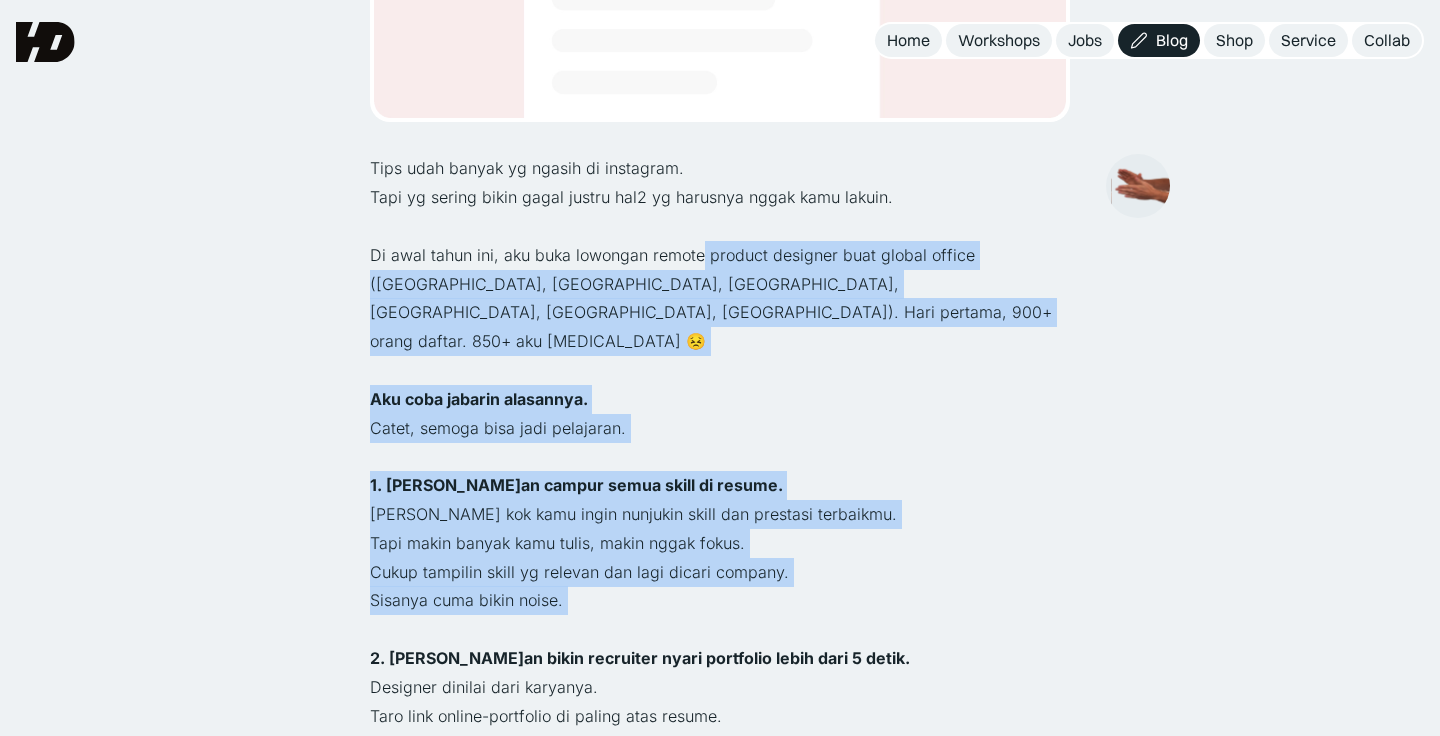 click on "‍" at bounding box center [720, 629] 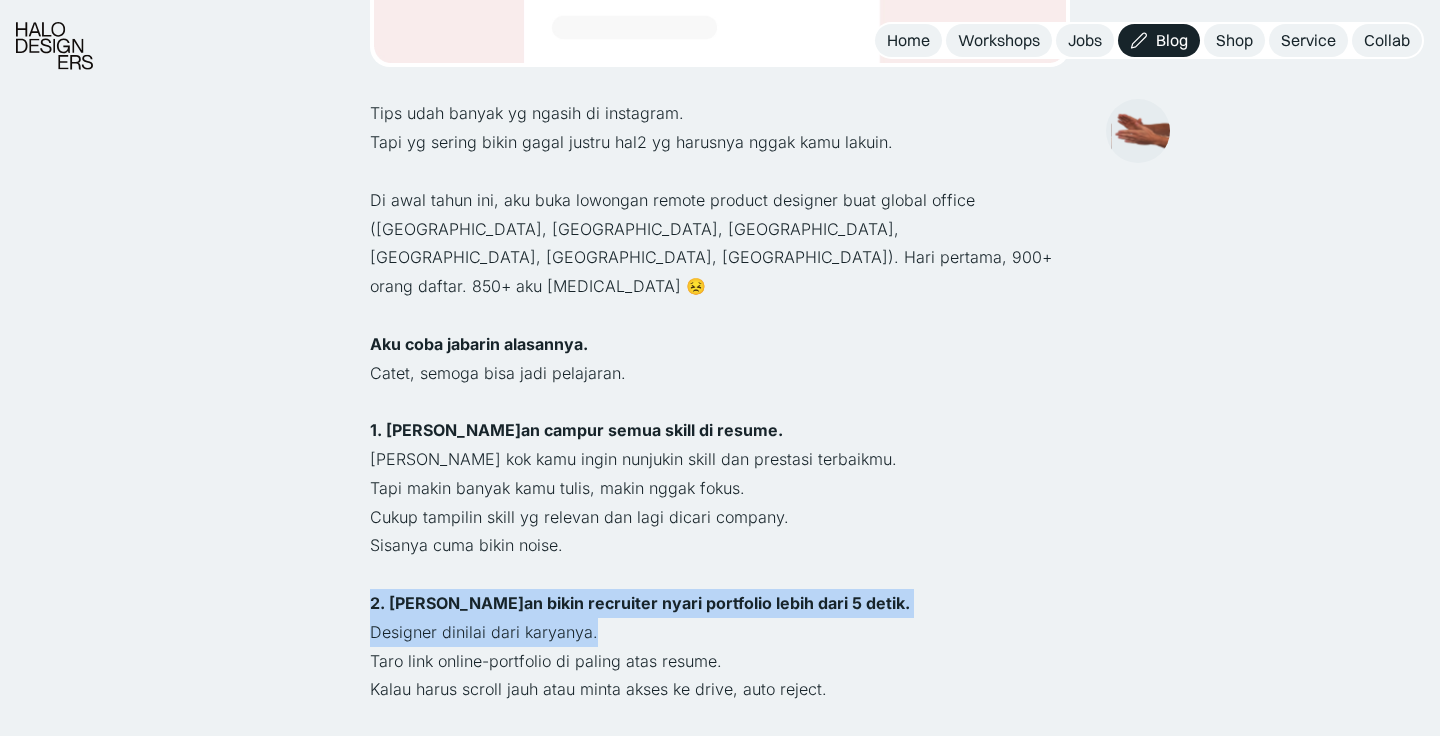 click on "Tips udah banyak yg ngasih di instagram. Tapi yg sering bikin gagal justru hal2 yg harusnya nggak kamu lakuin. ‍ Di awal tahun ini, aku buka lowongan remote product designer buat global office ([GEOGRAPHIC_DATA], [GEOGRAPHIC_DATA], [GEOGRAPHIC_DATA], [GEOGRAPHIC_DATA], [GEOGRAPHIC_DATA], [GEOGRAPHIC_DATA]). Hari pertama, 900+ orang daftar. 850+ aku [MEDICAL_DATA] 😣 ‍ Aku coba jabarin alasannya. Catet, semoga bisa jadi pelajaran. ‍ 1. Jangan campur semua skill di resume. [PERSON_NAME] kok kamu ingin nunjukin skill dan prestasi terbaikmu. Tapi makin banyak kamu tulis, makin nggak fokus. [PERSON_NAME] tampilin skill yg relevan dan lagi dicari company. Sisanya cuma bikin noise. ‍ 2. [PERSON_NAME]an bikin recruiter nyari portfolio lebih dari 5 detik. Designer dinilai dari karyanya. Taro link online-portfolio di paling atas resume. Kalau harus scroll jauh atau minta akses ke drive, auto reject. Recruiter cuma punya 8–11 detik buat screening. Manfaatkan dengan baik. ‍ 3. Desain pertama kamu nggak akan sempurna. Ceritain gimana kamu improve based on feedback. ‍ 4. [PERSON_NAME]an takut bilang nggak tau. ‍ ‍ ‍" at bounding box center [720, 1279] 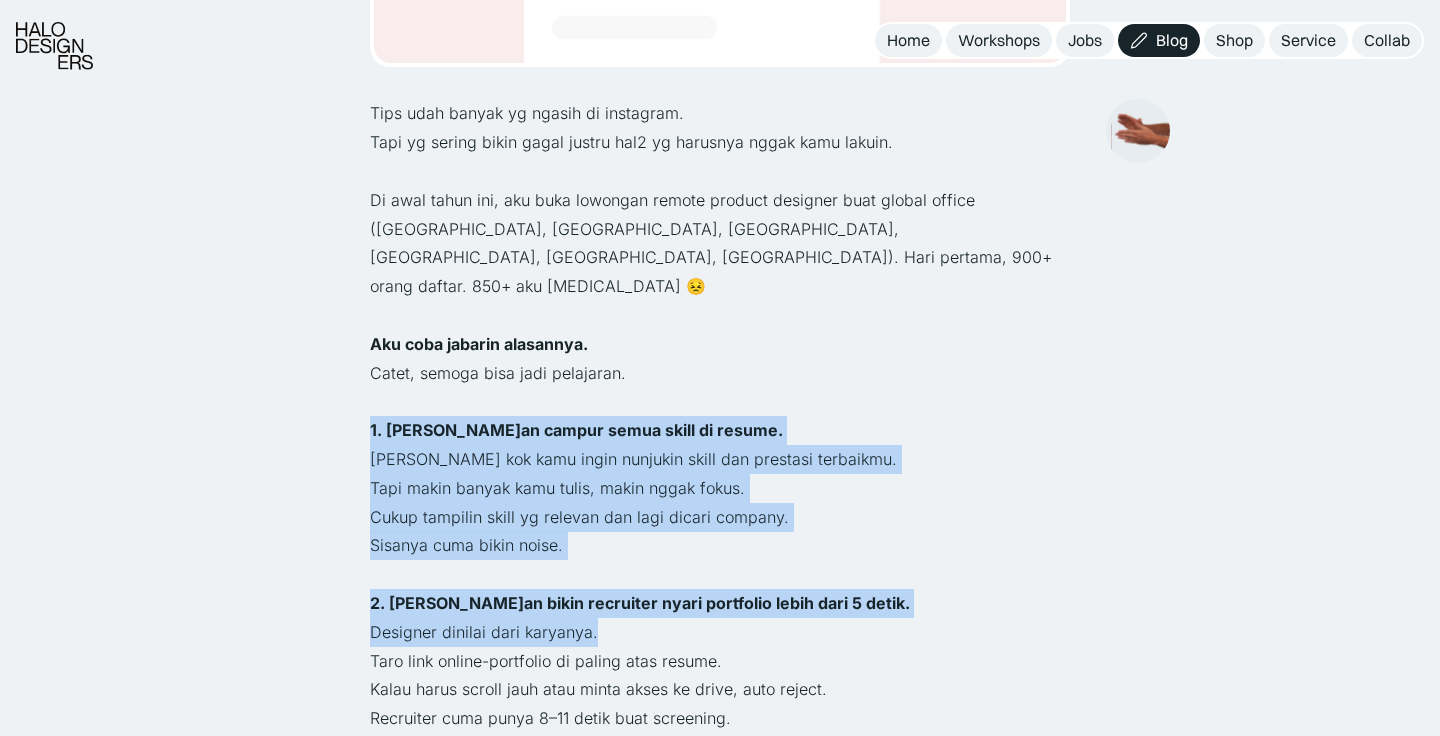 click on "‍" at bounding box center [720, 401] 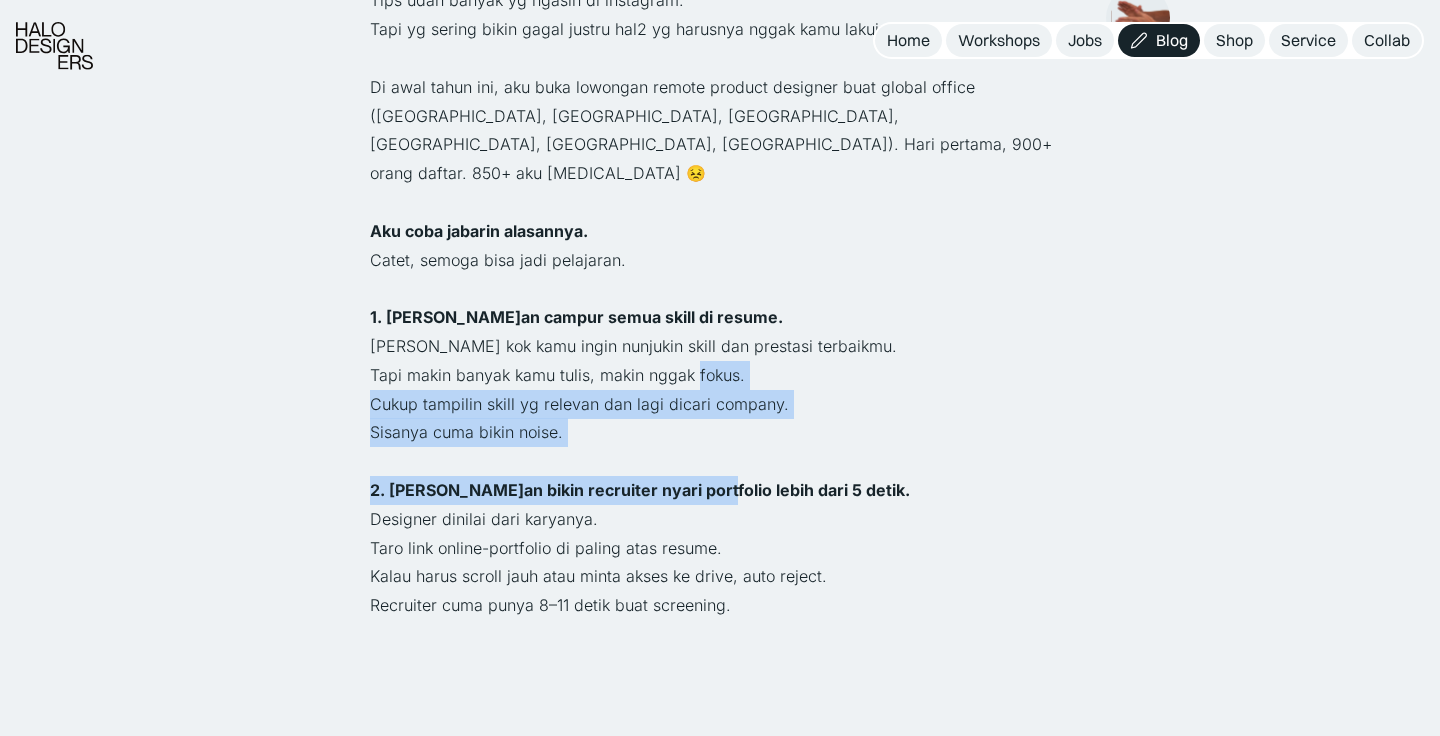 click on "Tips udah banyak yg ngasih di instagram. Tapi yg sering bikin gagal justru hal2 yg harusnya nggak kamu lakuin. ‍ Di awal tahun ini, aku buka lowongan remote product designer buat global office ([GEOGRAPHIC_DATA], [GEOGRAPHIC_DATA], [GEOGRAPHIC_DATA], [GEOGRAPHIC_DATA], [GEOGRAPHIC_DATA], [GEOGRAPHIC_DATA]). Hari pertama, 900+ orang daftar. 850+ aku [MEDICAL_DATA] 😣 ‍ Aku coba jabarin alasannya. Catet, semoga bisa jadi pelajaran. ‍ 1. Jangan campur semua skill di resume. [PERSON_NAME] kok kamu ingin nunjukin skill dan prestasi terbaikmu. Tapi makin banyak kamu tulis, makin nggak fokus. [PERSON_NAME] tampilin skill yg relevan dan lagi dicari company. Sisanya cuma bikin noise. ‍ 2. [PERSON_NAME]an bikin recruiter nyari portfolio lebih dari 5 detik. Designer dinilai dari karyanya. Taro link online-portfolio di paling atas resume. Kalau harus scroll jauh atau minta akses ke drive, auto reject. Recruiter cuma punya 8–11 detik buat screening. Manfaatkan dengan baik. ‍ 3. Desain pertama kamu nggak akan sempurna. Ceritain gimana kamu improve based on feedback. ‍ 4. [PERSON_NAME]an takut bilang nggak tau. ‍ ‍ ‍" at bounding box center (720, 1166) 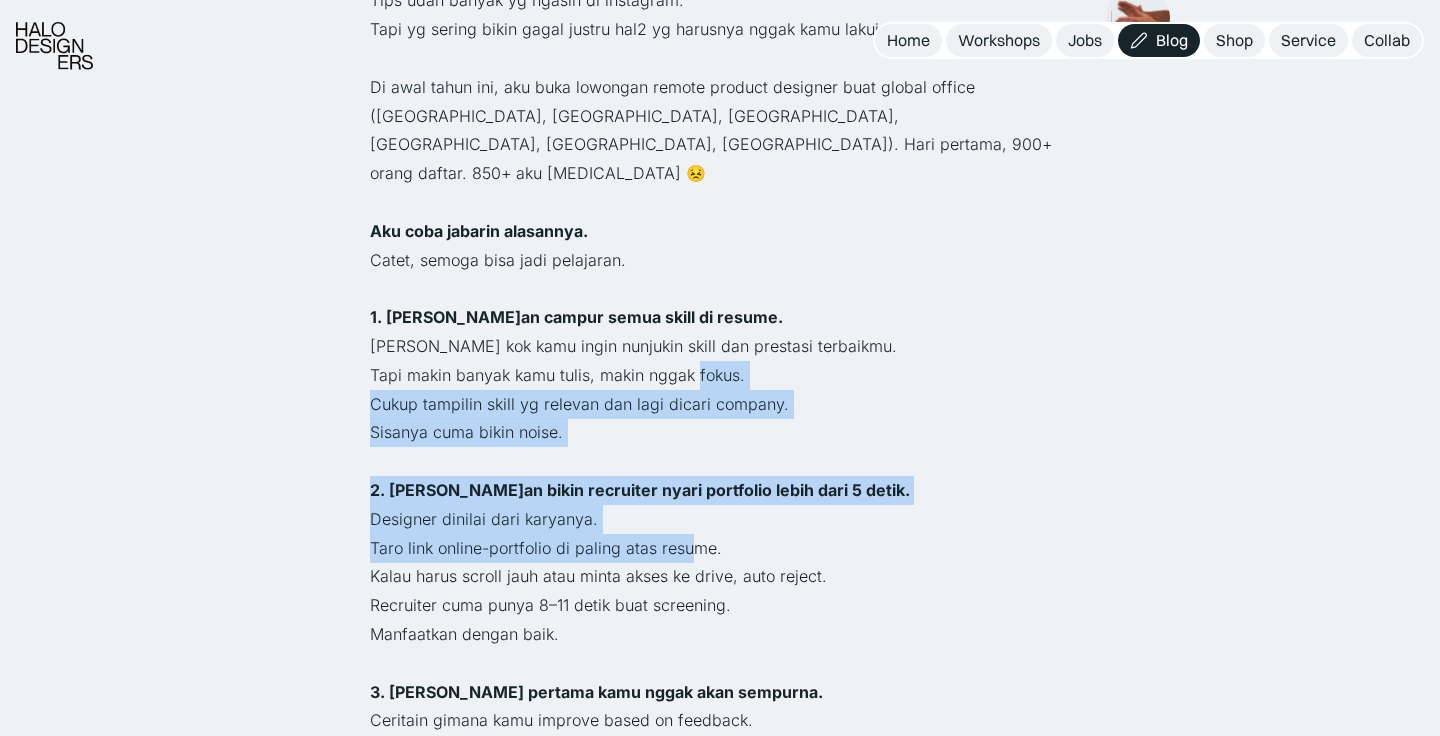 click on "Taro link online-portfolio di paling atas resume." at bounding box center (720, 548) 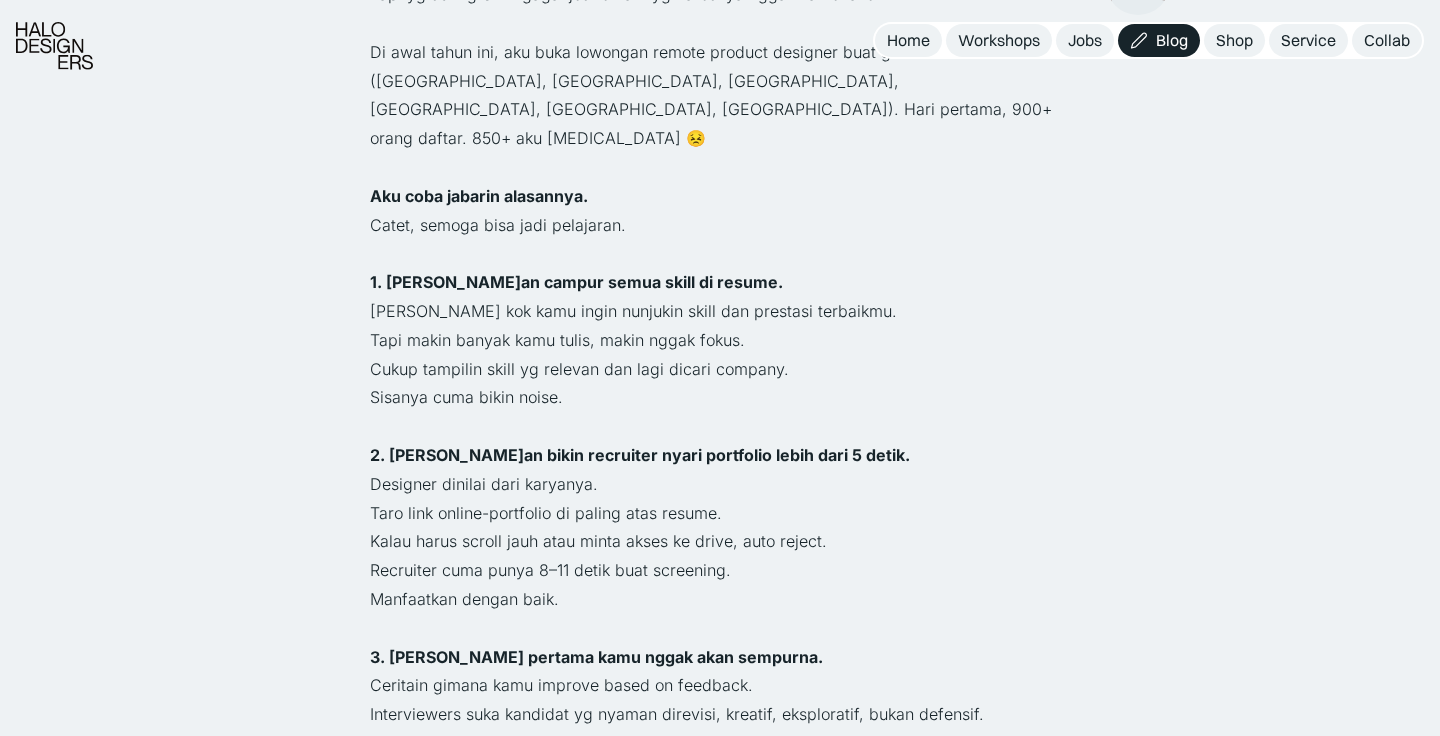 scroll, scrollTop: 886, scrollLeft: 0, axis: vertical 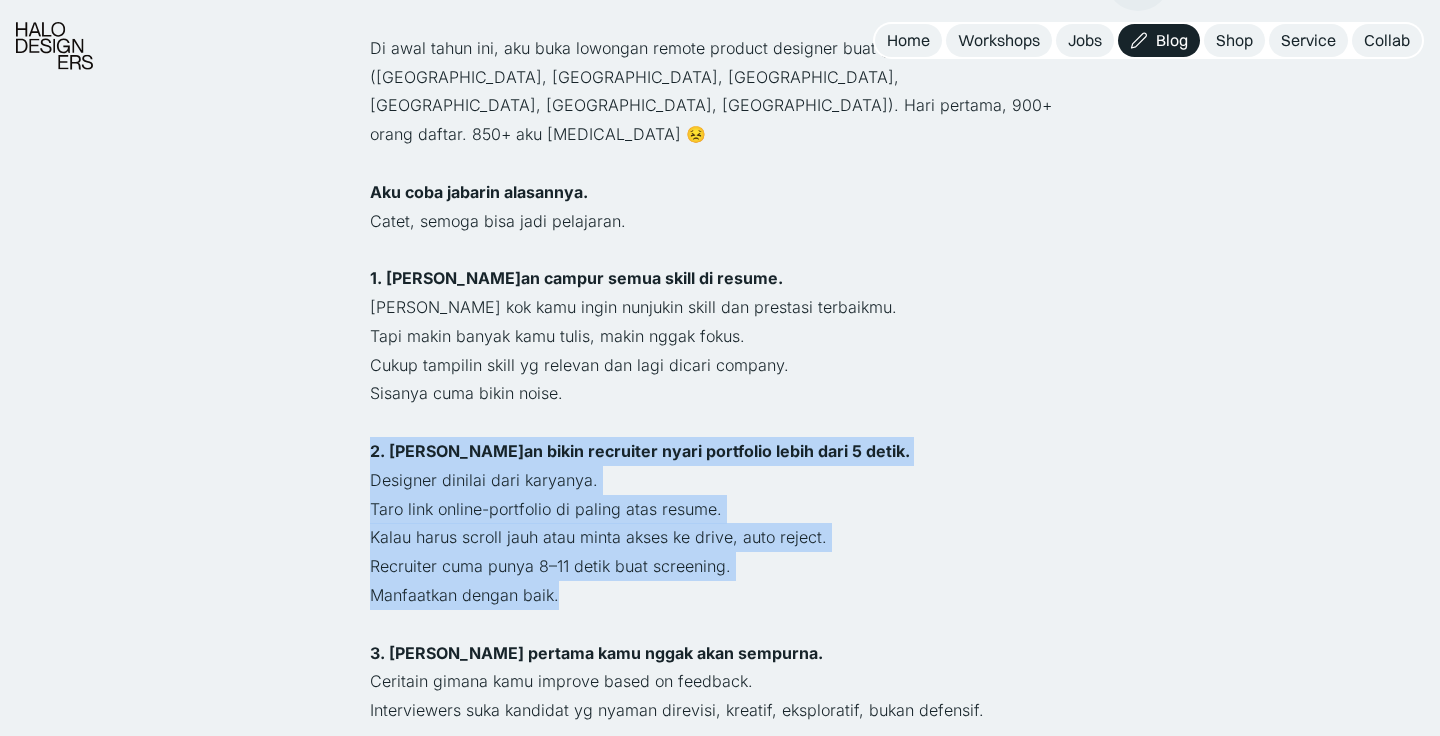 click on "Tips udah banyak yg ngasih di instagram. Tapi yg sering bikin gagal justru hal2 yg harusnya nggak kamu lakuin. ‍ Di awal tahun ini, aku buka lowongan remote product designer buat global office ([GEOGRAPHIC_DATA], [GEOGRAPHIC_DATA], [GEOGRAPHIC_DATA], [GEOGRAPHIC_DATA], [GEOGRAPHIC_DATA], [GEOGRAPHIC_DATA]). Hari pertama, 900+ orang daftar. 850+ aku [MEDICAL_DATA] 😣 ‍ Aku coba jabarin alasannya. Catet, semoga bisa jadi pelajaran. ‍ 1. Jangan campur semua skill di resume. [PERSON_NAME] kok kamu ingin nunjukin skill dan prestasi terbaikmu. Tapi makin banyak kamu tulis, makin nggak fokus. [PERSON_NAME] tampilin skill yg relevan dan lagi dicari company. Sisanya cuma bikin noise. ‍ 2. [PERSON_NAME]an bikin recruiter nyari portfolio lebih dari 5 detik. Designer dinilai dari karyanya. Taro link online-portfolio di paling atas resume. Kalau harus scroll jauh atau minta akses ke drive, auto reject. Recruiter cuma punya 8–11 detik buat screening. Manfaatkan dengan baik. ‍ 3. Desain pertama kamu nggak akan sempurna. Ceritain gimana kamu improve based on feedback. ‍ 4. [PERSON_NAME]an takut bilang nggak tau. ‍ ‍ ‍" at bounding box center [720, 1127] 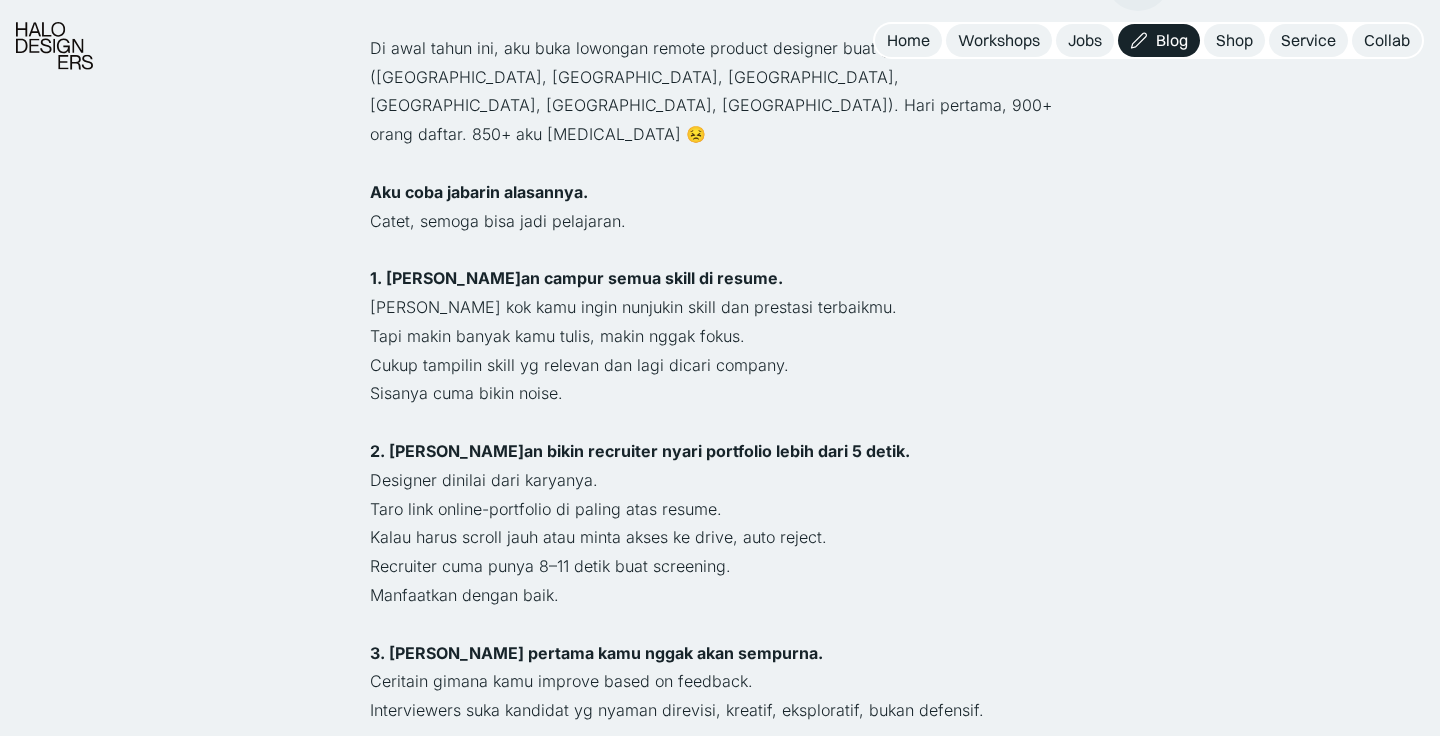 scroll, scrollTop: 968, scrollLeft: 0, axis: vertical 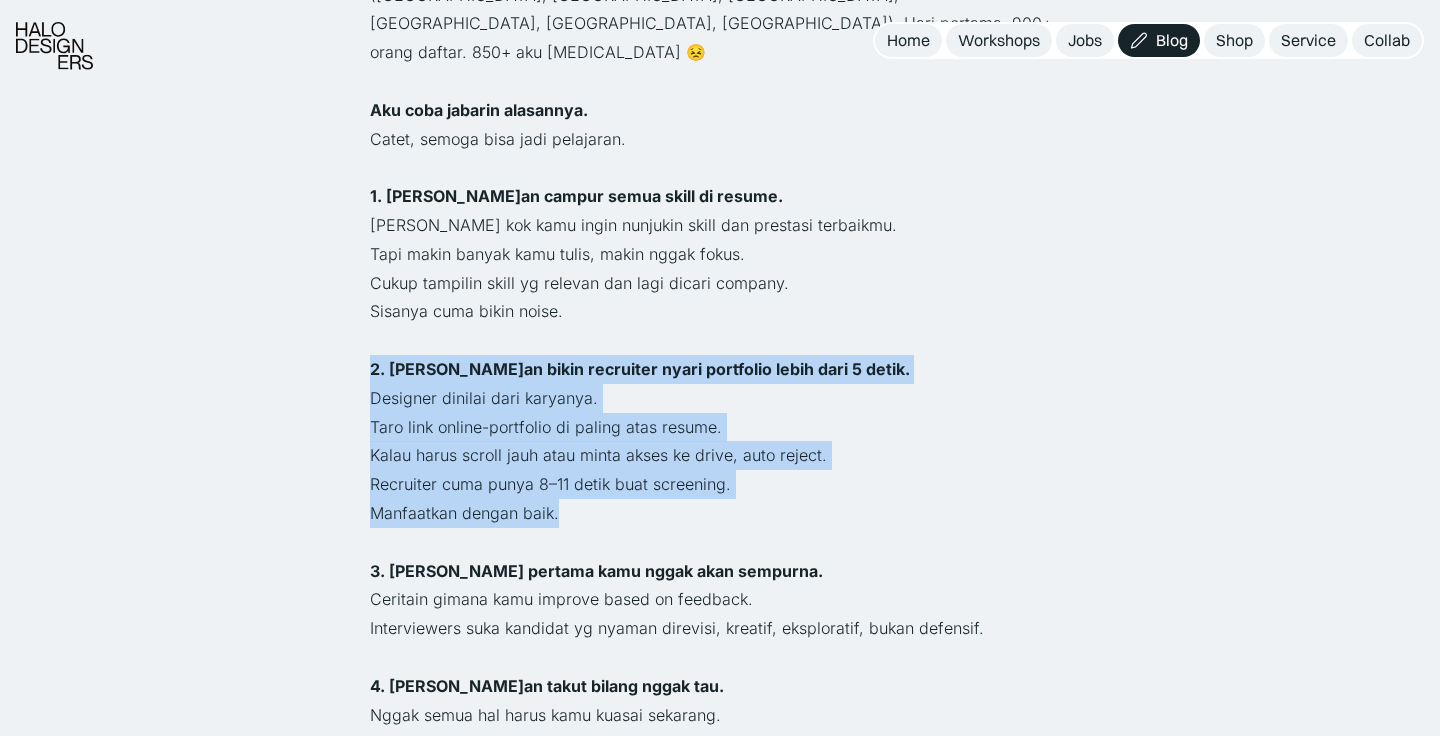 click on "Tips udah banyak yg ngasih di instagram. Tapi yg sering bikin gagal justru hal2 yg harusnya nggak kamu lakuin. ‍ Di awal tahun ini, aku buka lowongan remote product designer buat global office ([GEOGRAPHIC_DATA], [GEOGRAPHIC_DATA], [GEOGRAPHIC_DATA], [GEOGRAPHIC_DATA], [GEOGRAPHIC_DATA], [GEOGRAPHIC_DATA]). Hari pertama, 900+ orang daftar. 850+ aku [MEDICAL_DATA] 😣 ‍ Aku coba jabarin alasannya. Catet, semoga bisa jadi pelajaran. ‍ 1. Jangan campur semua skill di resume. [PERSON_NAME] kok kamu ingin nunjukin skill dan prestasi terbaikmu. Tapi makin banyak kamu tulis, makin nggak fokus. [PERSON_NAME] tampilin skill yg relevan dan lagi dicari company. Sisanya cuma bikin noise. ‍ 2. [PERSON_NAME]an bikin recruiter nyari portfolio lebih dari 5 detik. Designer dinilai dari karyanya. Taro link online-portfolio di paling atas resume. Kalau harus scroll jauh atau minta akses ke drive, auto reject. Recruiter cuma punya 8–11 detik buat screening. Manfaatkan dengan baik. ‍ 3. Desain pertama kamu nggak akan sempurna. Ceritain gimana kamu improve based on feedback. ‍ 4. [PERSON_NAME]an takut bilang nggak tau. ‍ ‍ ‍" at bounding box center (720, 1045) 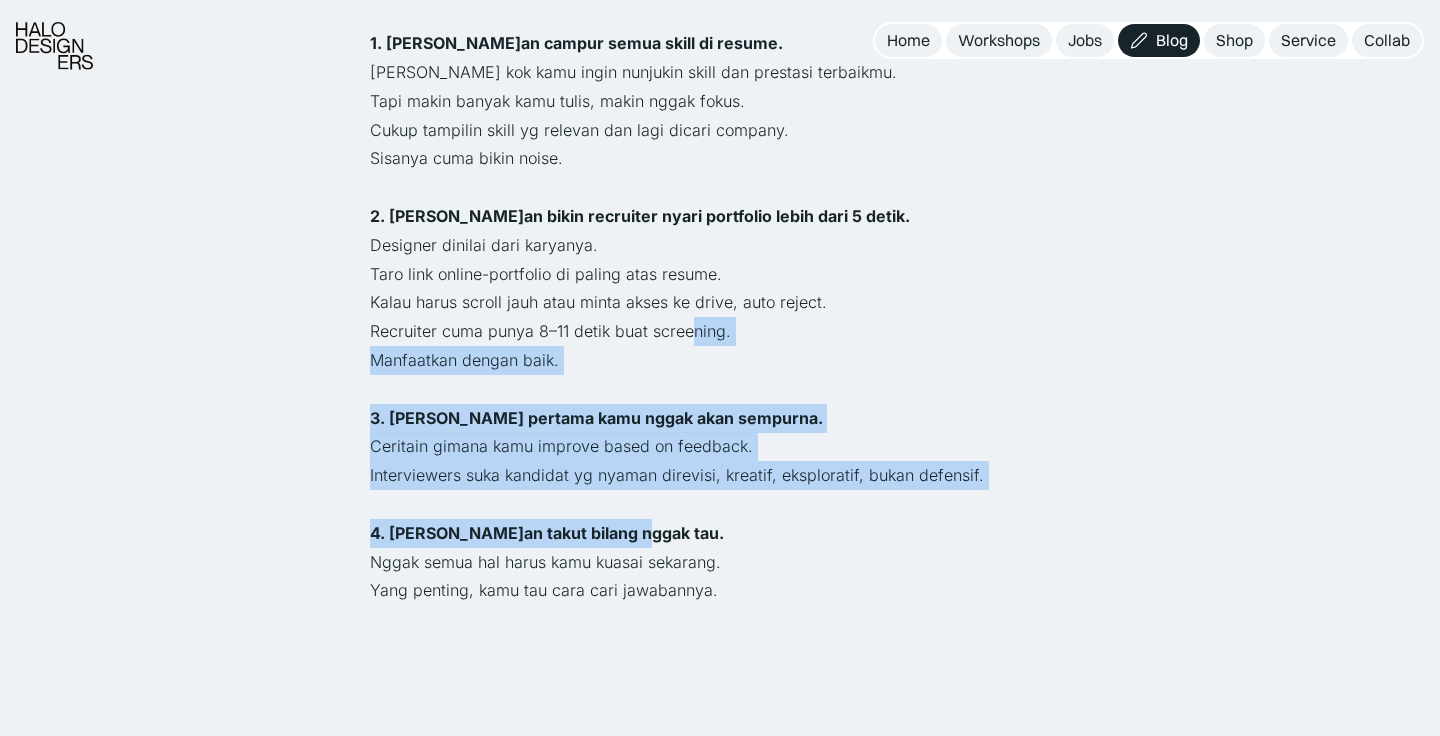 click on "Tips udah banyak yg ngasih di instagram. Tapi yg sering bikin gagal justru hal2 yg harusnya nggak kamu lakuin. ‍ Di awal tahun ini, aku buka lowongan remote product designer buat global office ([GEOGRAPHIC_DATA], [GEOGRAPHIC_DATA], [GEOGRAPHIC_DATA], [GEOGRAPHIC_DATA], [GEOGRAPHIC_DATA], [GEOGRAPHIC_DATA]). Hari pertama, 900+ orang daftar. 850+ aku [MEDICAL_DATA] 😣 ‍ Aku coba jabarin alasannya. Catet, semoga bisa jadi pelajaran. ‍ 1. Jangan campur semua skill di resume. [PERSON_NAME] kok kamu ingin nunjukin skill dan prestasi terbaikmu. Tapi makin banyak kamu tulis, makin nggak fokus. [PERSON_NAME] tampilin skill yg relevan dan lagi dicari company. Sisanya cuma bikin noise. ‍ 2. [PERSON_NAME]an bikin recruiter nyari portfolio lebih dari 5 detik. Designer dinilai dari karyanya. Taro link online-portfolio di paling atas resume. Kalau harus scroll jauh atau minta akses ke drive, auto reject. Recruiter cuma punya 8–11 detik buat screening. Manfaatkan dengan baik. ‍ 3. Desain pertama kamu nggak akan sempurna. Ceritain gimana kamu improve based on feedback. ‍ 4. [PERSON_NAME]an takut bilang nggak tau. ‍ ‍ ‍" at bounding box center (720, 892) 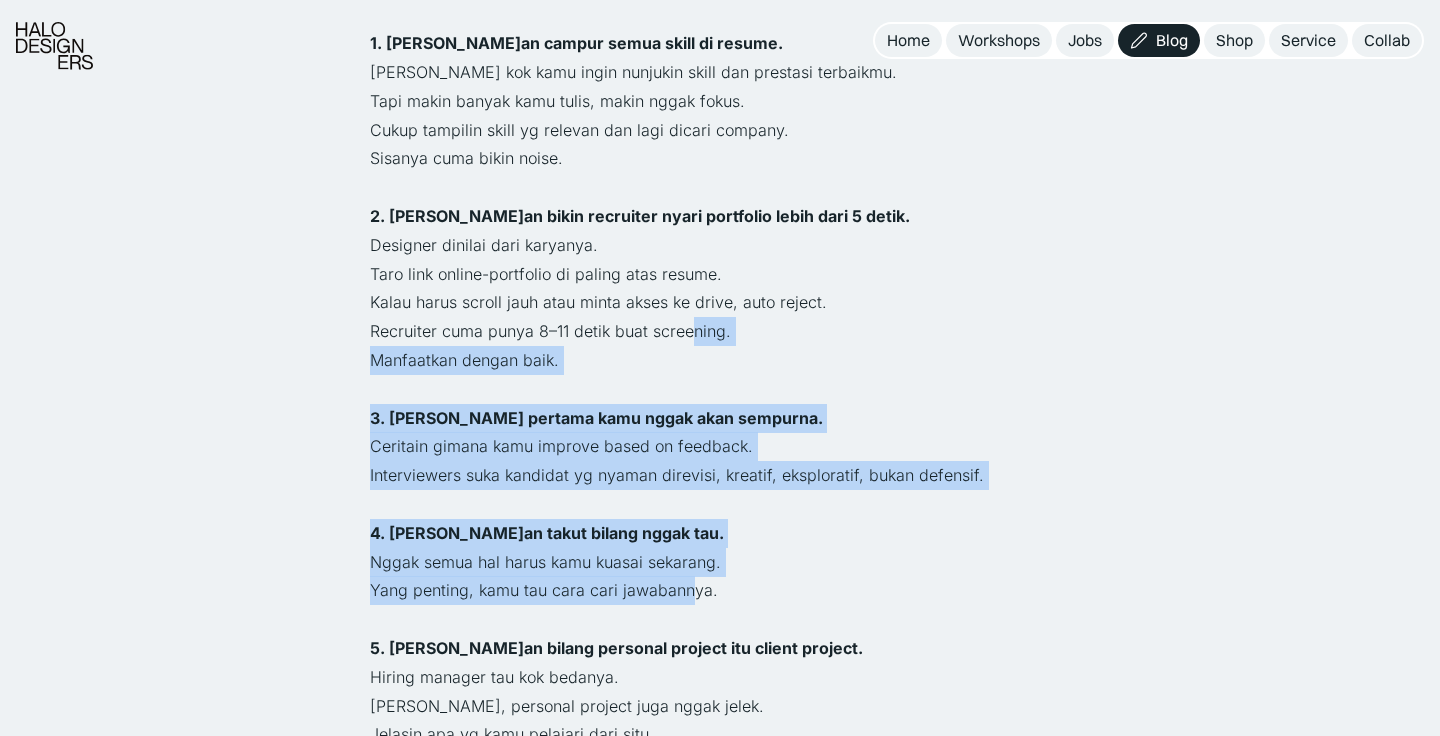 click on "Yang penting, kamu tau cara cari jawabannya." at bounding box center [720, 590] 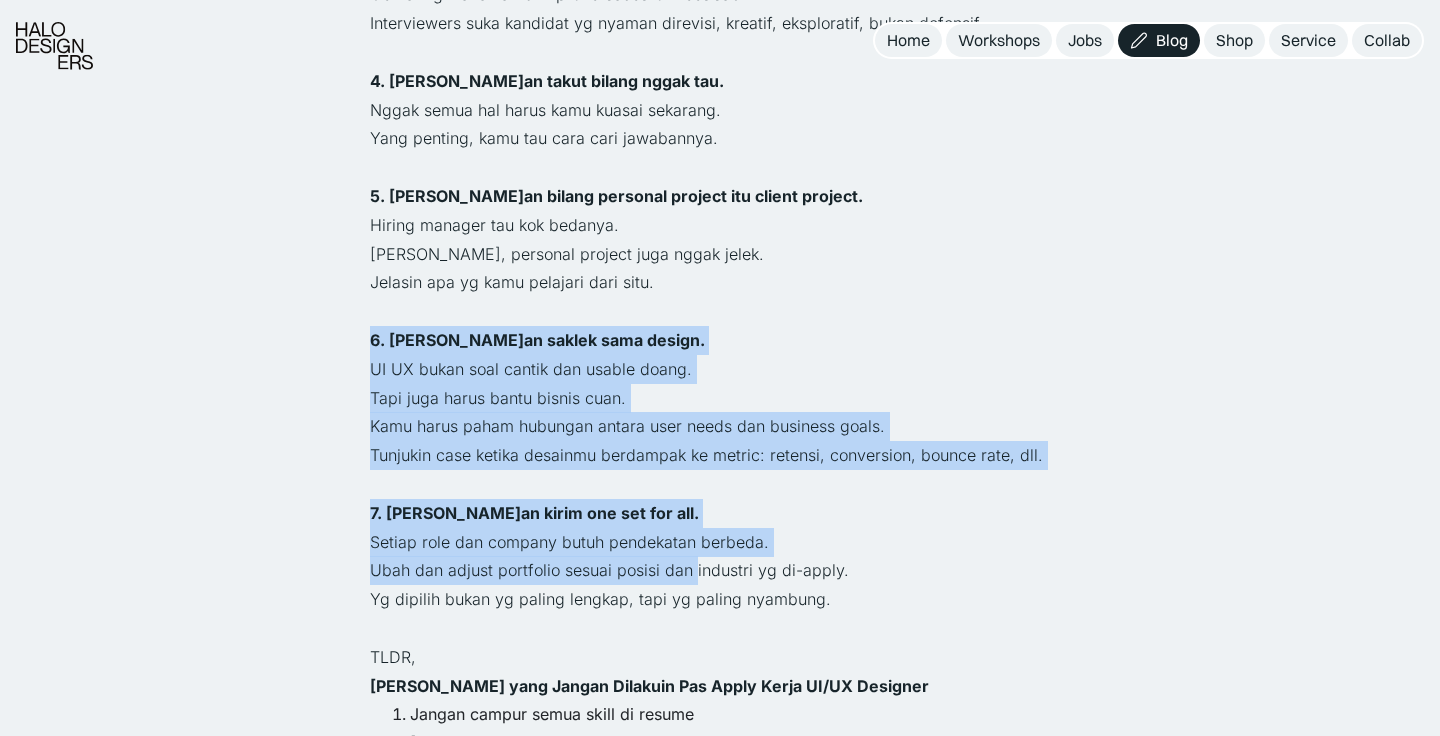 click on "Tips udah banyak yg ngasih di instagram. Tapi yg sering bikin gagal justru hal2 yg harusnya nggak kamu lakuin. ‍ Di awal tahun ini, aku buka lowongan remote product designer buat global office ([GEOGRAPHIC_DATA], [GEOGRAPHIC_DATA], [GEOGRAPHIC_DATA], [GEOGRAPHIC_DATA], [GEOGRAPHIC_DATA], [GEOGRAPHIC_DATA]). Hari pertama, 900+ orang daftar. 850+ aku [MEDICAL_DATA] 😣 ‍ Aku coba jabarin alasannya. Catet, semoga bisa jadi pelajaran. ‍ 1. Jangan campur semua skill di resume. [PERSON_NAME] kok kamu ingin nunjukin skill dan prestasi terbaikmu. Tapi makin banyak kamu tulis, makin nggak fokus. [PERSON_NAME] tampilin skill yg relevan dan lagi dicari company. Sisanya cuma bikin noise. ‍ 2. [PERSON_NAME]an bikin recruiter nyari portfolio lebih dari 5 detik. Designer dinilai dari karyanya. Taro link online-portfolio di paling atas resume. Kalau harus scroll jauh atau minta akses ke drive, auto reject. Recruiter cuma punya 8–11 detik buat screening. Manfaatkan dengan baik. ‍ 3. Desain pertama kamu nggak akan sempurna. Ceritain gimana kamu improve based on feedback. ‍ 4. [PERSON_NAME]an takut bilang nggak tau. ‍ ‍ ‍" at bounding box center [720, 440] 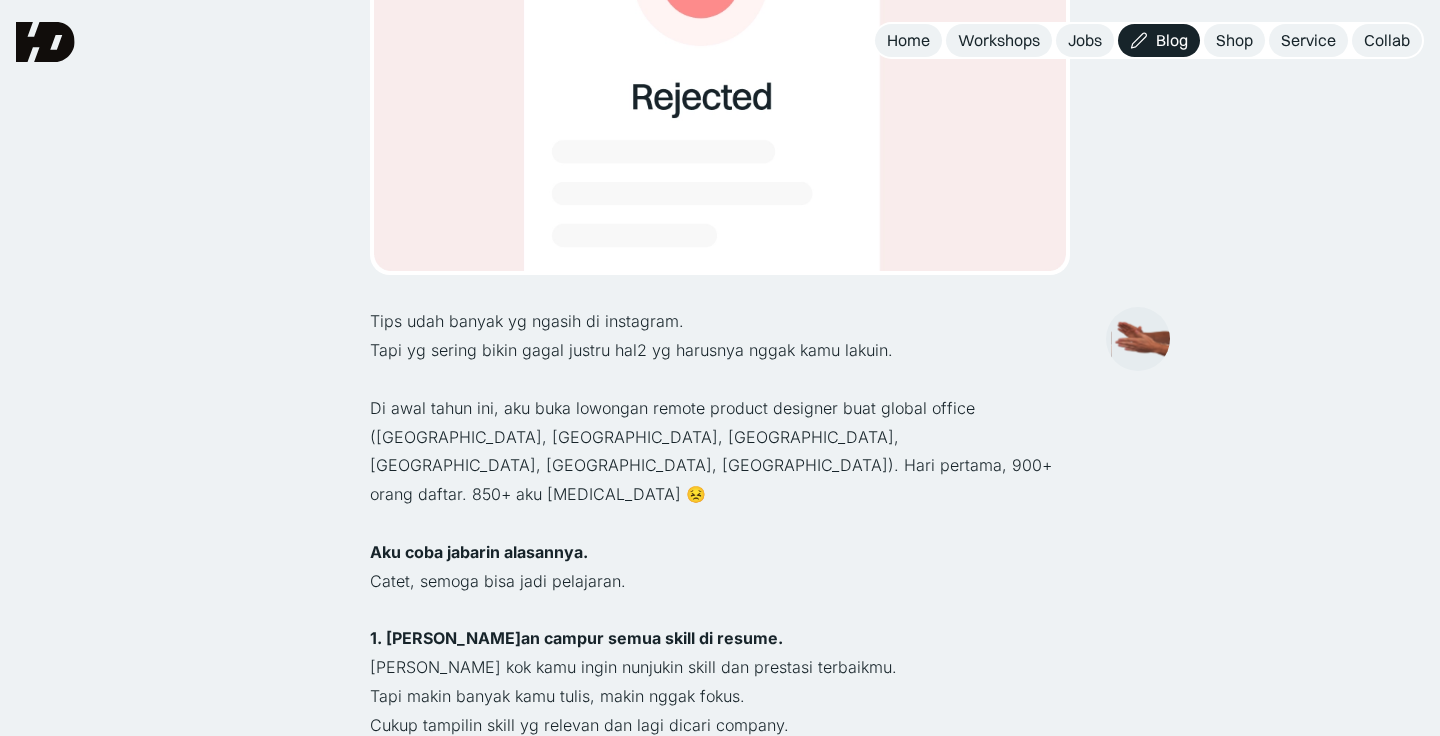 scroll, scrollTop: 0, scrollLeft: 0, axis: both 